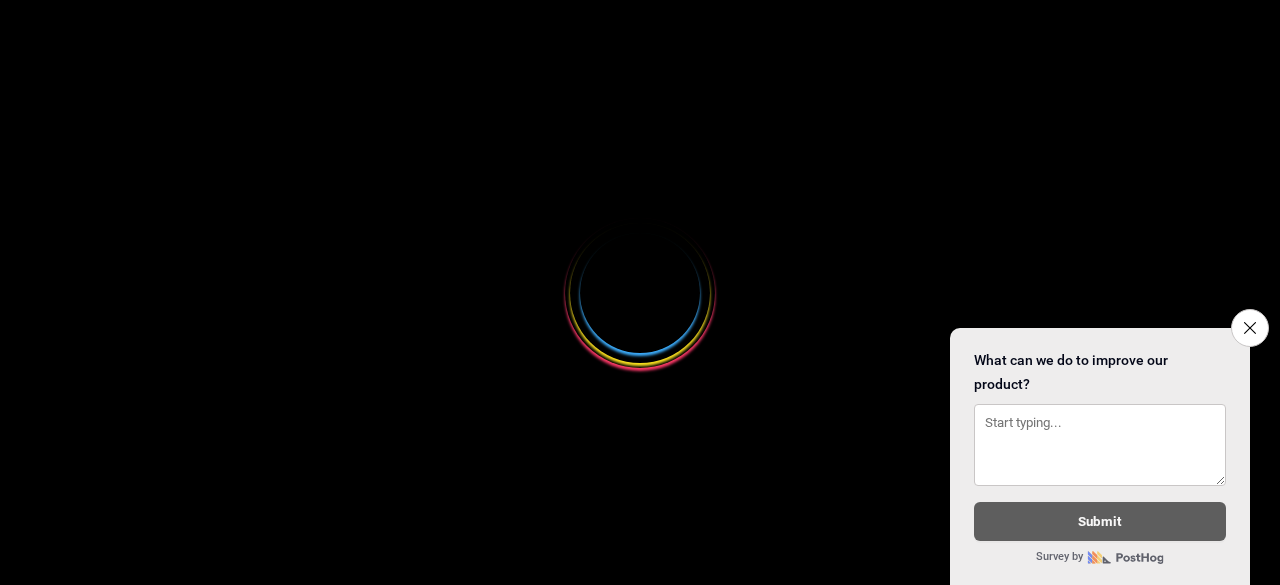 scroll, scrollTop: 0, scrollLeft: 0, axis: both 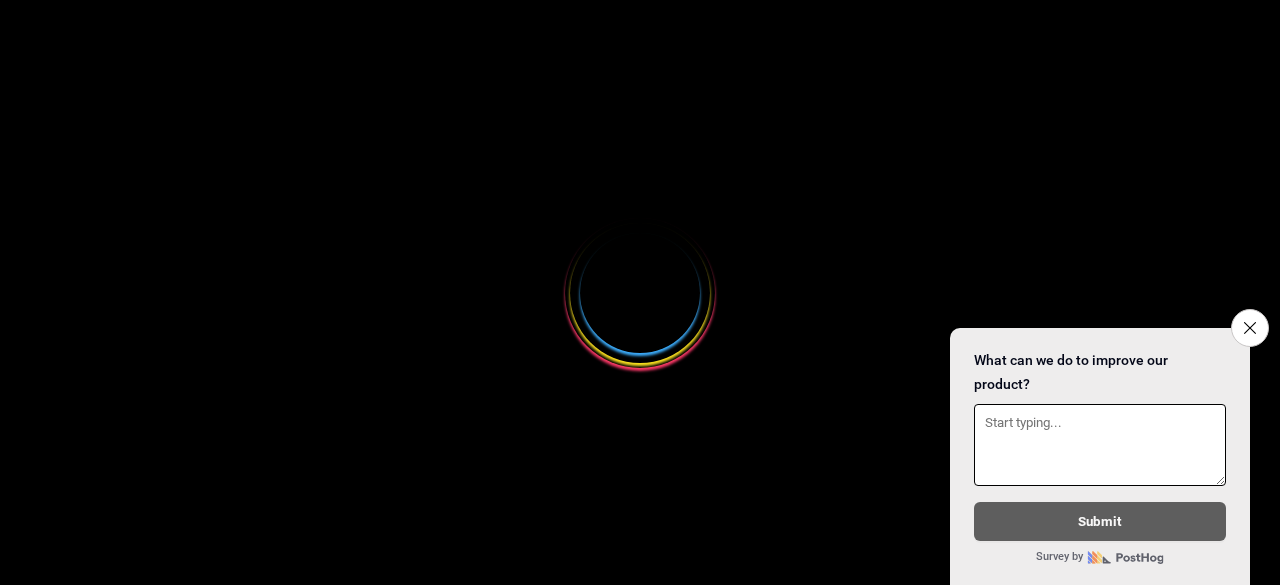 select 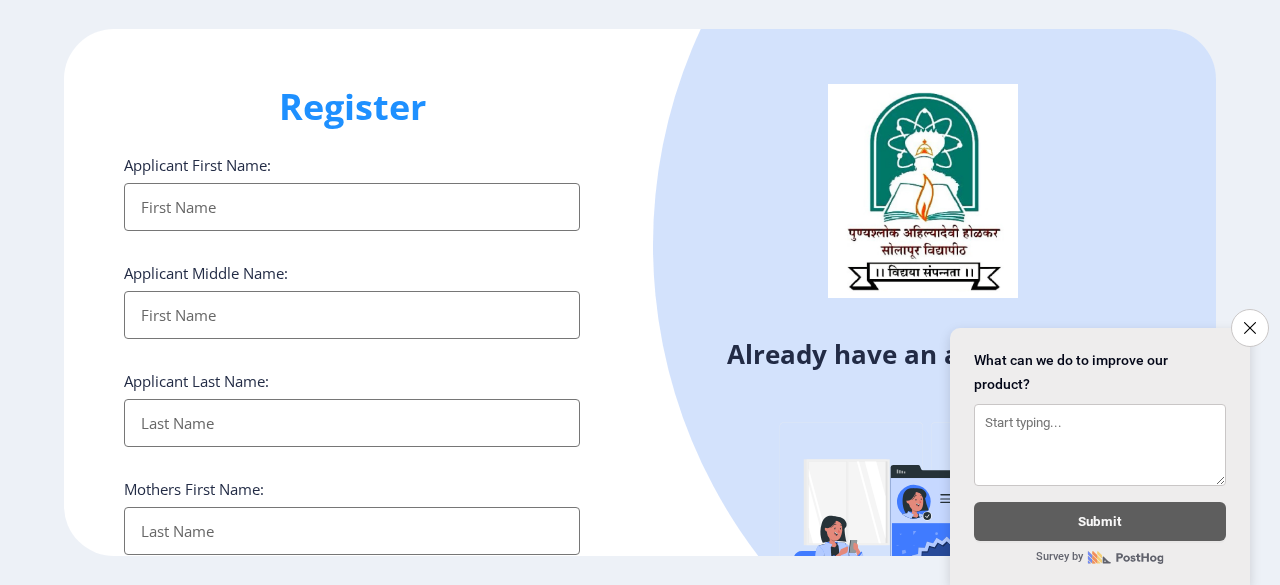 click on "Applicant First Name:" at bounding box center (352, 207) 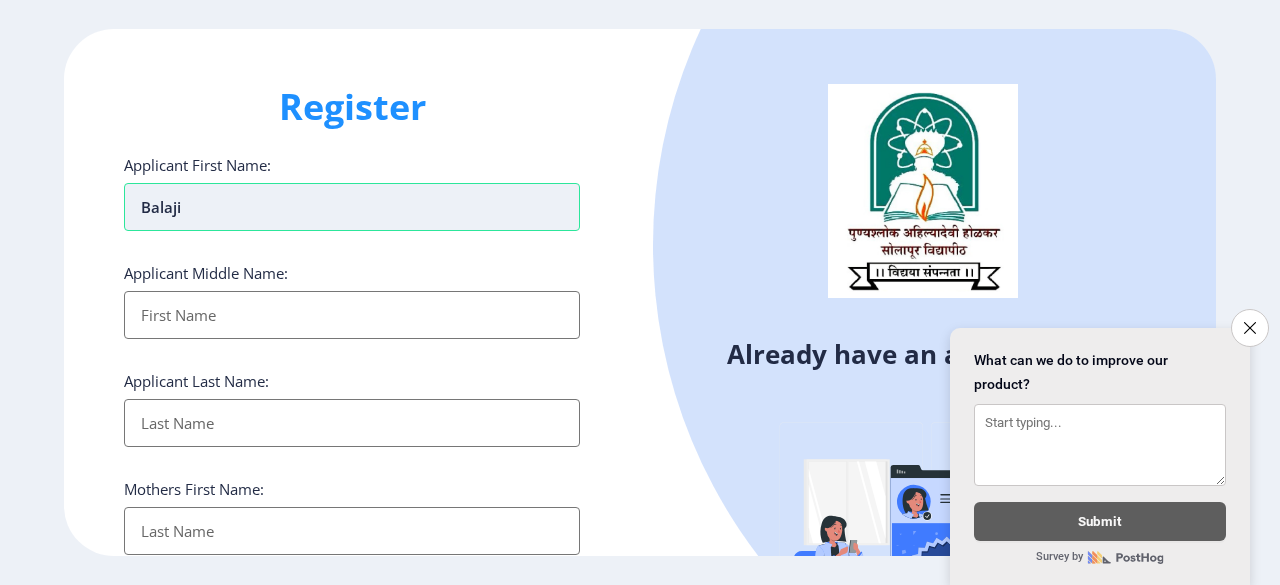 type on "Balaji" 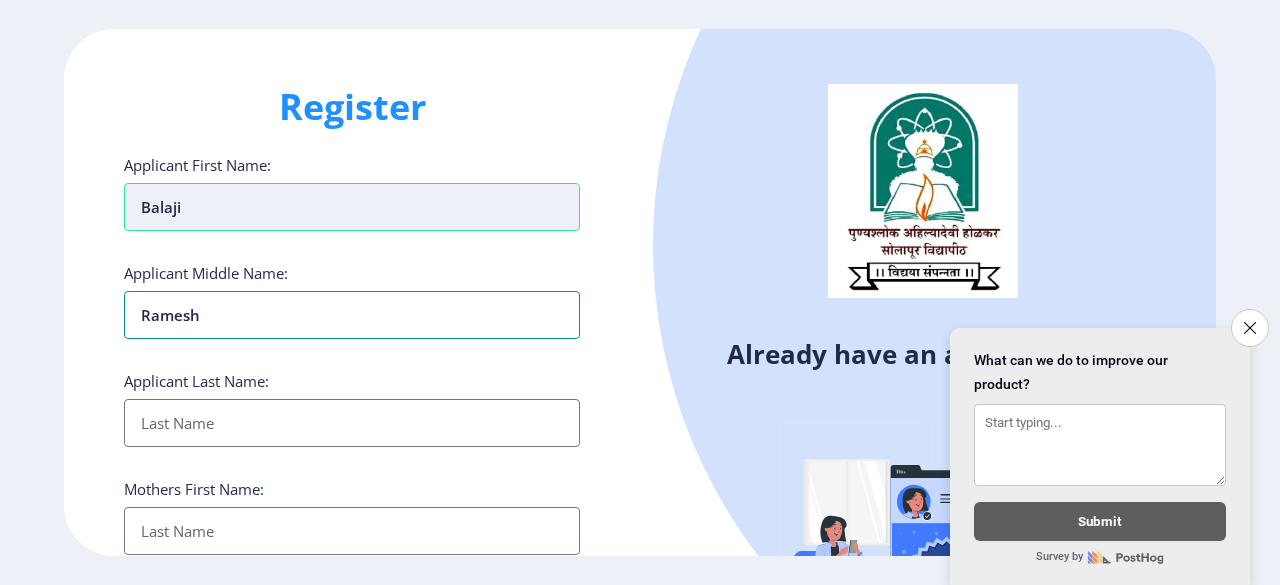 type on "Ramesh" 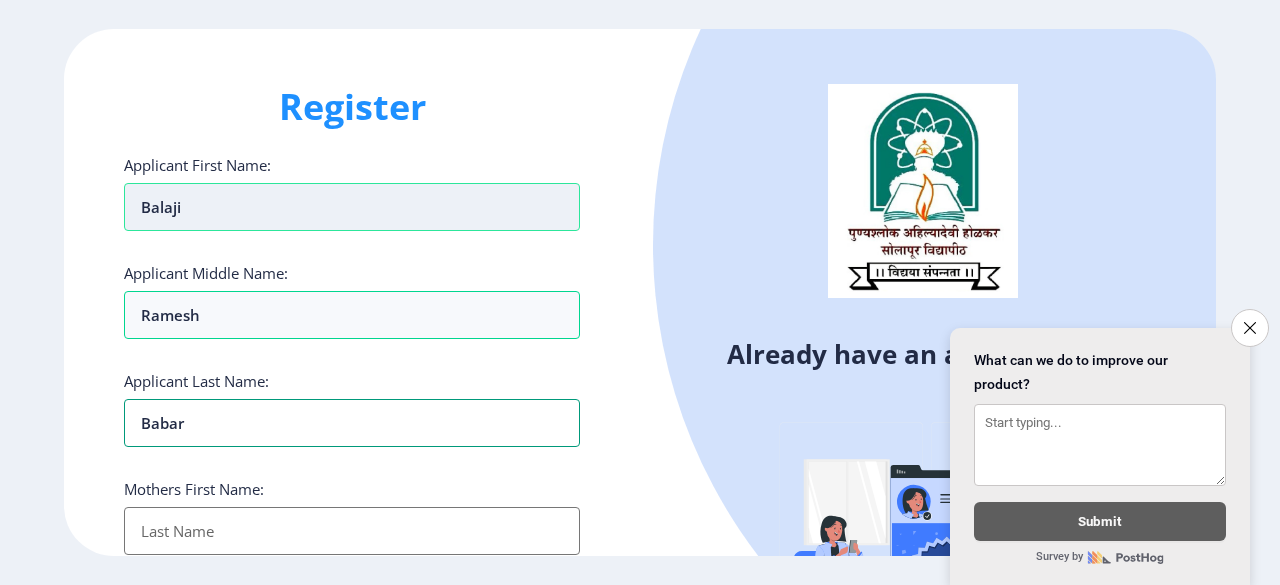 type on "Babar" 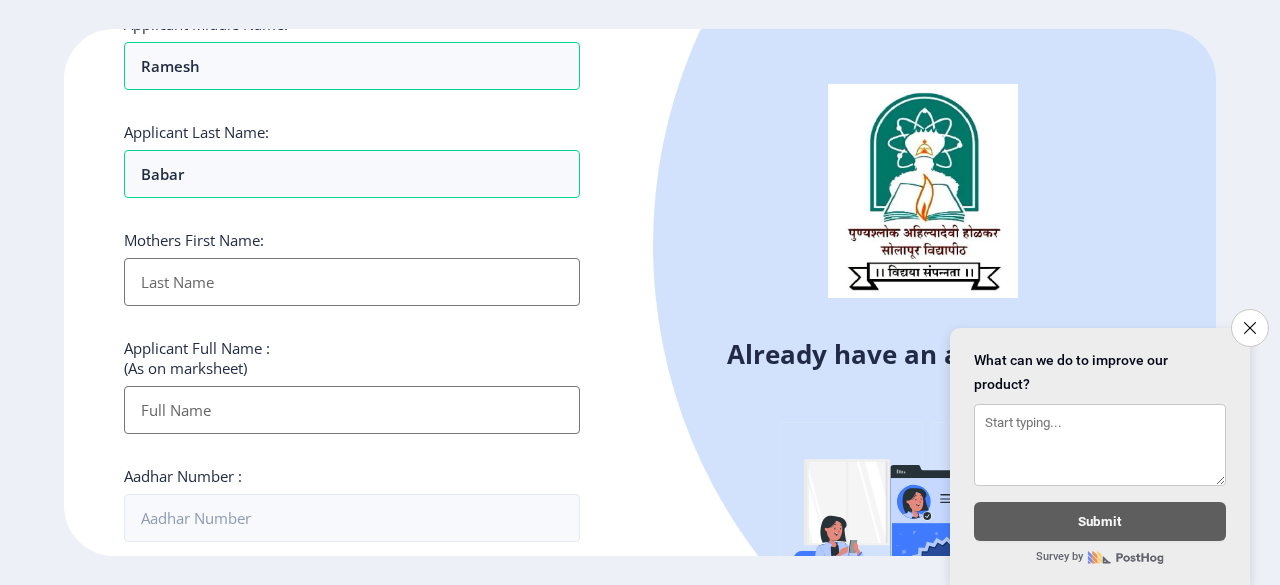 scroll, scrollTop: 250, scrollLeft: 0, axis: vertical 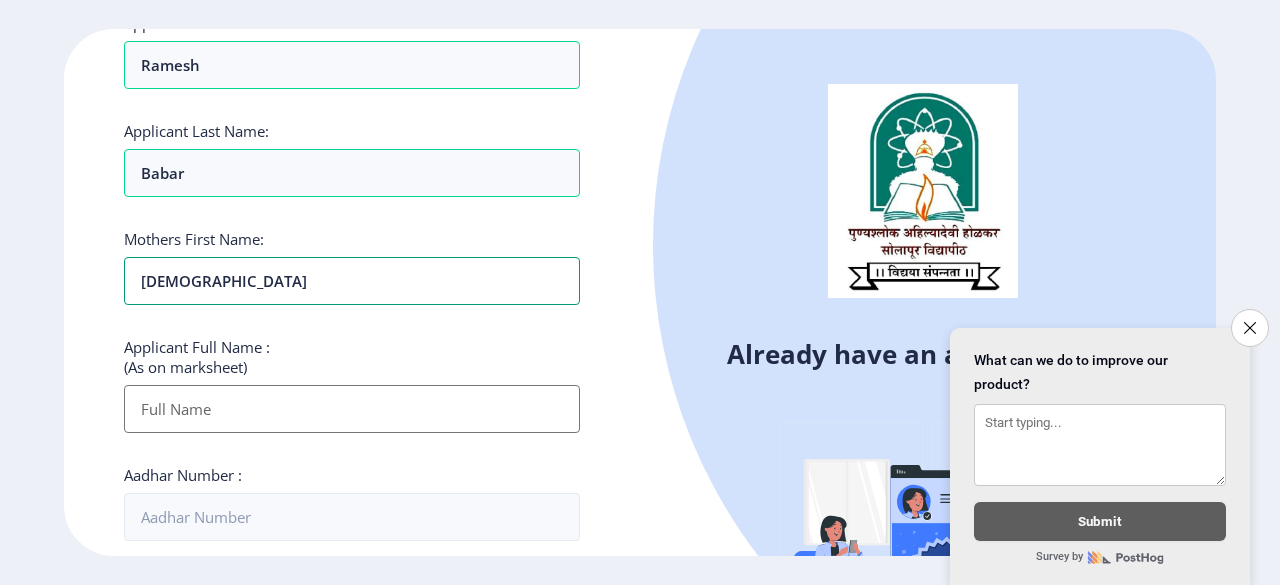 type on "[DEMOGRAPHIC_DATA]" 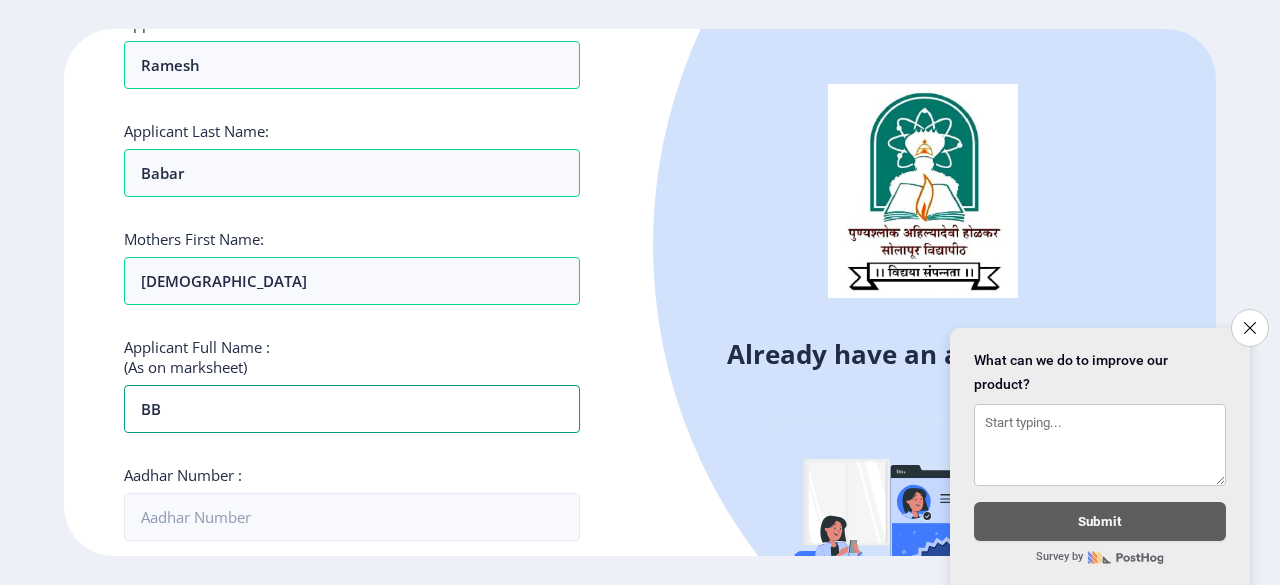 type on "B" 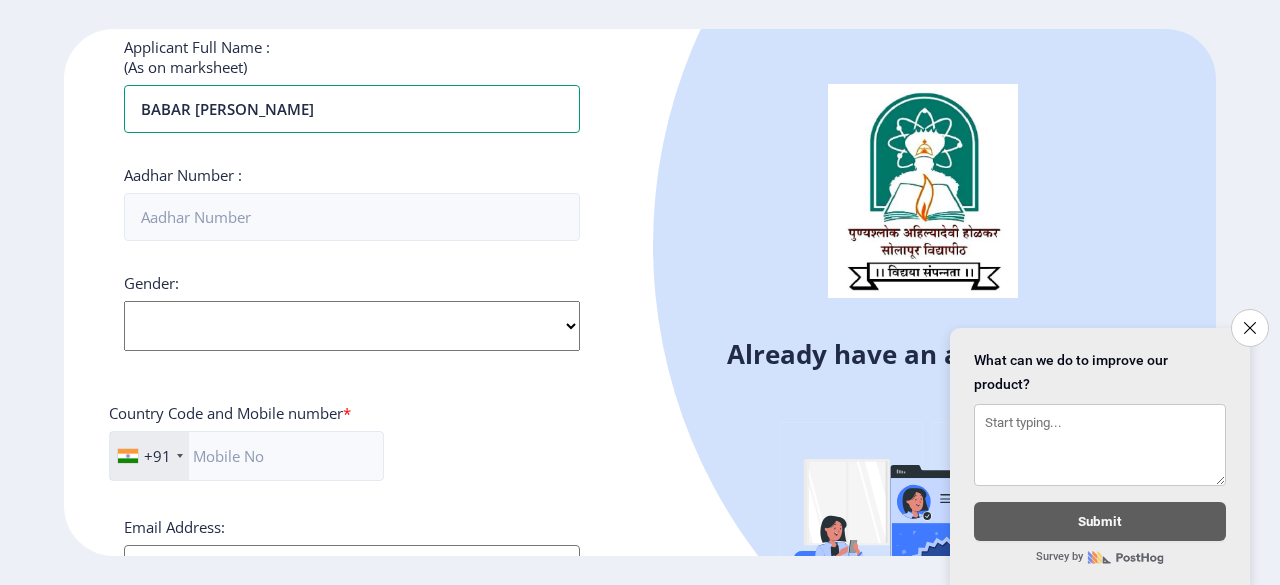 scroll, scrollTop: 551, scrollLeft: 0, axis: vertical 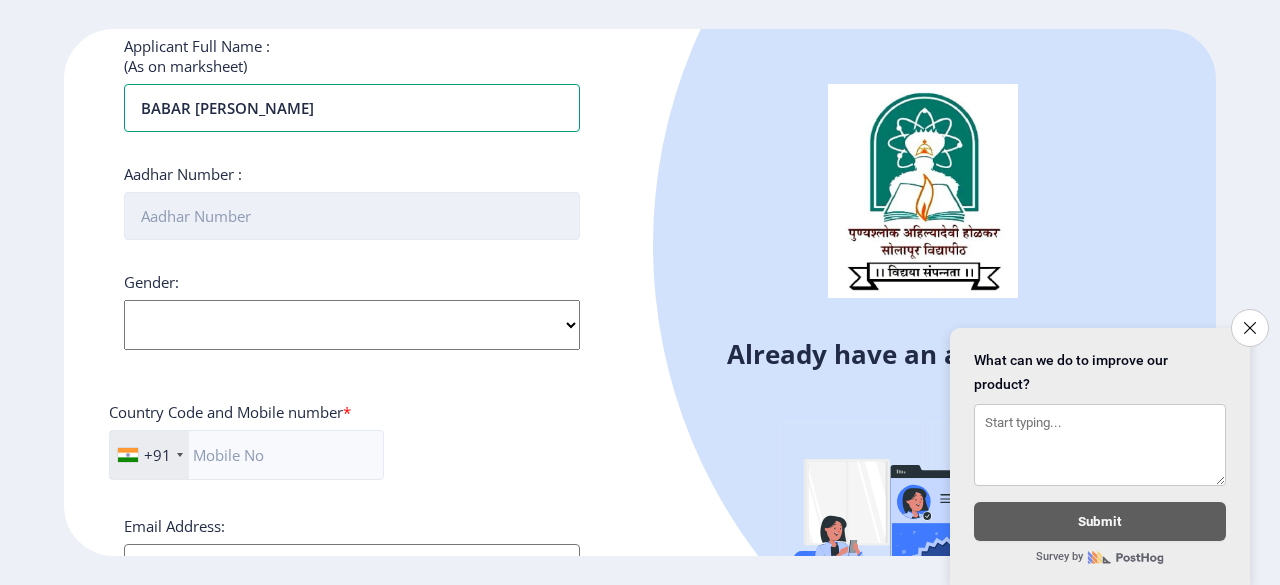 type on "BABAR [PERSON_NAME]" 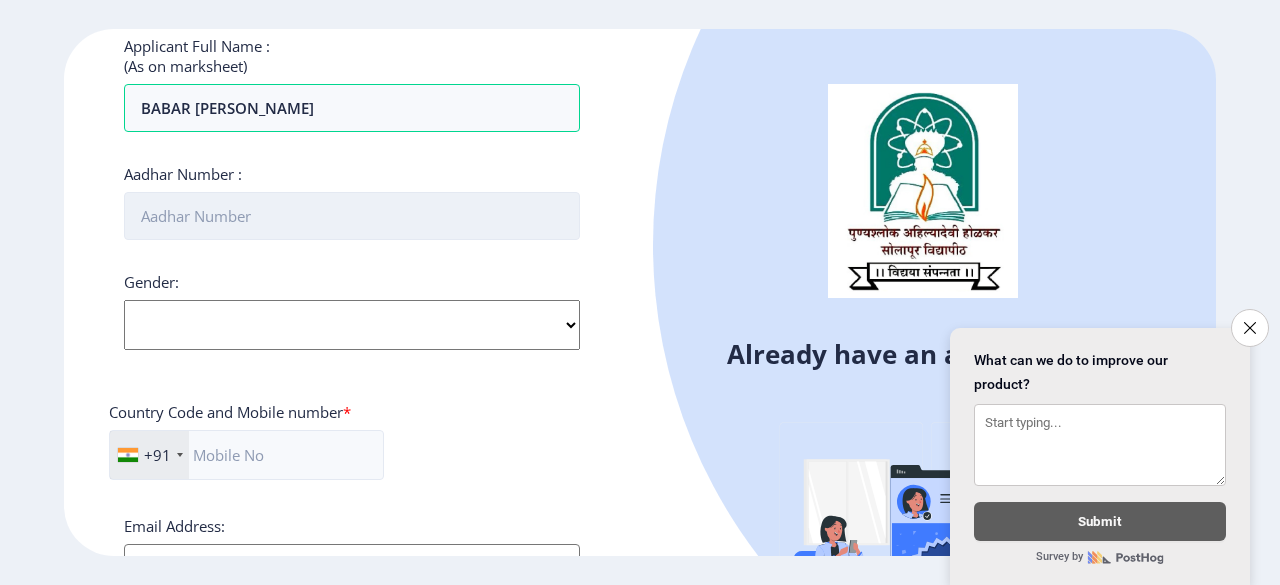 click on "Aadhar Number :" at bounding box center [352, 216] 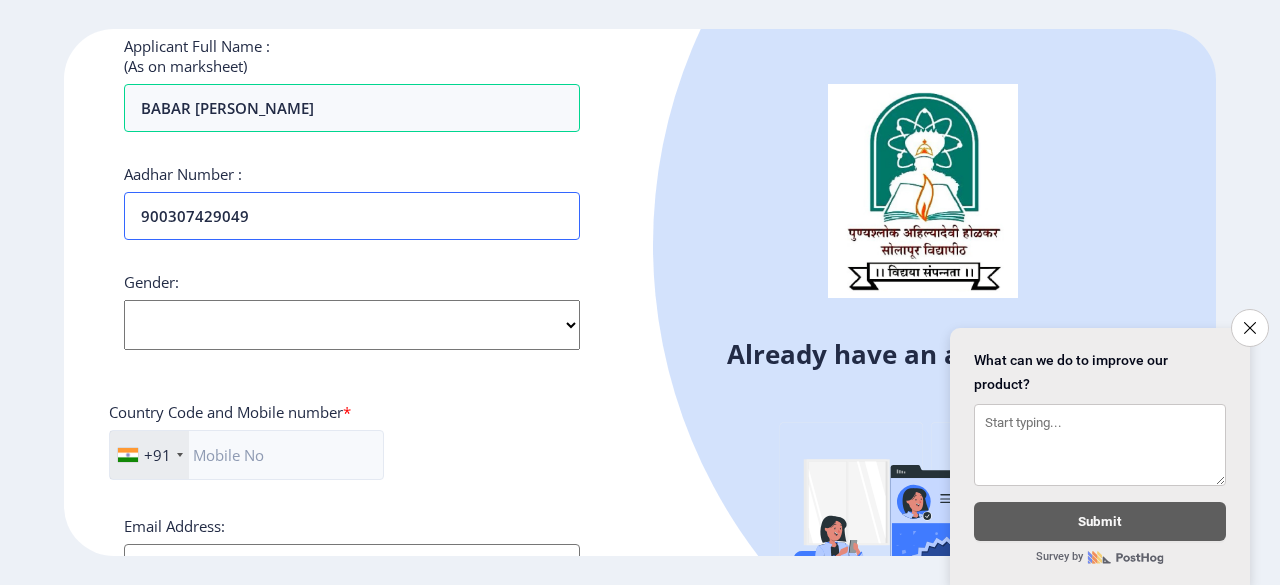 type on "900307429049" 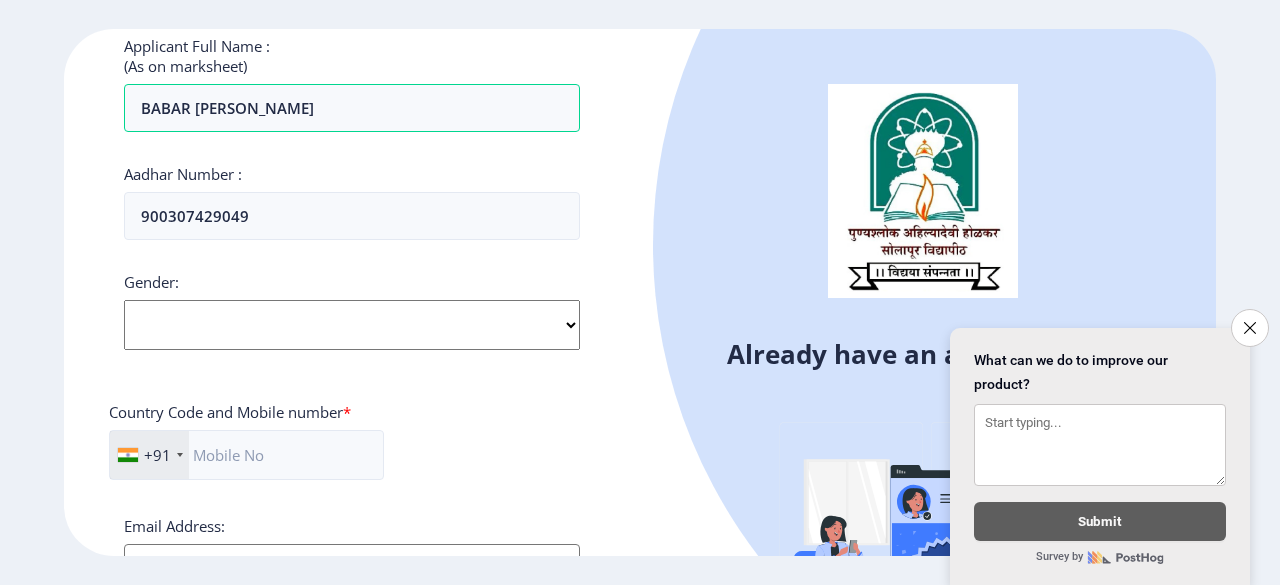 click on "Select Gender [DEMOGRAPHIC_DATA] [DEMOGRAPHIC_DATA] Other" 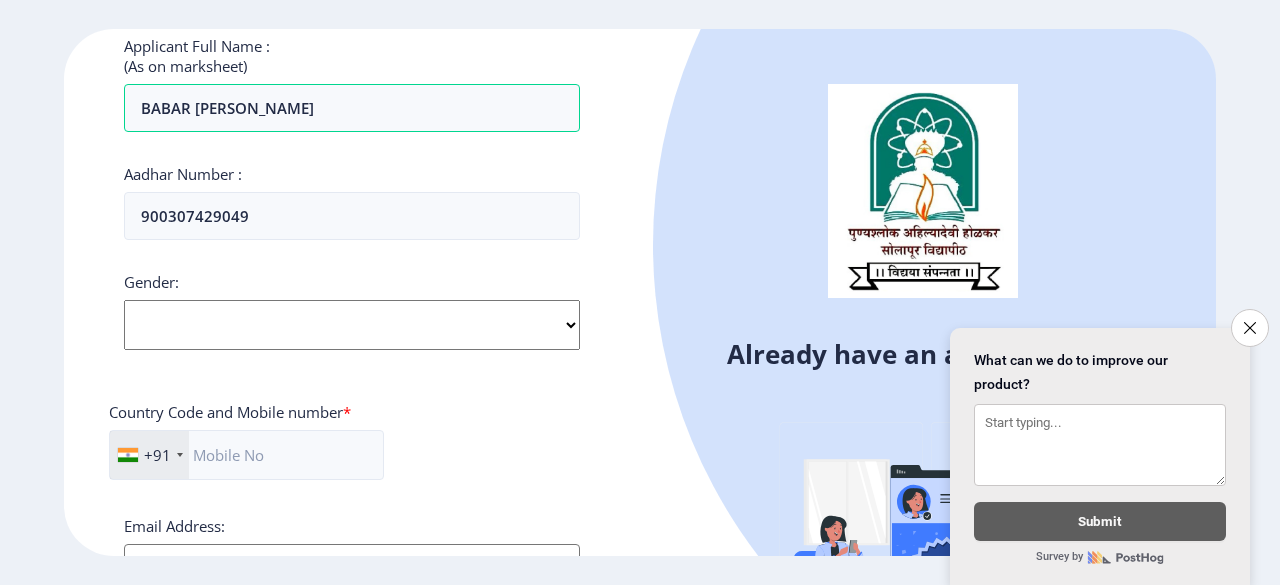 select on "[DEMOGRAPHIC_DATA]" 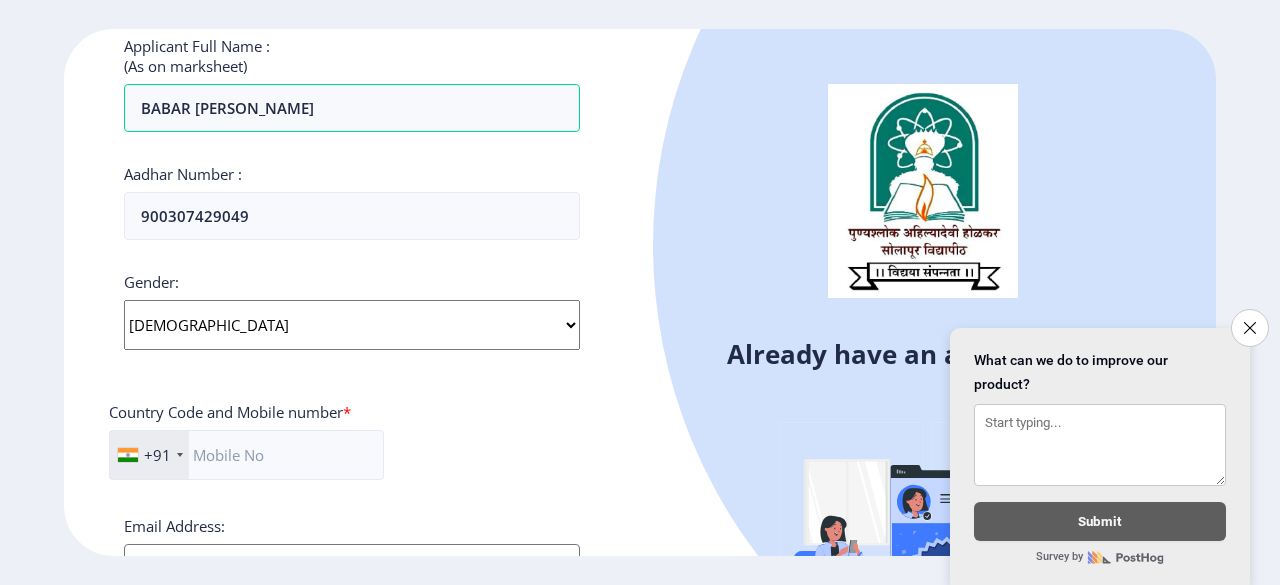 click on "Select Gender [DEMOGRAPHIC_DATA] [DEMOGRAPHIC_DATA] Other" 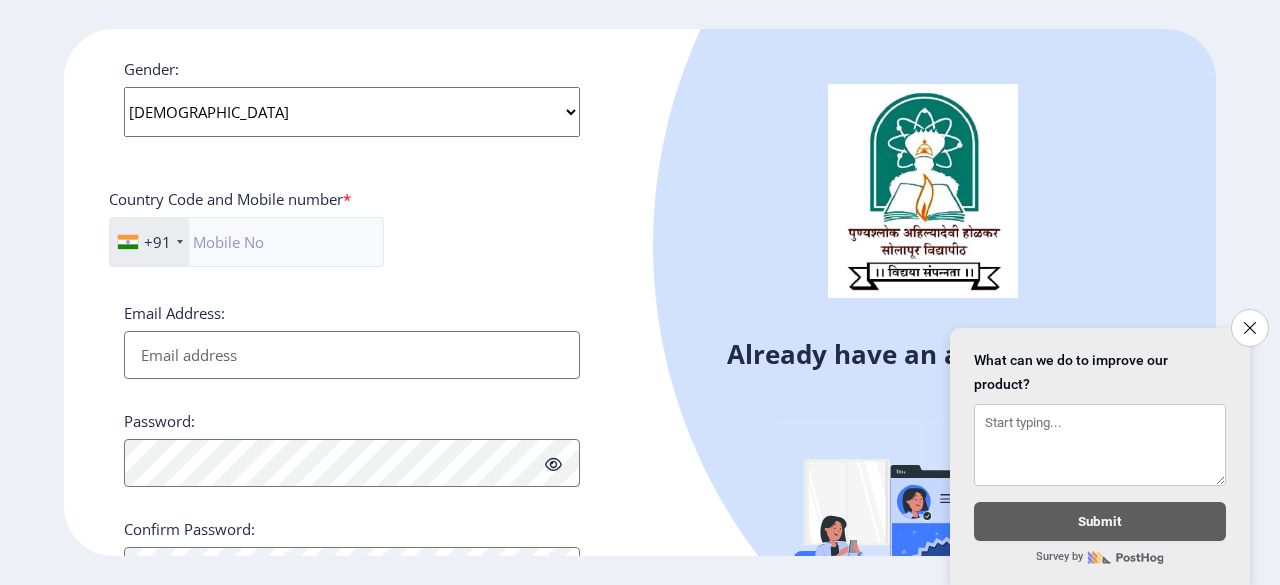scroll, scrollTop: 828, scrollLeft: 0, axis: vertical 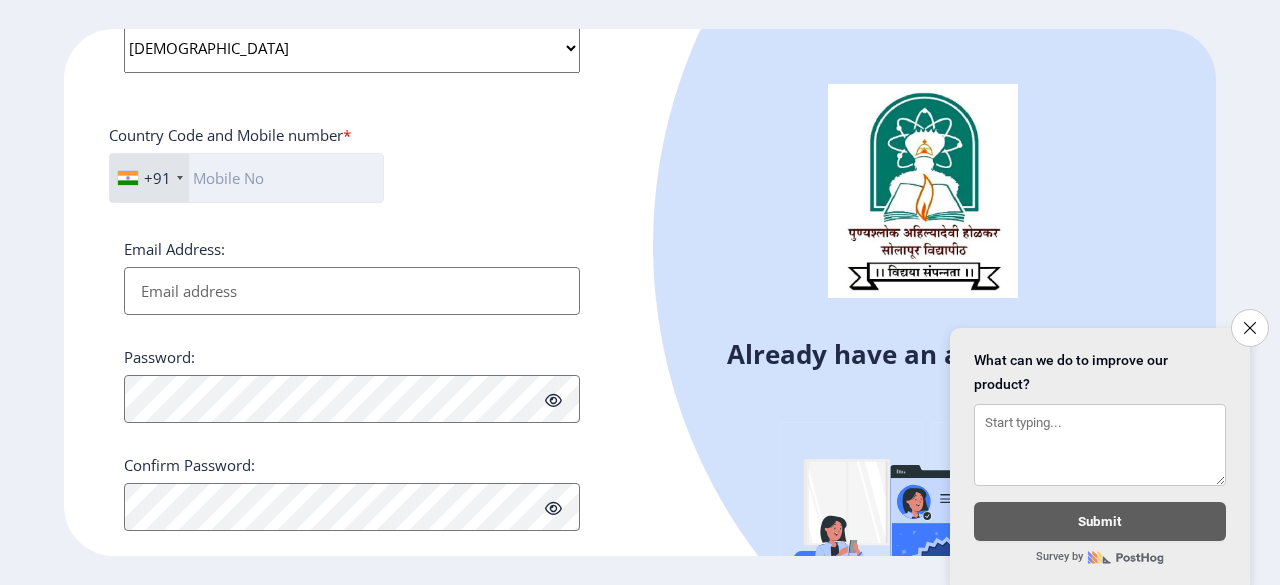click 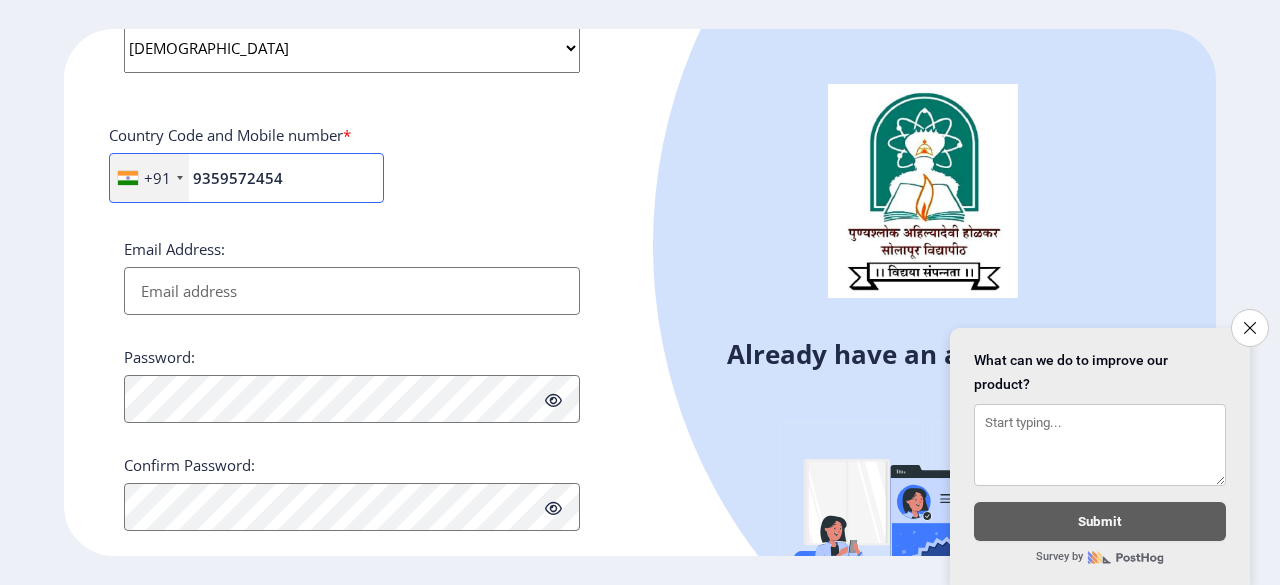 type on "9359572454" 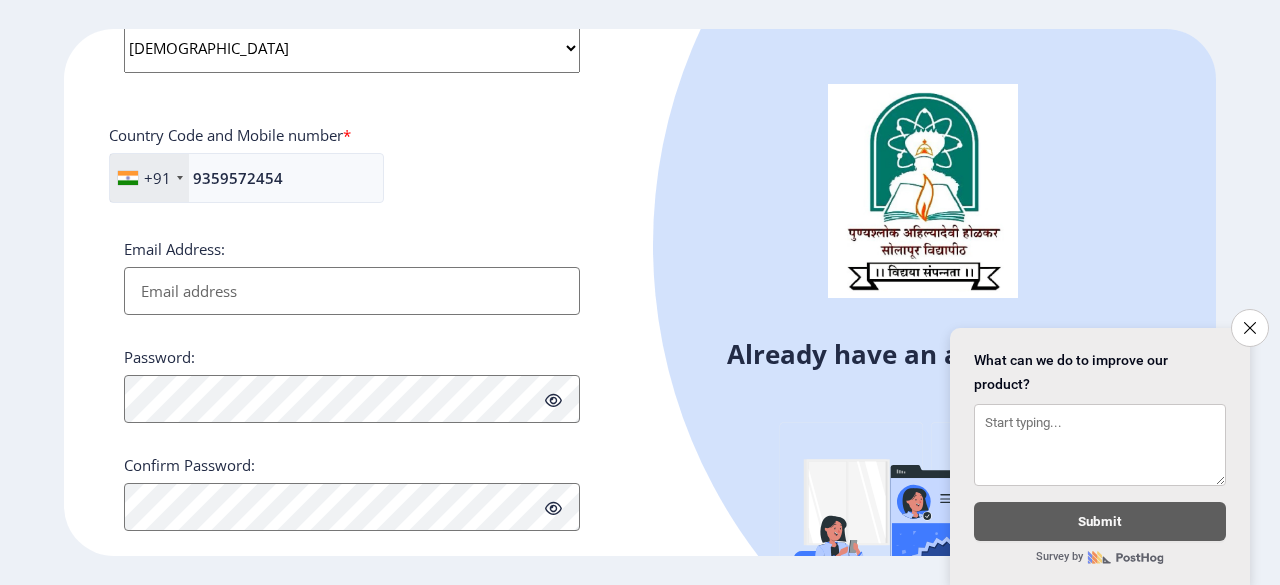 click on "Email Address:" at bounding box center [352, 291] 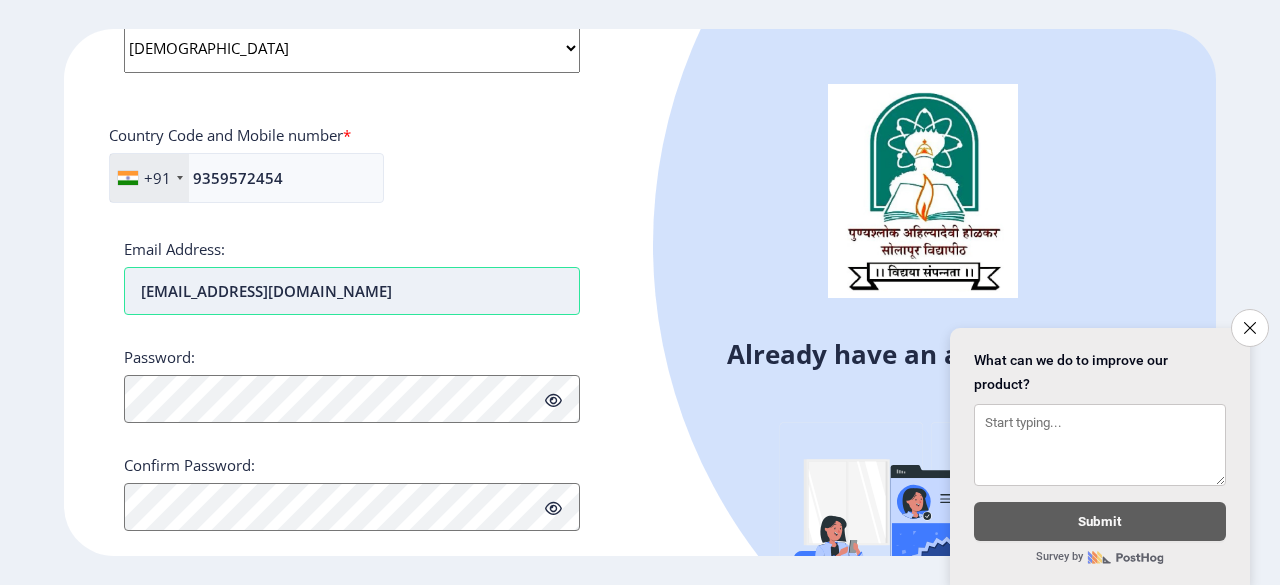 type on "[EMAIL_ADDRESS][DOMAIN_NAME]" 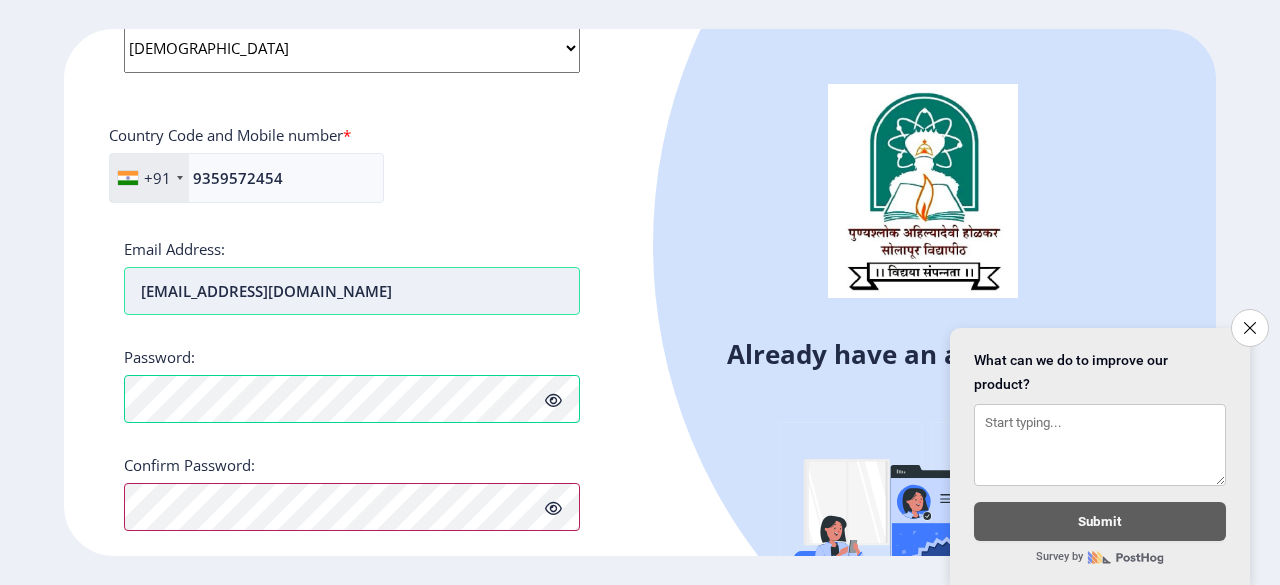scroll, scrollTop: 884, scrollLeft: 0, axis: vertical 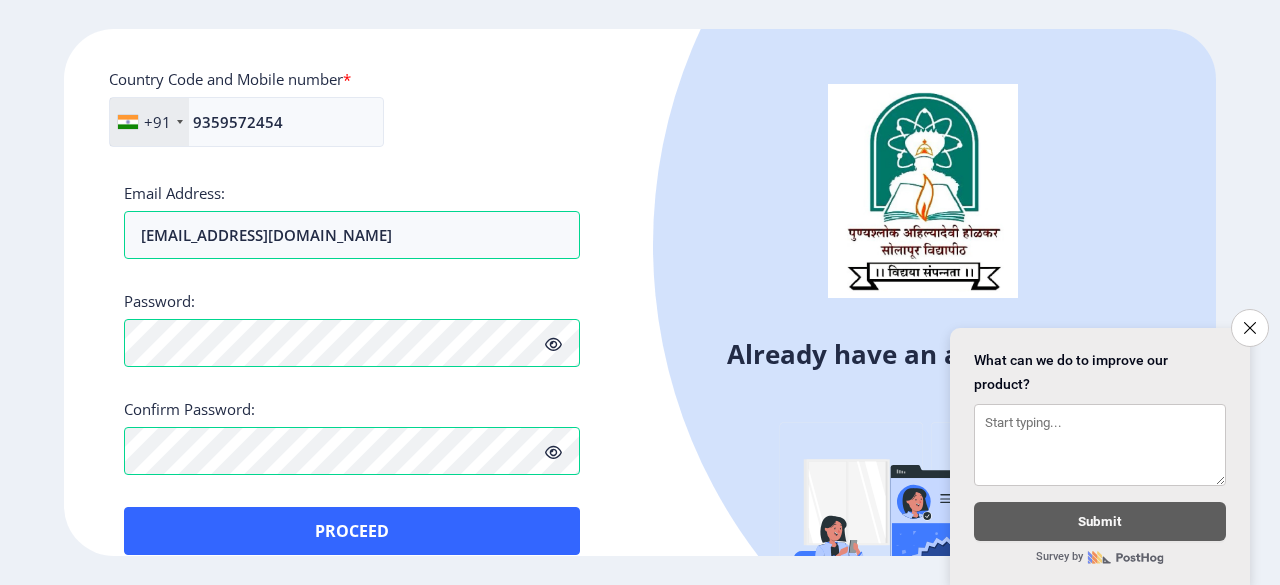 click 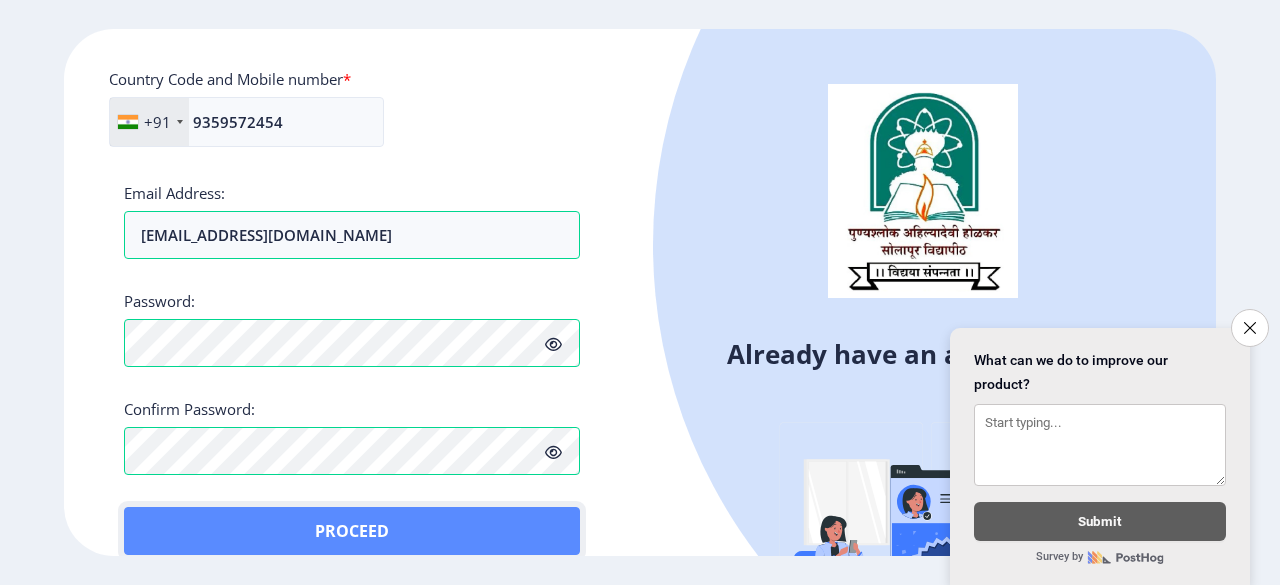 click on "Proceed" 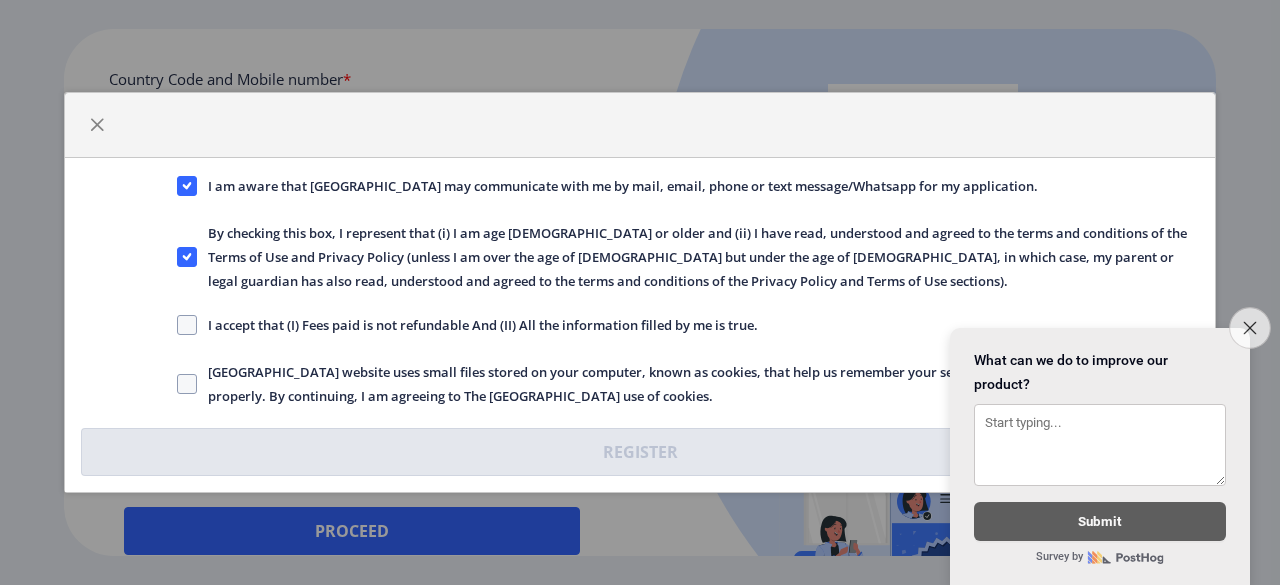 click on "Close survey" at bounding box center (1250, 328) 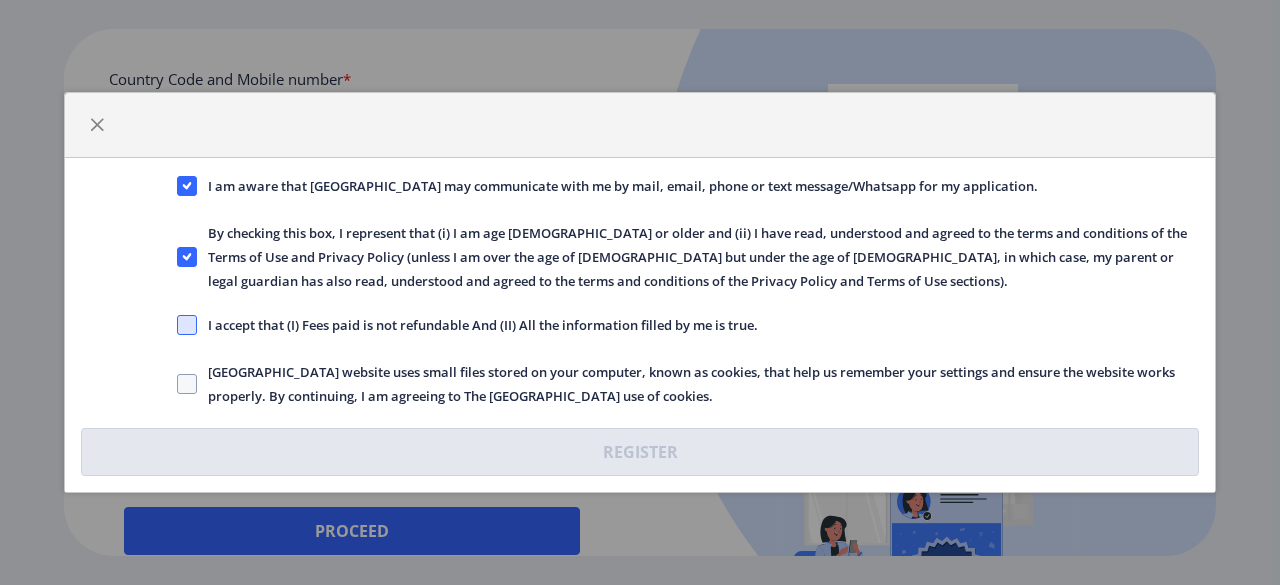 click 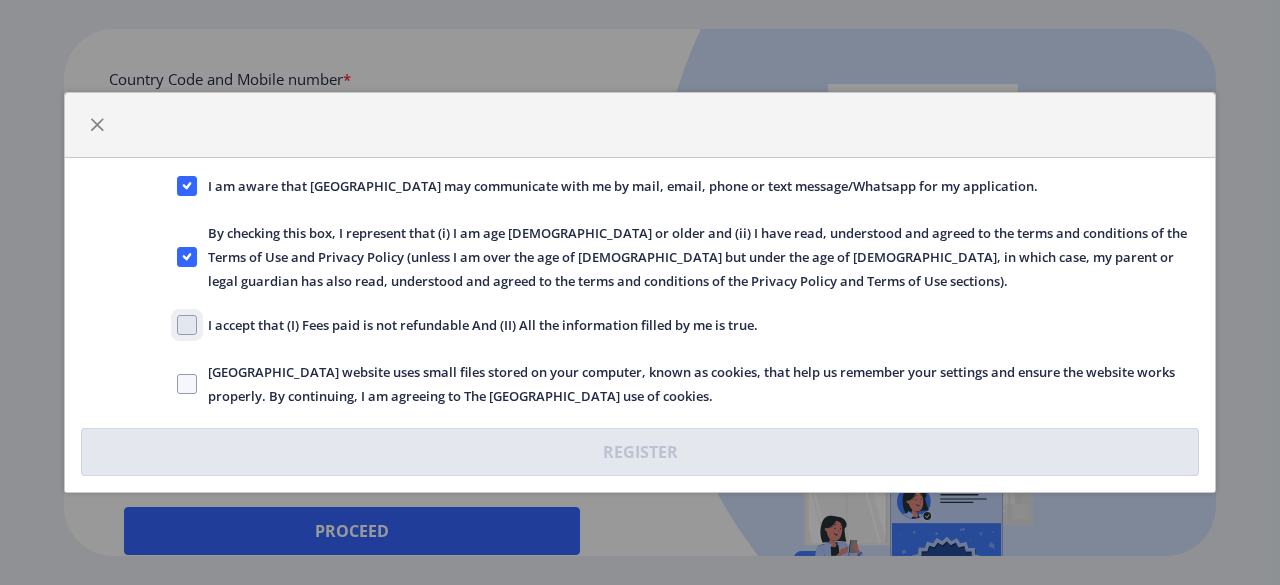 click on "I accept that (I) Fees paid is not refundable And (II) All the information filled by me is true." 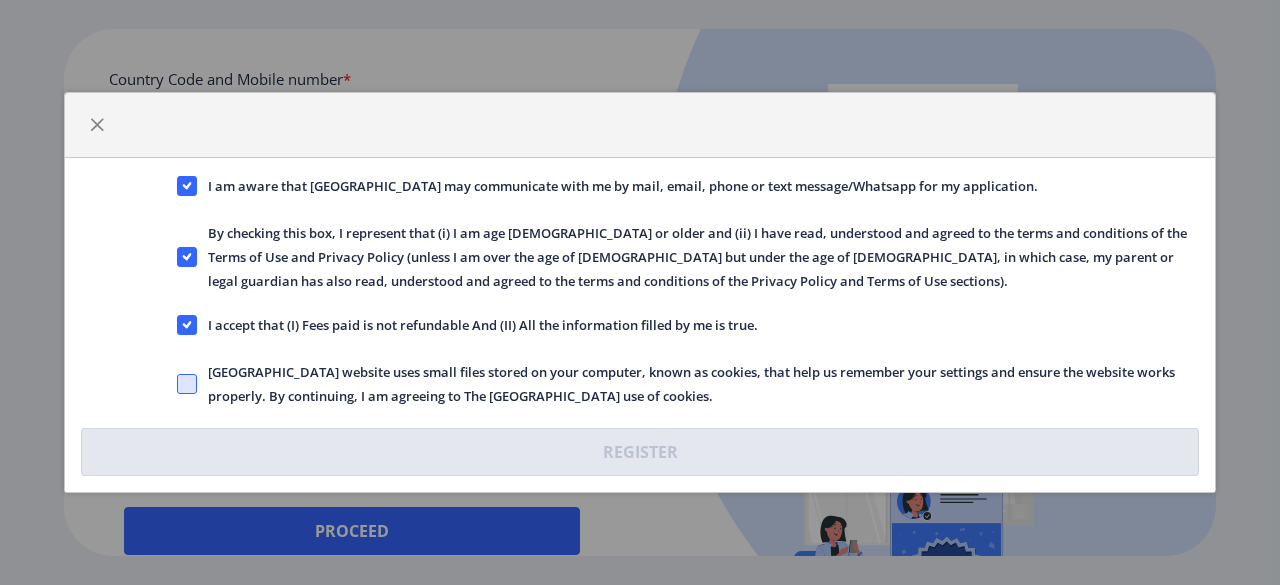 click 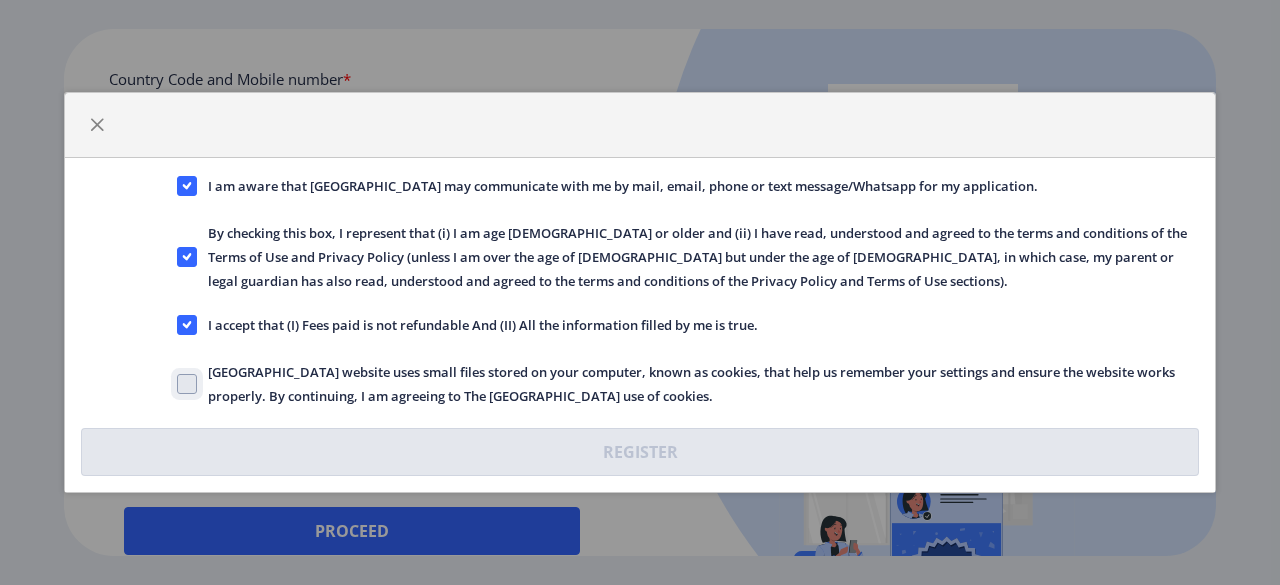 checkbox on "true" 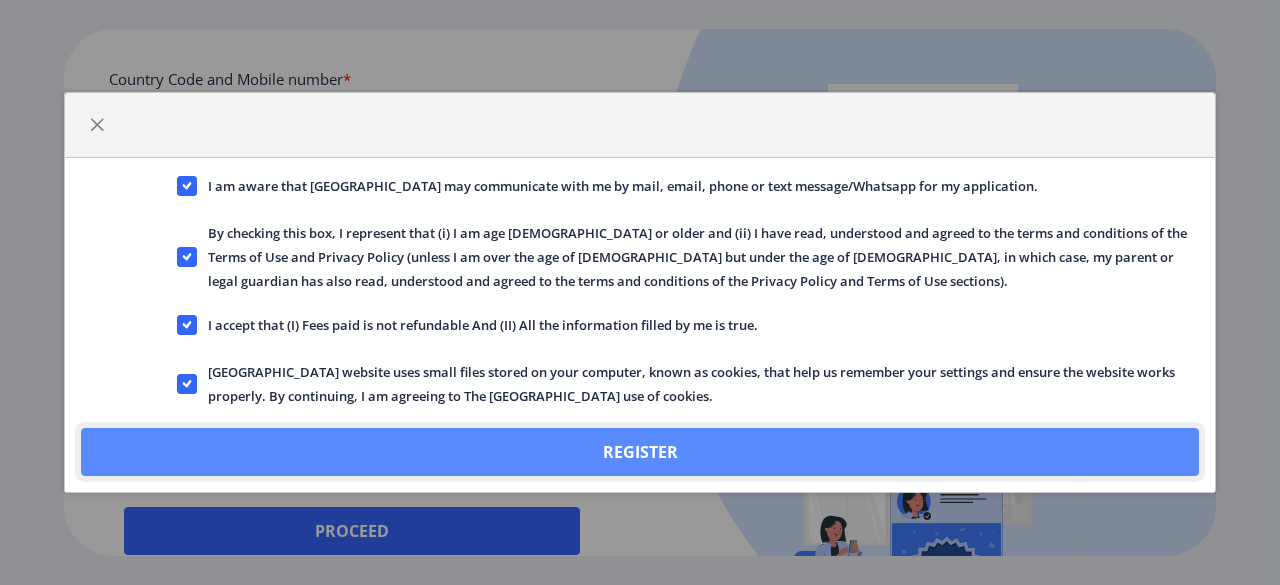 click on "Register" 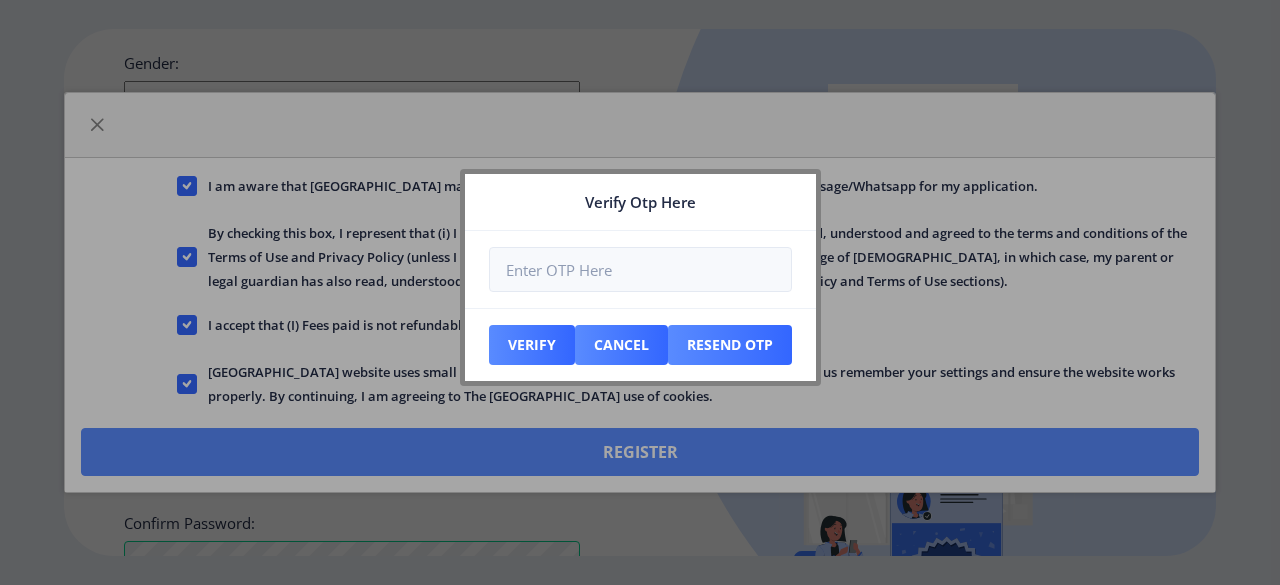 scroll, scrollTop: 997, scrollLeft: 0, axis: vertical 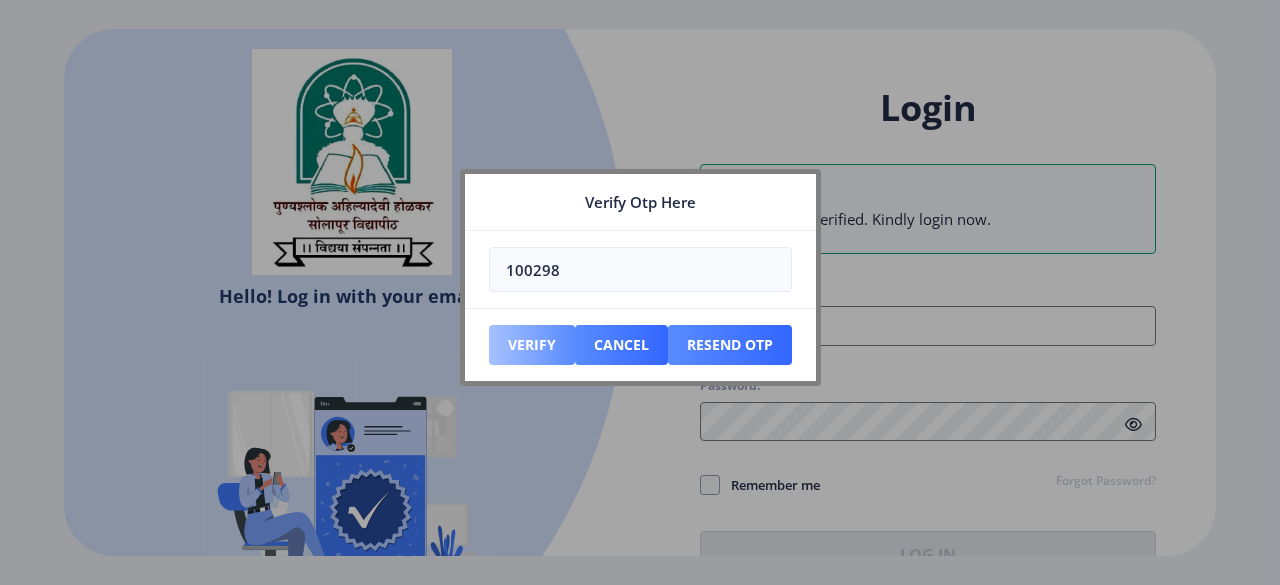 type on "100298" 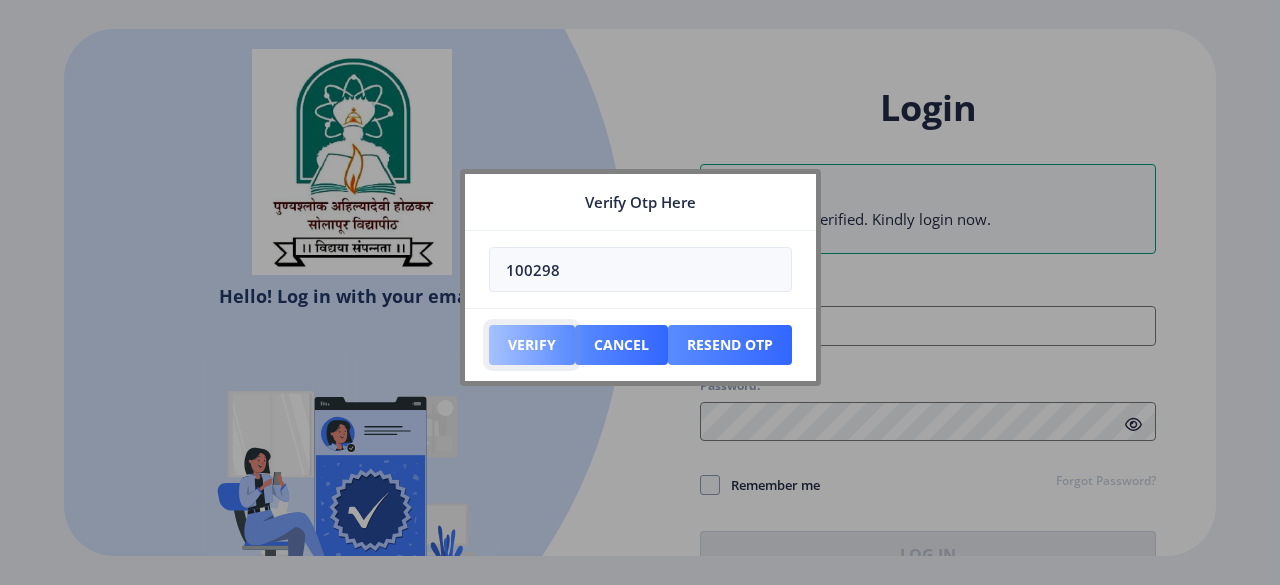 click on "Verify" at bounding box center (532, 345) 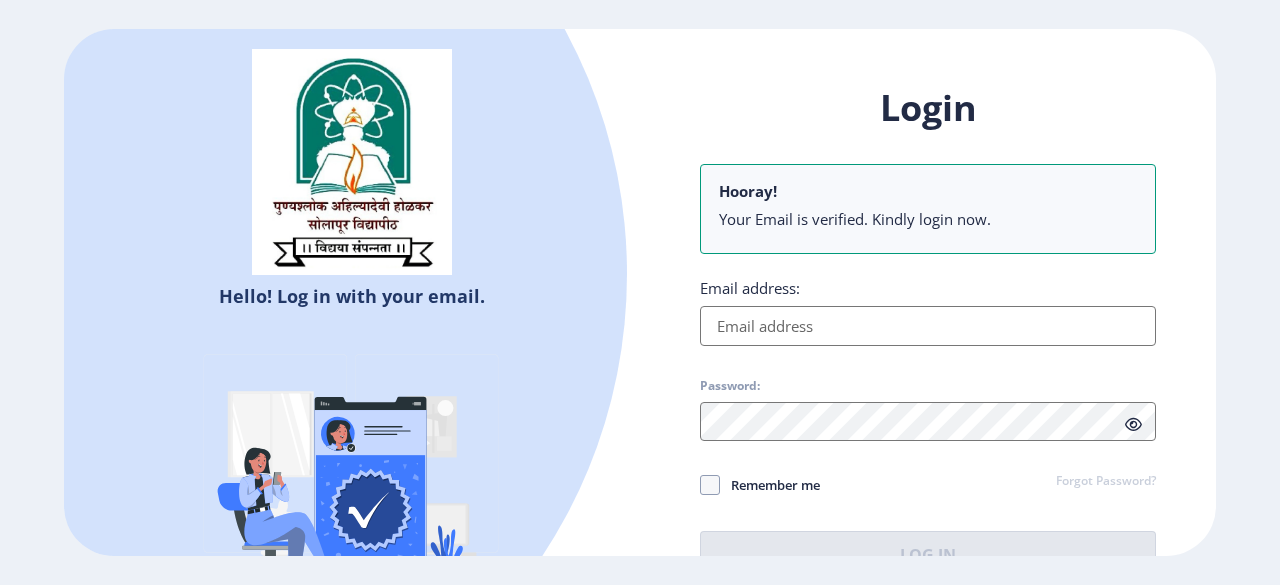 click on "Email address:" at bounding box center [928, 326] 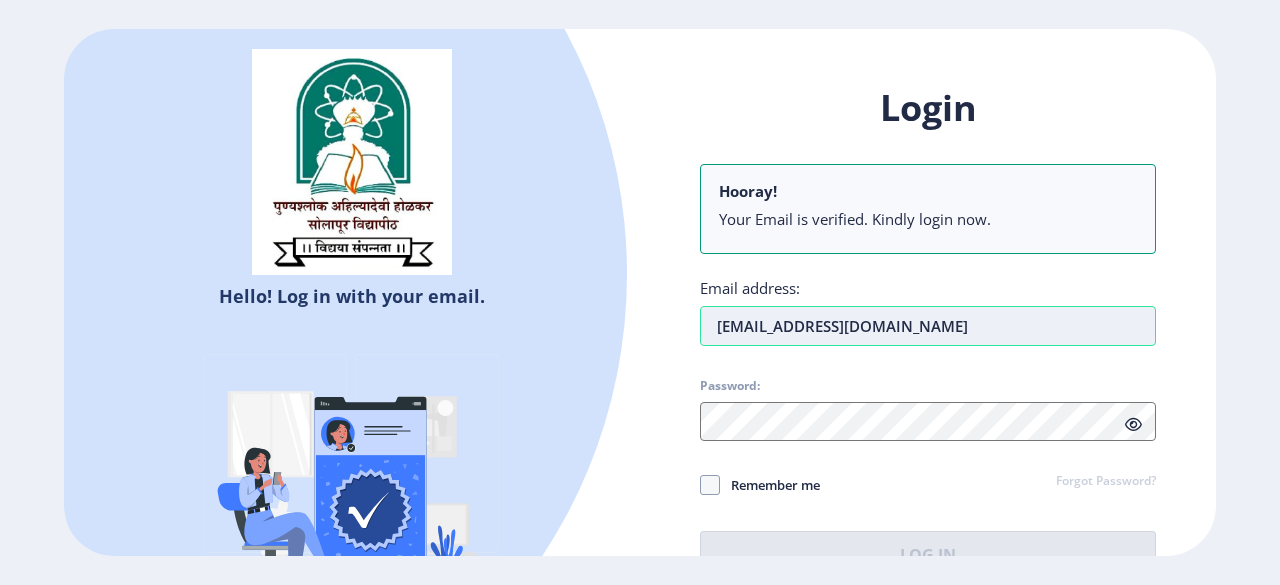 type on "[EMAIL_ADDRESS][DOMAIN_NAME]" 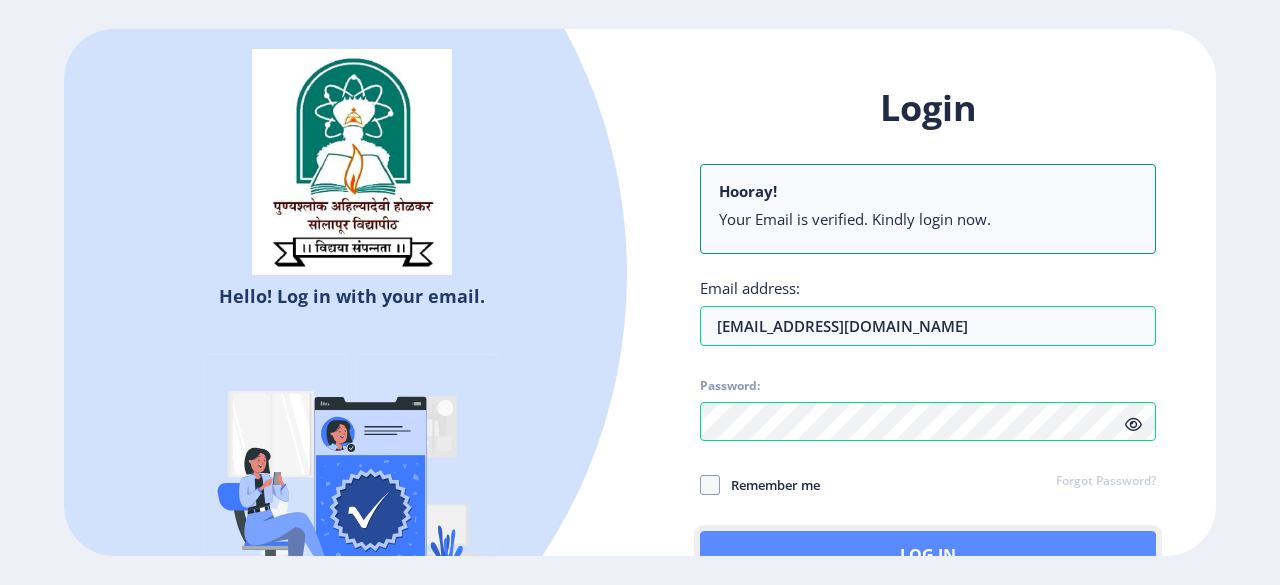 click on "Log In" 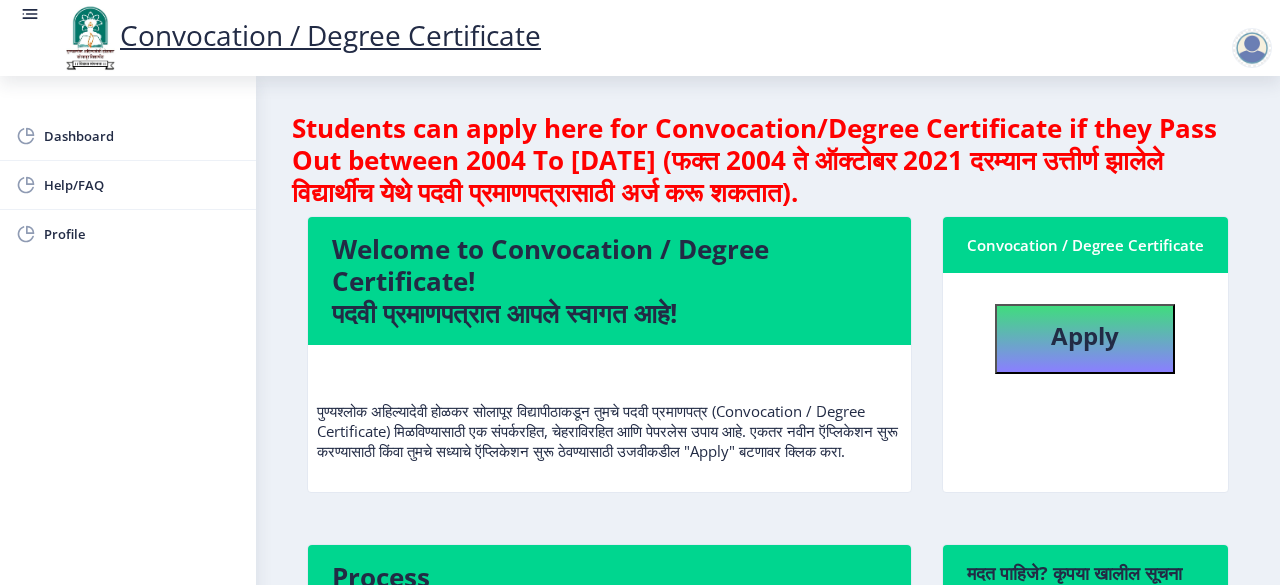 scroll, scrollTop: 2, scrollLeft: 0, axis: vertical 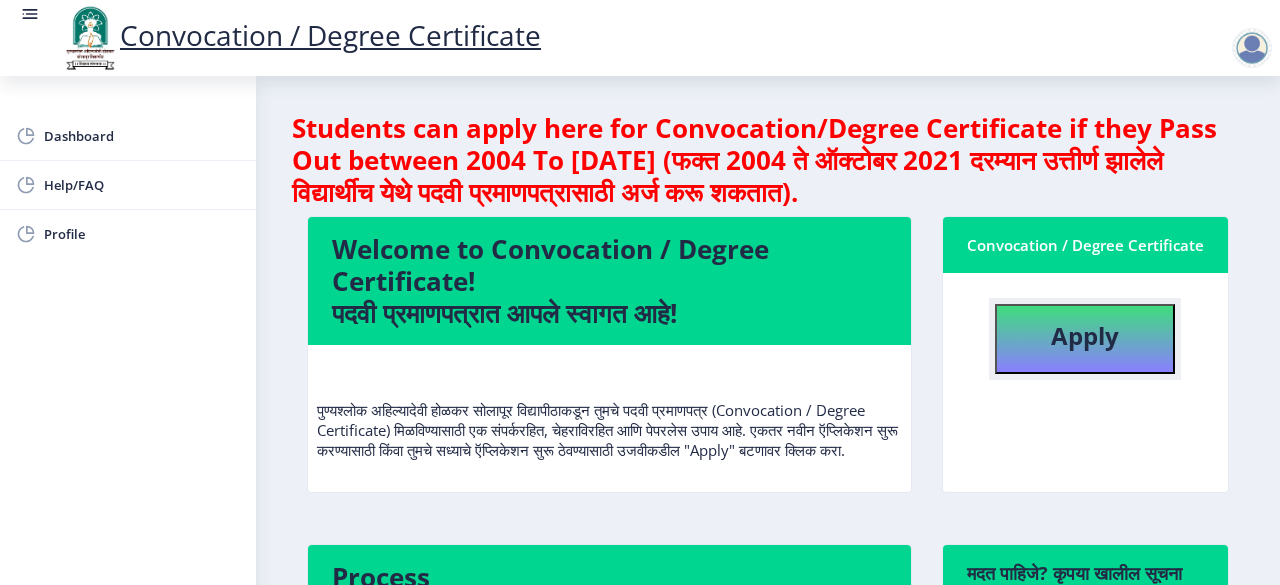 click on "Apply" 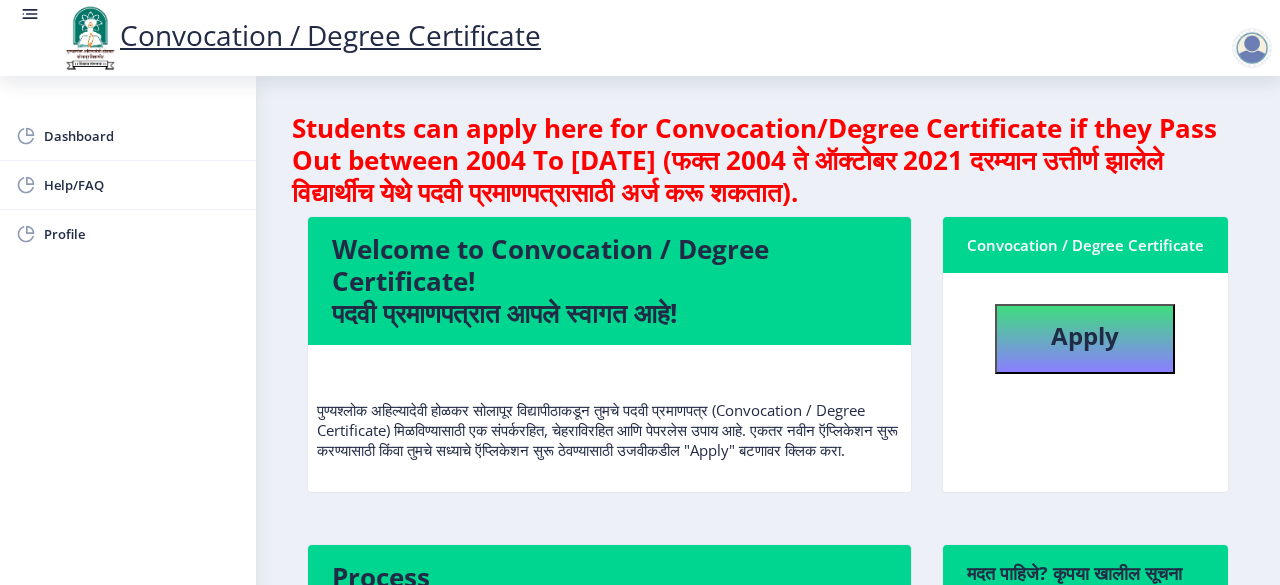 select 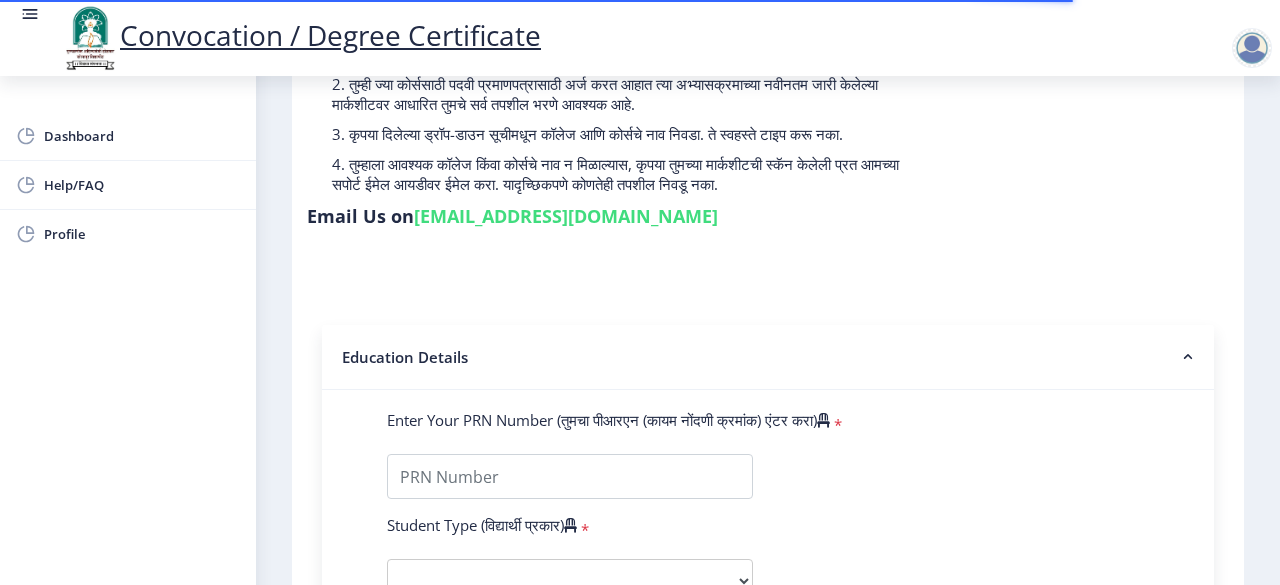 scroll, scrollTop: 388, scrollLeft: 0, axis: vertical 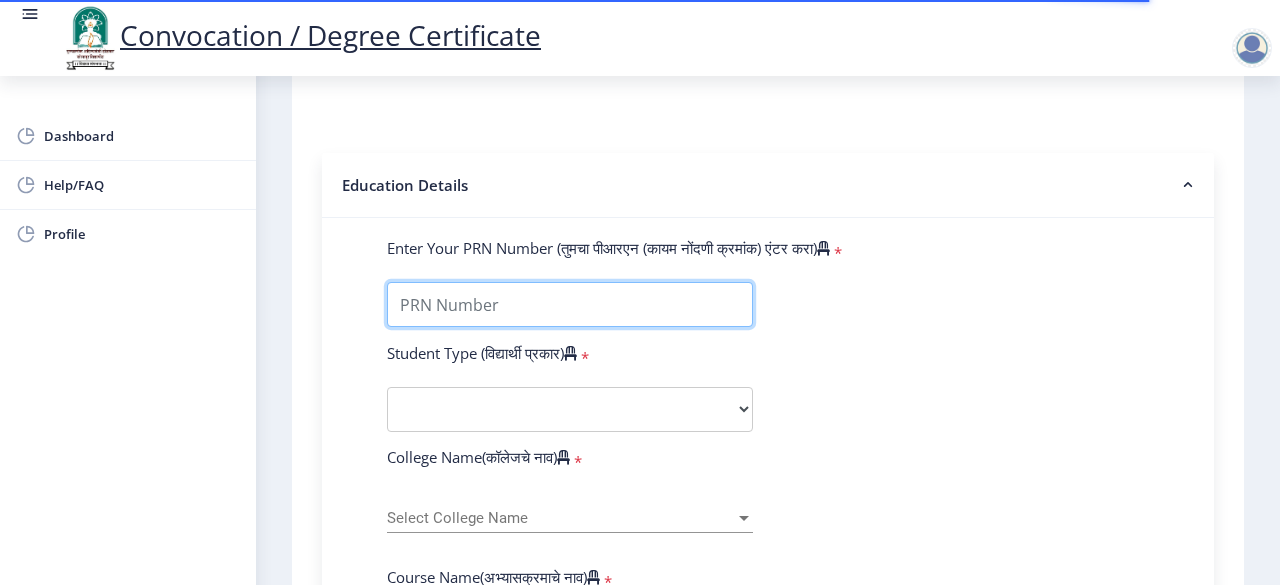 click on "Enter Your PRN Number (तुमचा पीआरएन (कायम नोंदणी क्रमांक) एंटर करा)" at bounding box center [570, 304] 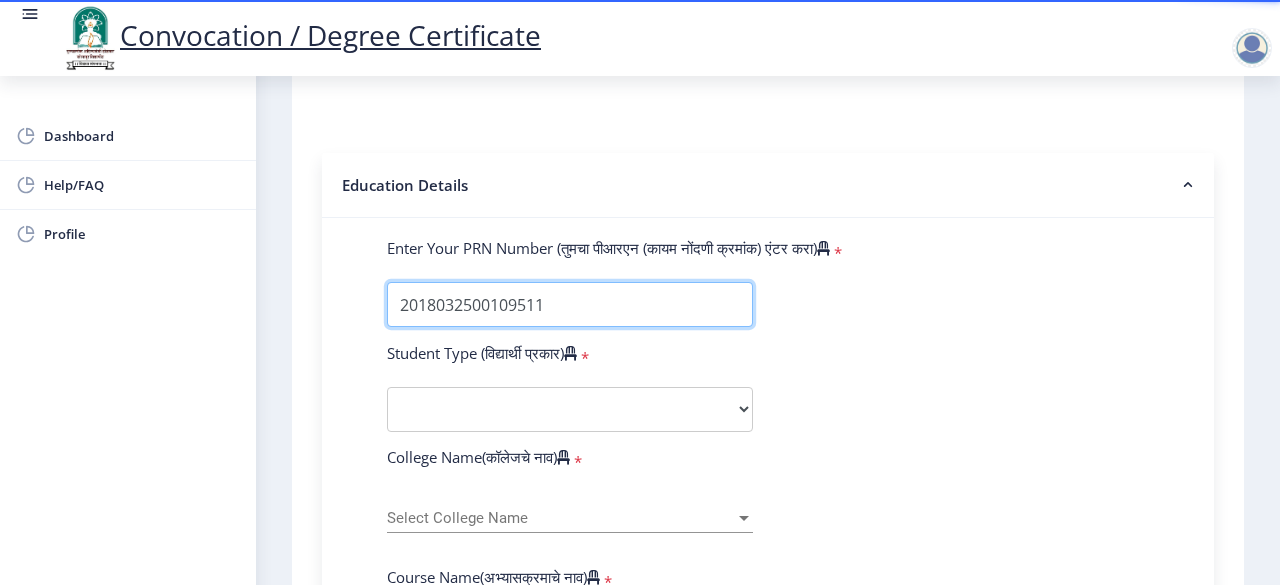 type on "2018032500109511" 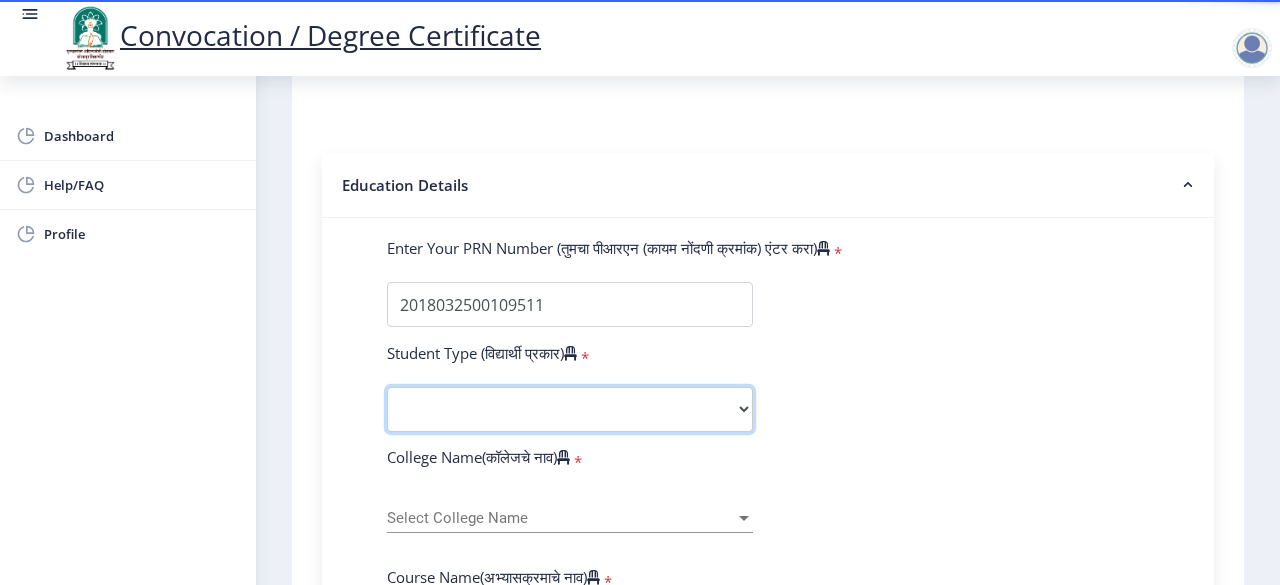 click on "Select Student Type Regular External" at bounding box center [570, 409] 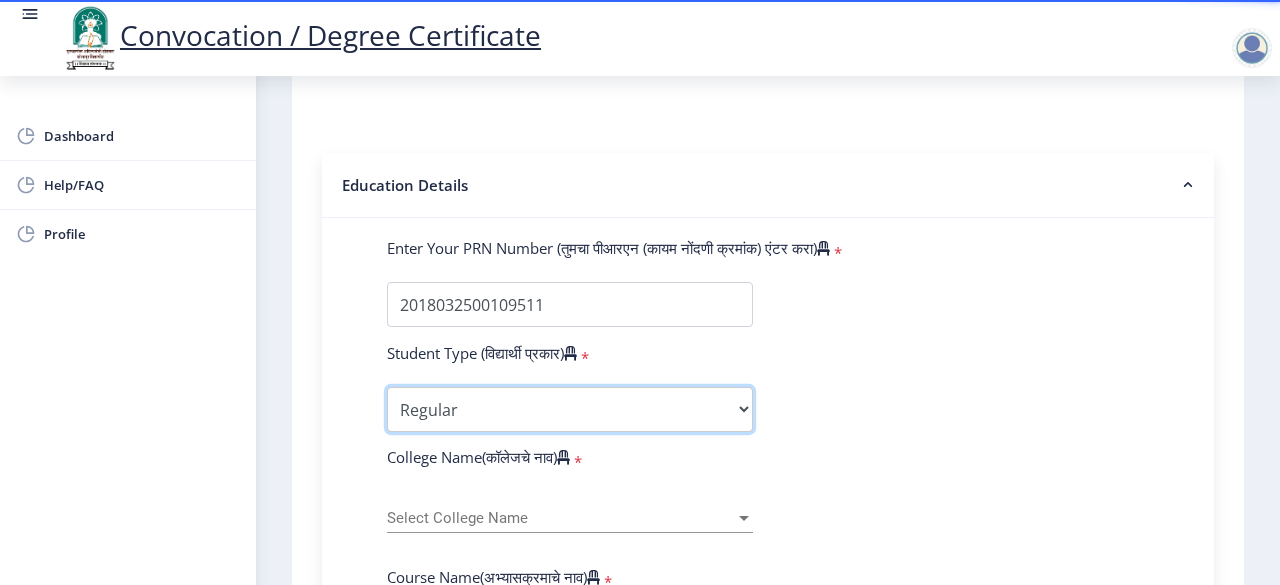 click on "Select Student Type Regular External" at bounding box center [570, 409] 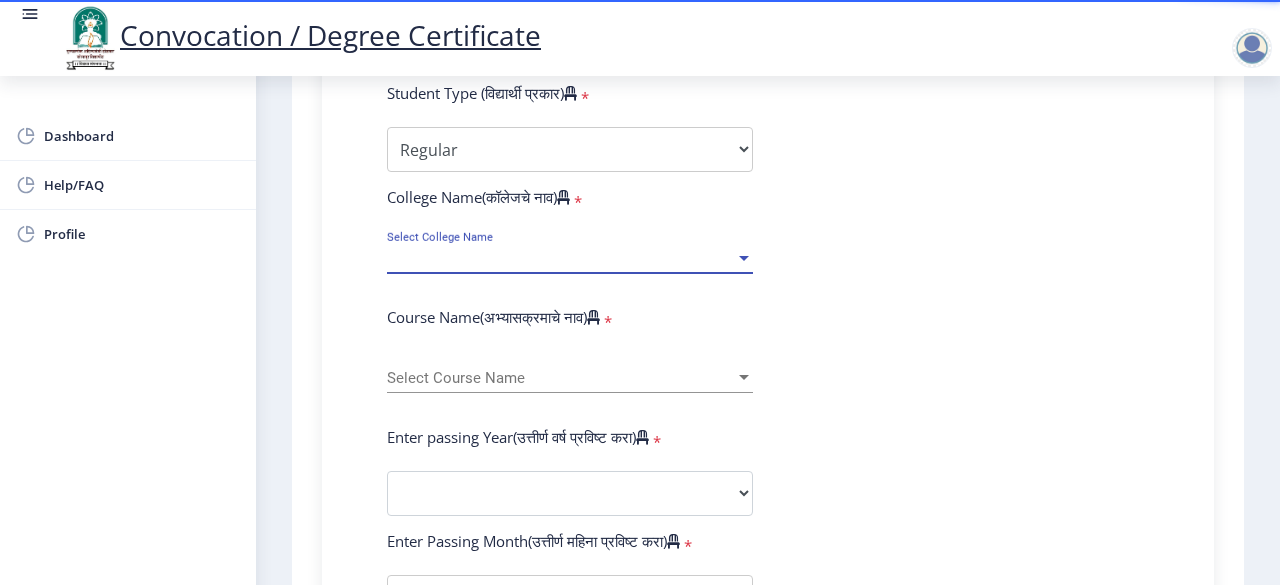 click on "Select College Name" at bounding box center [561, 258] 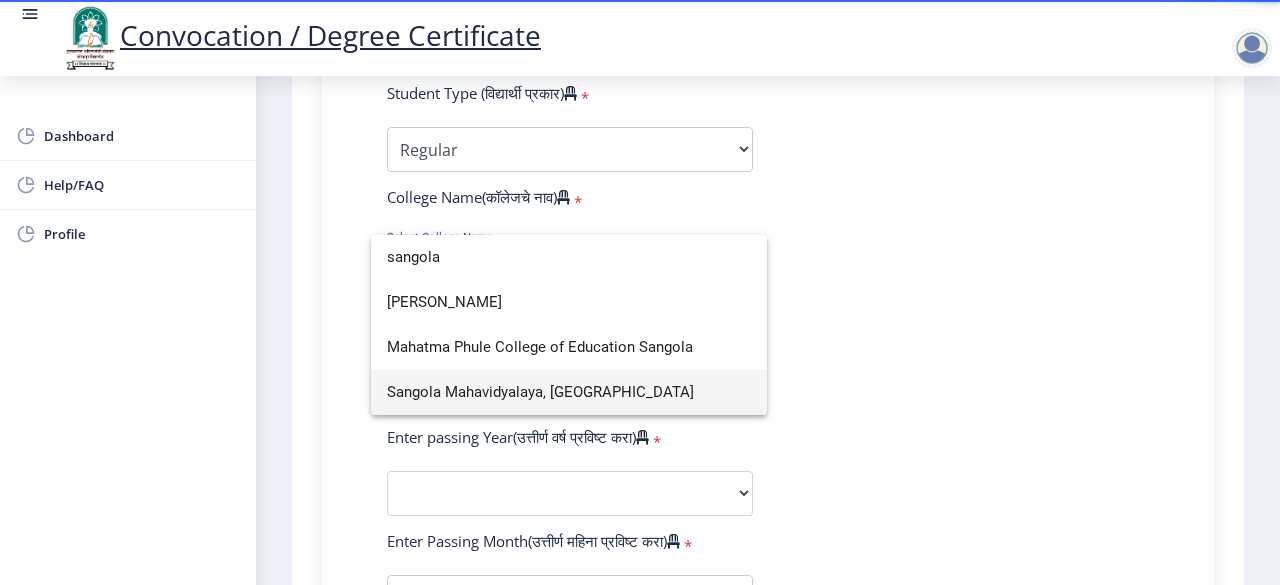 type on "sangola" 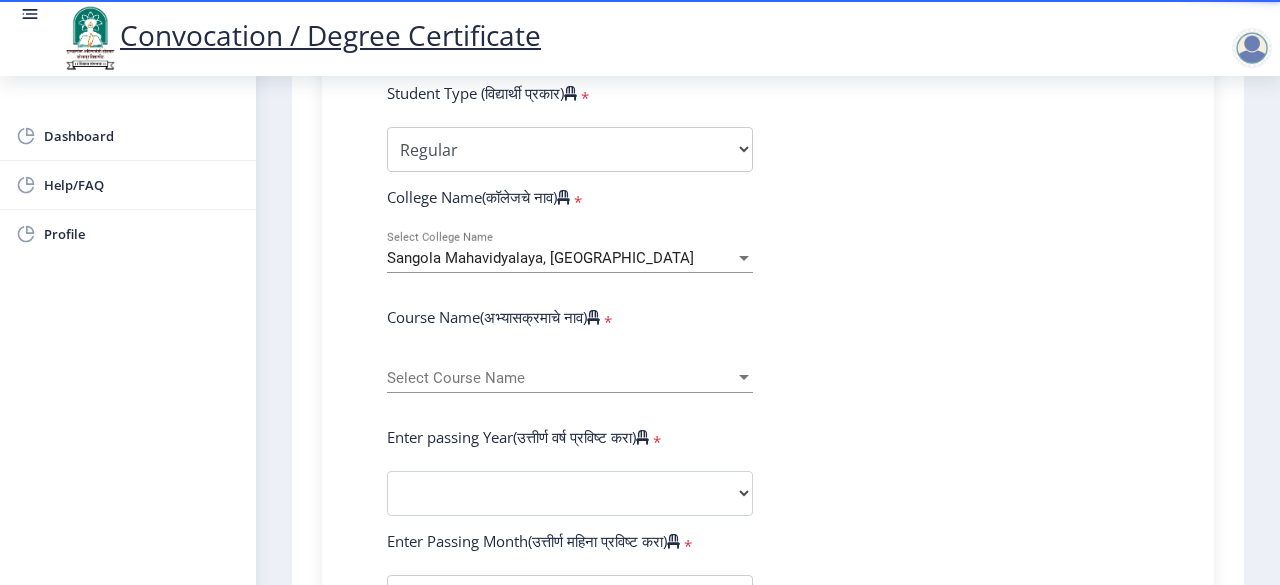 click on "Select Course Name" at bounding box center [561, 378] 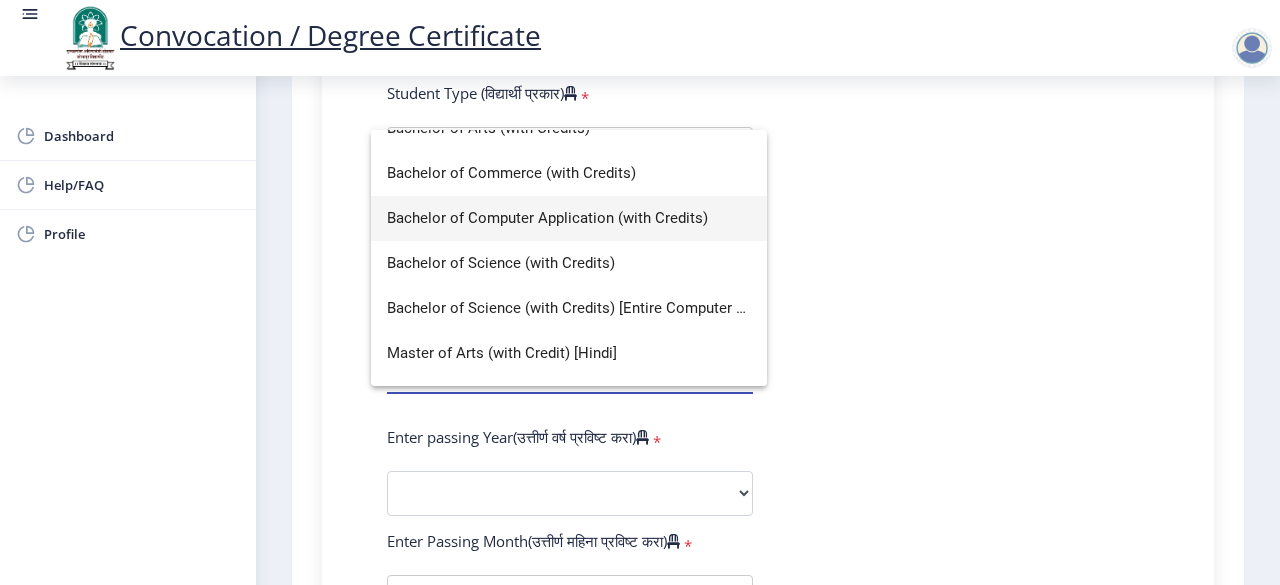 scroll, scrollTop: 68, scrollLeft: 0, axis: vertical 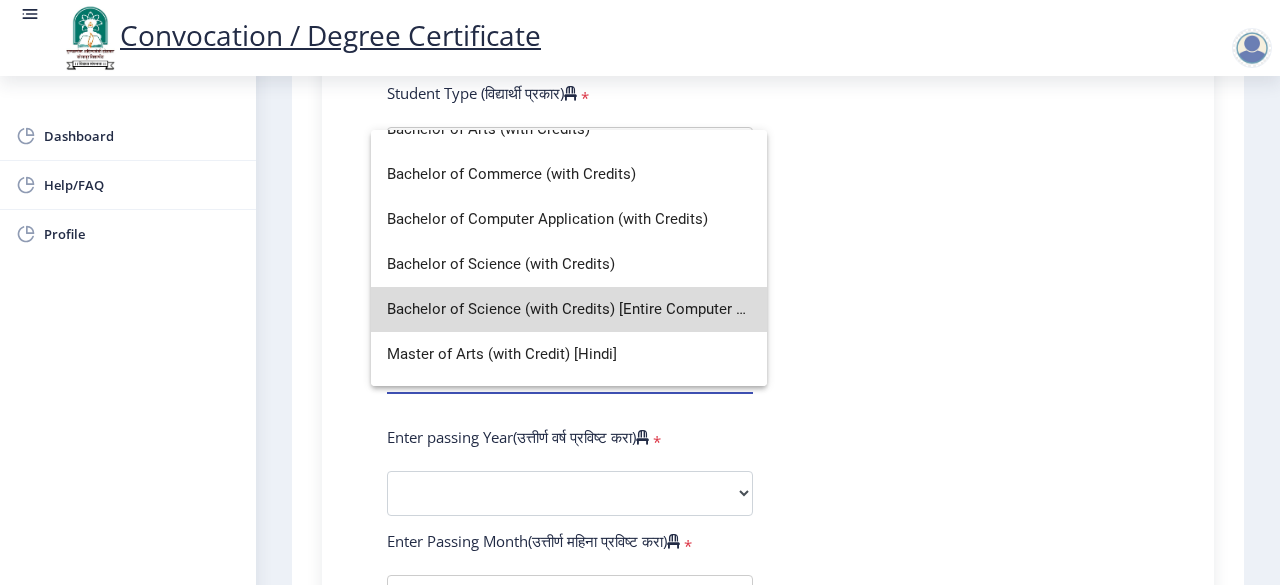 click on "Bachelor of Science (with Credits) [Entire Computer Science]" at bounding box center [569, 309] 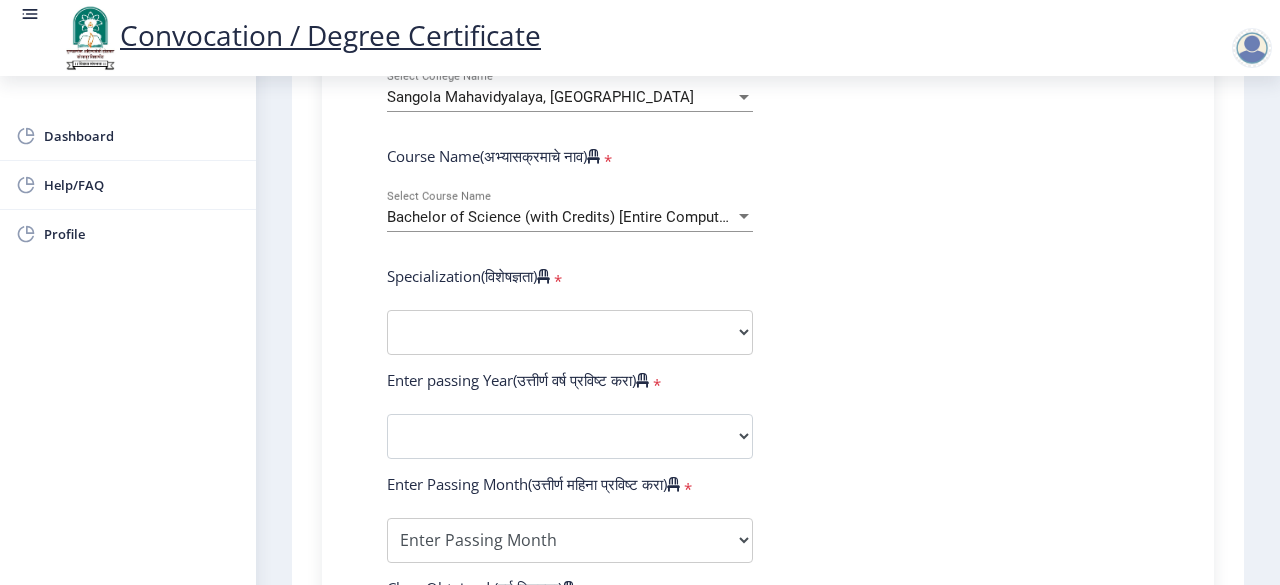 scroll, scrollTop: 812, scrollLeft: 0, axis: vertical 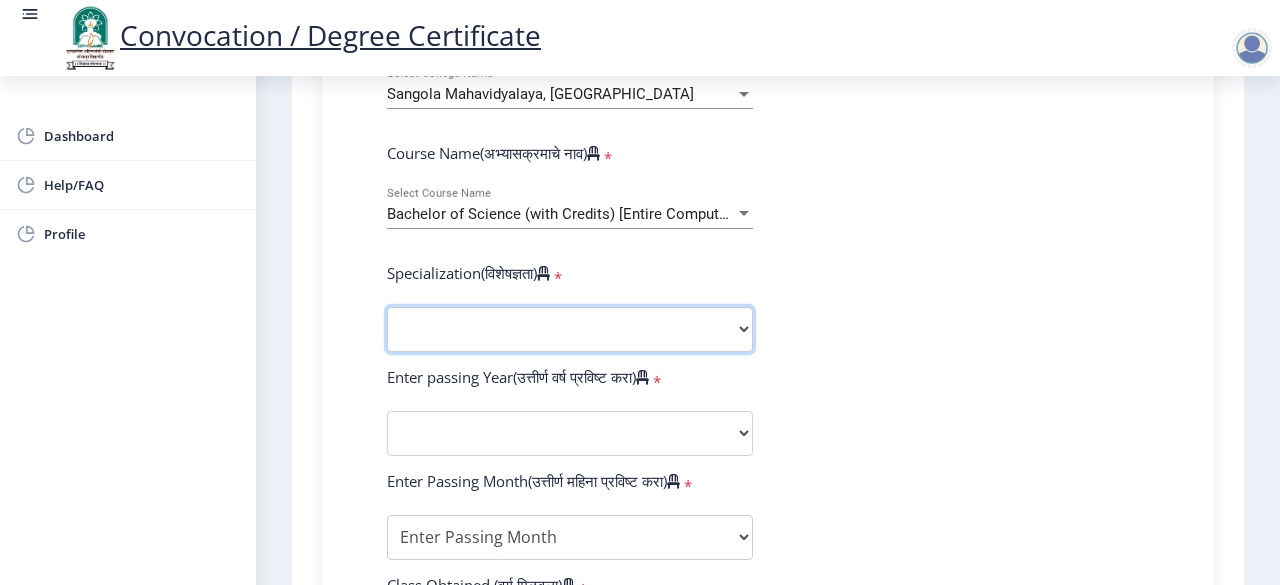 click on "Specialization Botany Chemistry Computer Science Electronics Geology Mathematics Microbiology Physics Statistics Zoology Other" at bounding box center (570, 329) 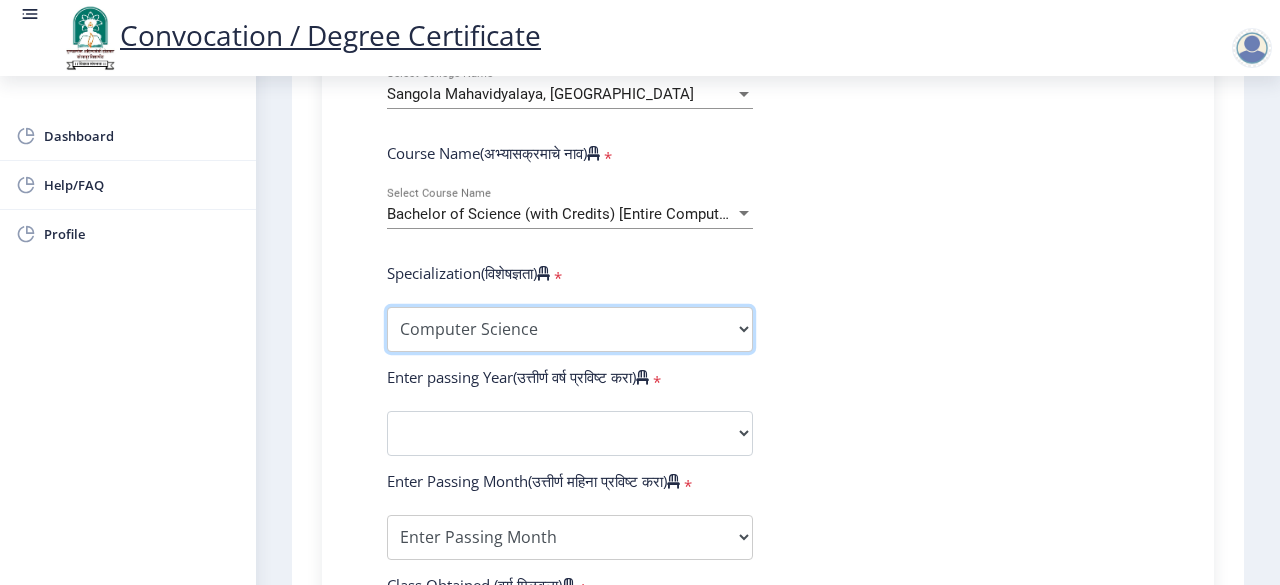 click on "Specialization Botany Chemistry Computer Science Electronics Geology Mathematics Microbiology Physics Statistics Zoology Other" at bounding box center (570, 329) 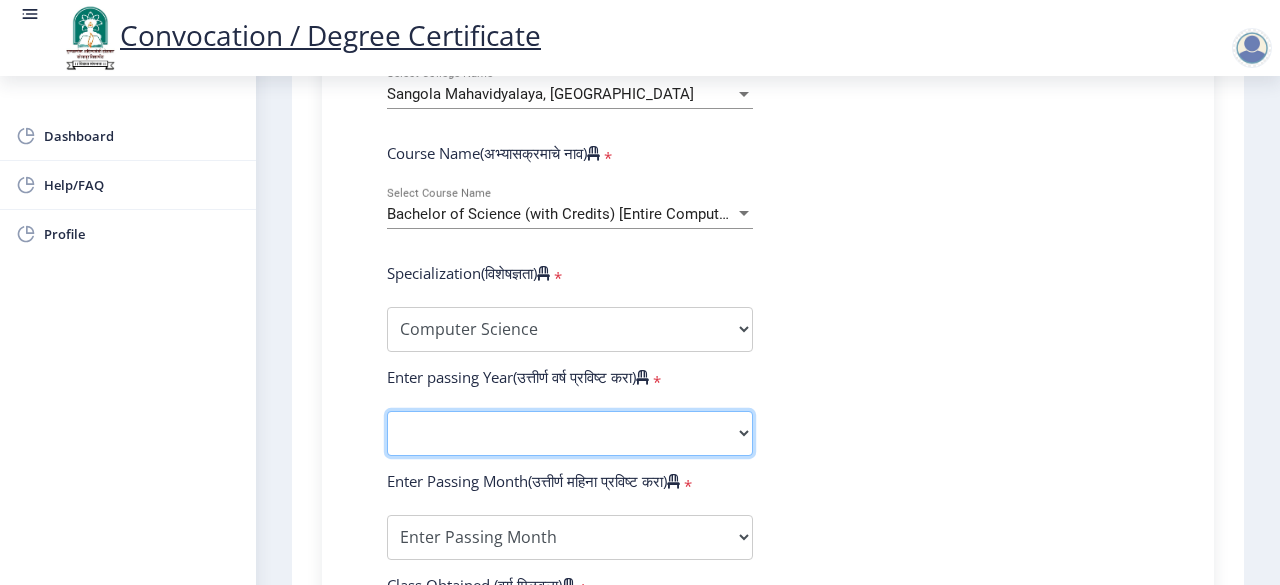 click on "2025   2024   2023   2022   2021   2020   2019   2018   2017   2016   2015   2014   2013   2012   2011   2010   2009   2008   2007   2006   2005   2004   2003   2002   2001   2000   1999   1998   1997   1996   1995   1994   1993   1992   1991   1990   1989   1988   1987   1986   1985   1984   1983   1982   1981   1980   1979   1978   1977   1976" 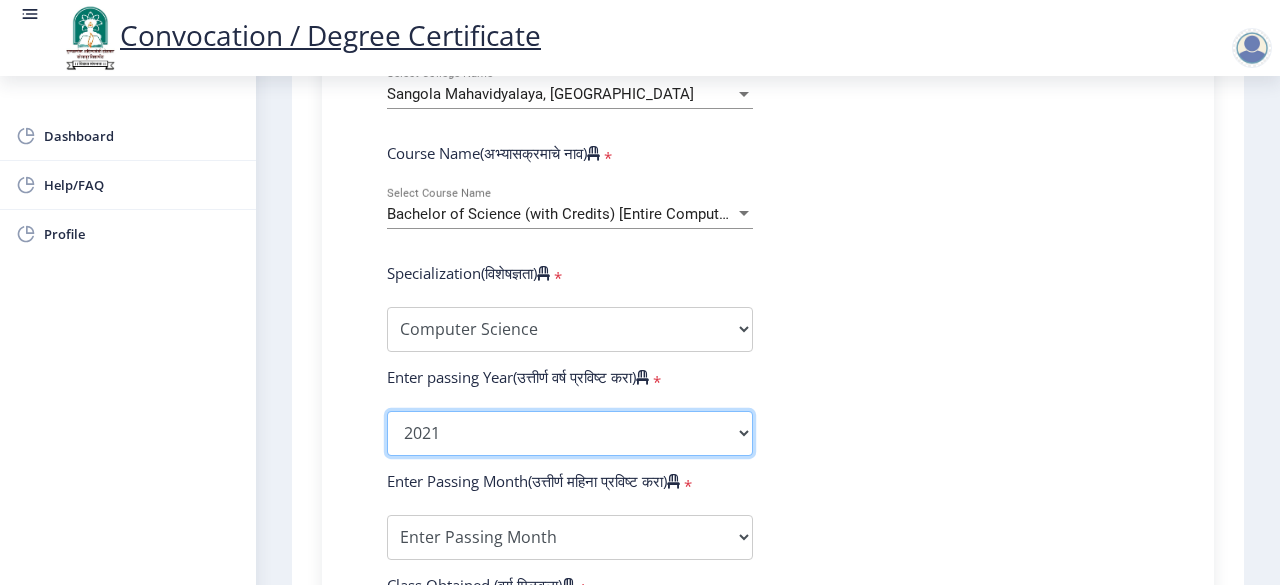 click on "2025   2024   2023   2022   2021   2020   2019   2018   2017   2016   2015   2014   2013   2012   2011   2010   2009   2008   2007   2006   2005   2004   2003   2002   2001   2000   1999   1998   1997   1996   1995   1994   1993   1992   1991   1990   1989   1988   1987   1986   1985   1984   1983   1982   1981   1980   1979   1978   1977   1976" 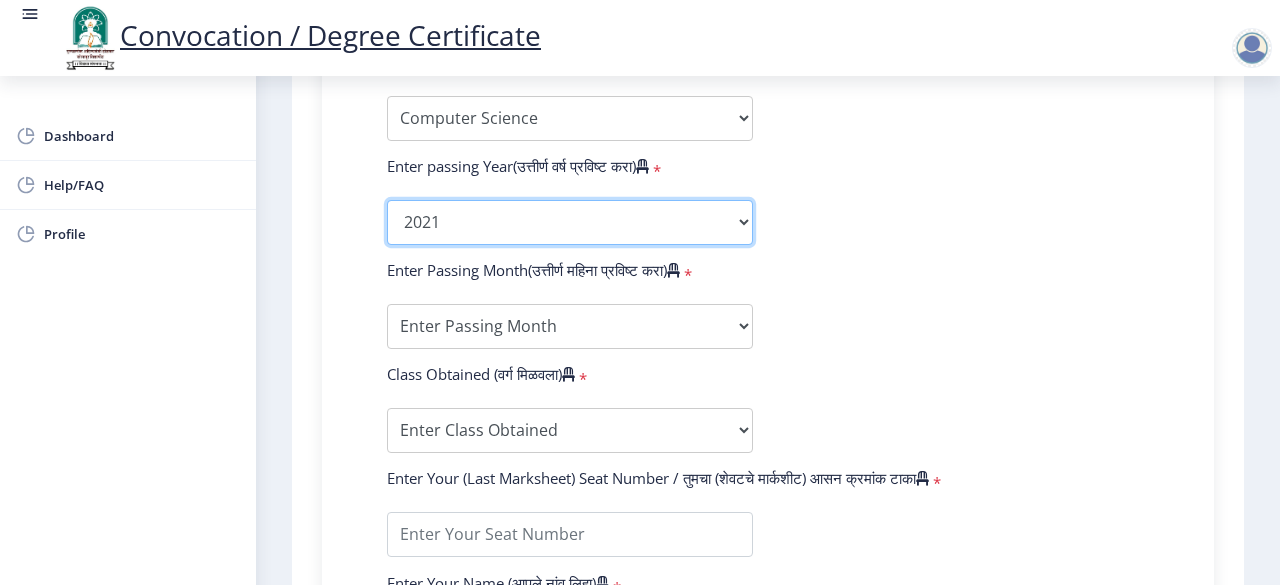 scroll, scrollTop: 1054, scrollLeft: 0, axis: vertical 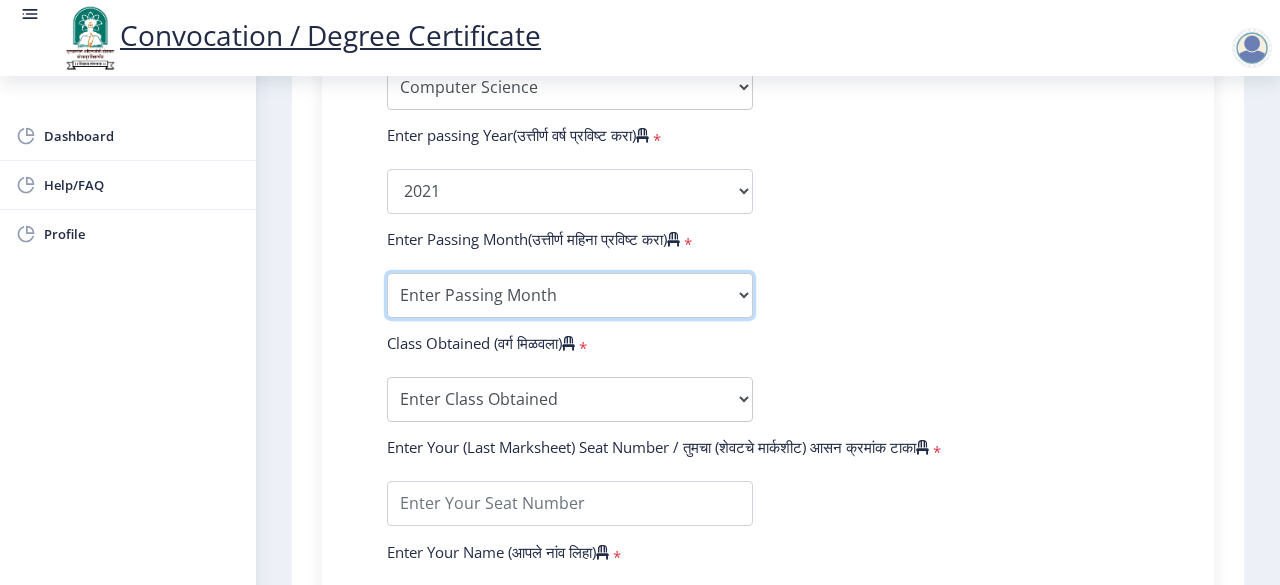 click on "Enter Passing Month March April May October November December" at bounding box center [570, 295] 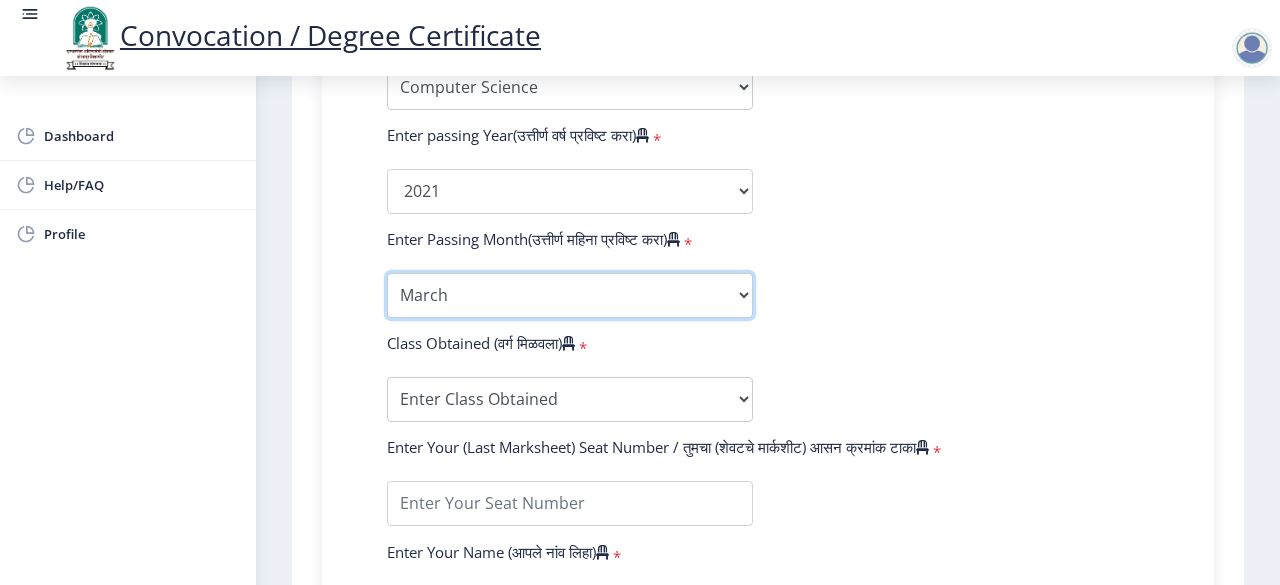 click on "Enter Passing Month March April May October November December" at bounding box center (570, 295) 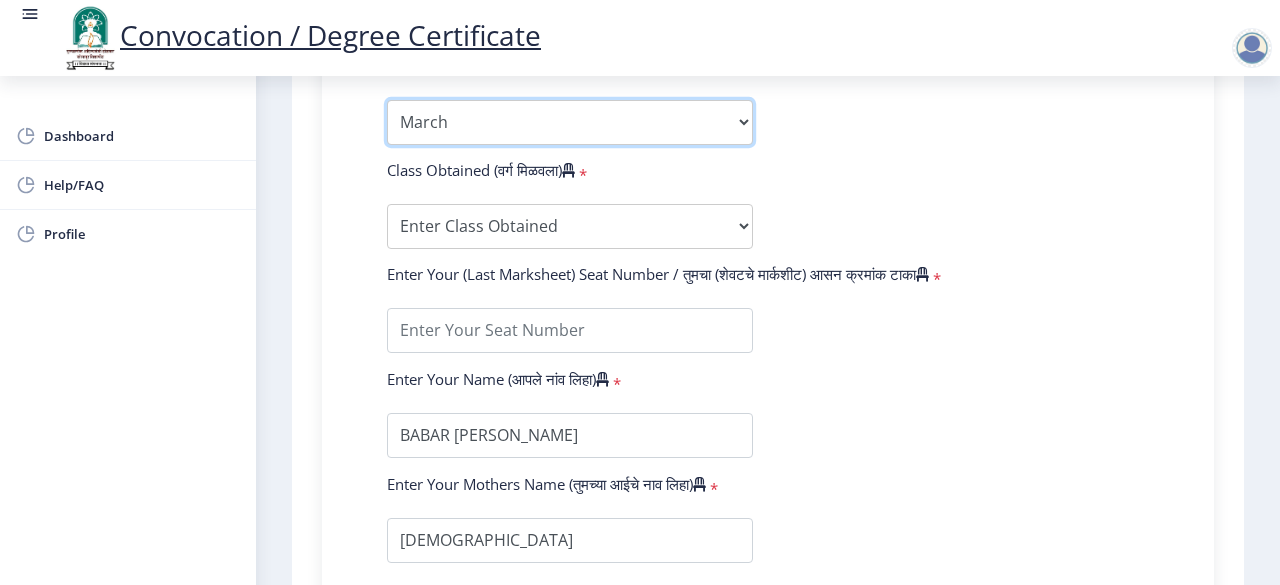 scroll, scrollTop: 1196, scrollLeft: 0, axis: vertical 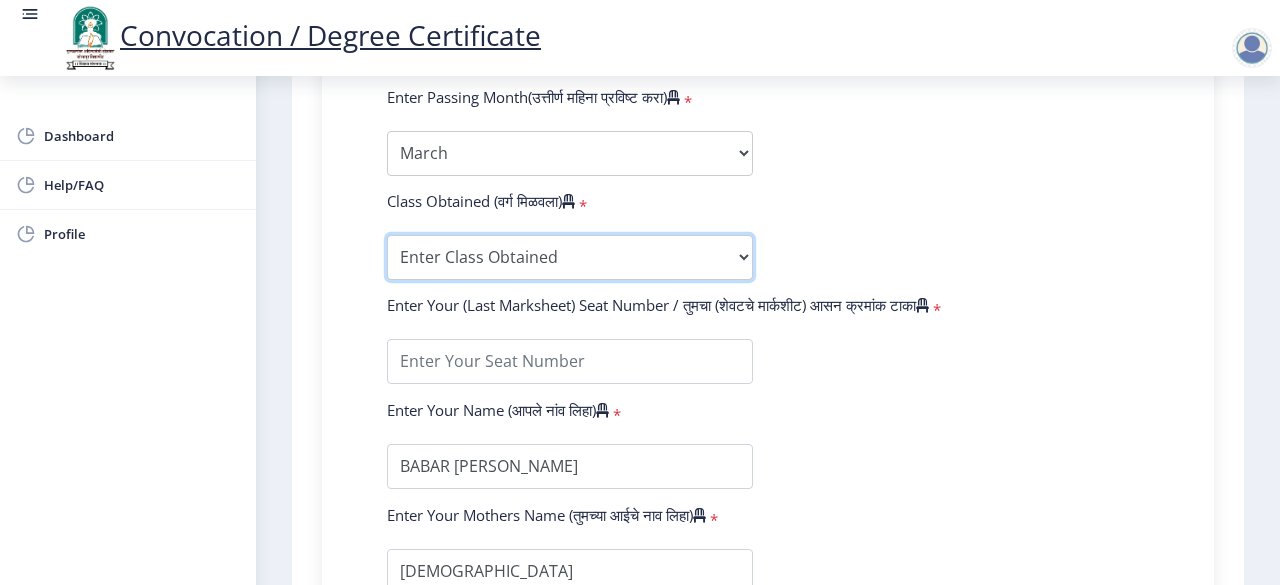 click on "Enter Class Obtained FIRST CLASS WITH DISTINCTION FIRST CLASS HIGHER SECOND CLASS SECOND CLASS PASS CLASS Grade O Grade A+ Grade A Grade B+ Grade B Grade C+ Grade C Grade D Grade E" at bounding box center [570, 257] 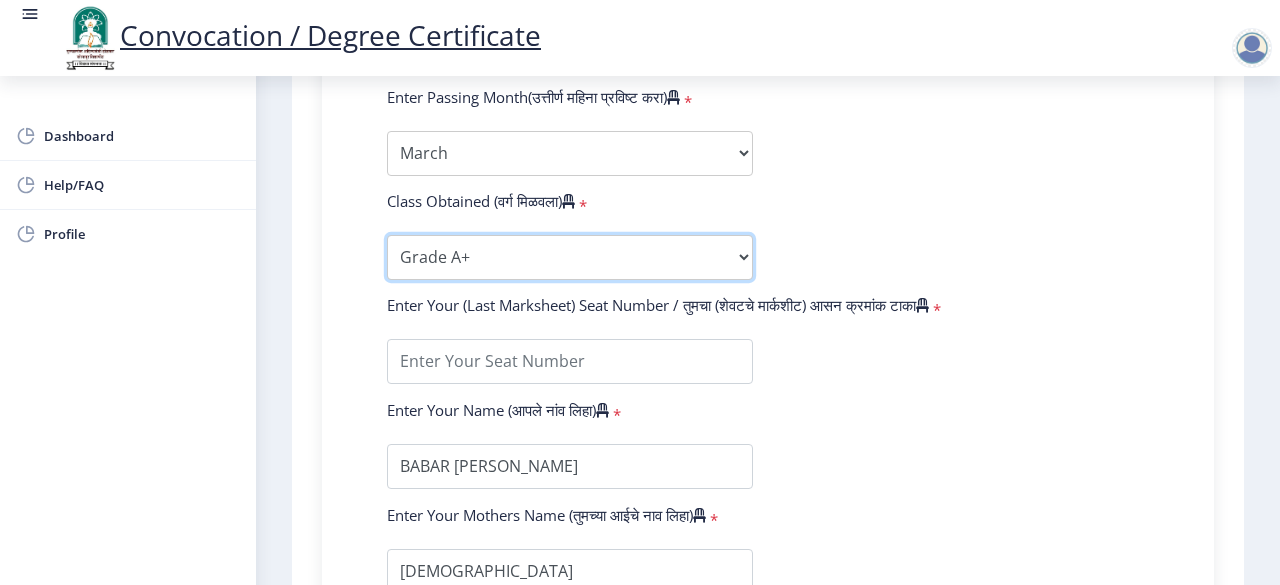 click on "Enter Class Obtained FIRST CLASS WITH DISTINCTION FIRST CLASS HIGHER SECOND CLASS SECOND CLASS PASS CLASS Grade O Grade A+ Grade A Grade B+ Grade B Grade C+ Grade C Grade D Grade E" at bounding box center [570, 257] 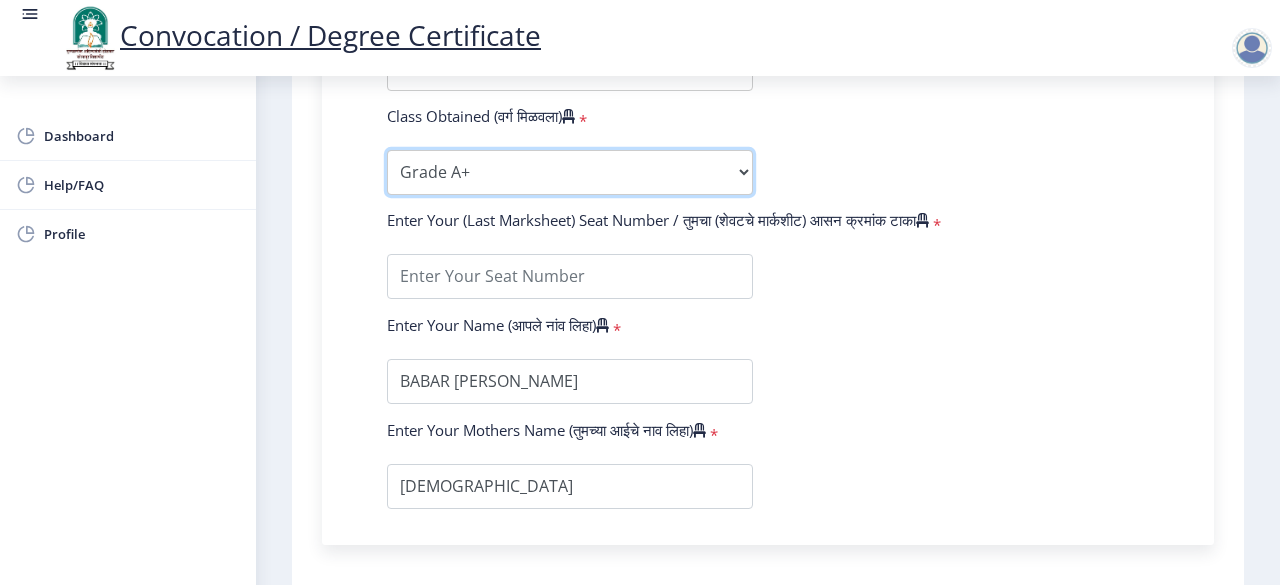 scroll, scrollTop: 1282, scrollLeft: 0, axis: vertical 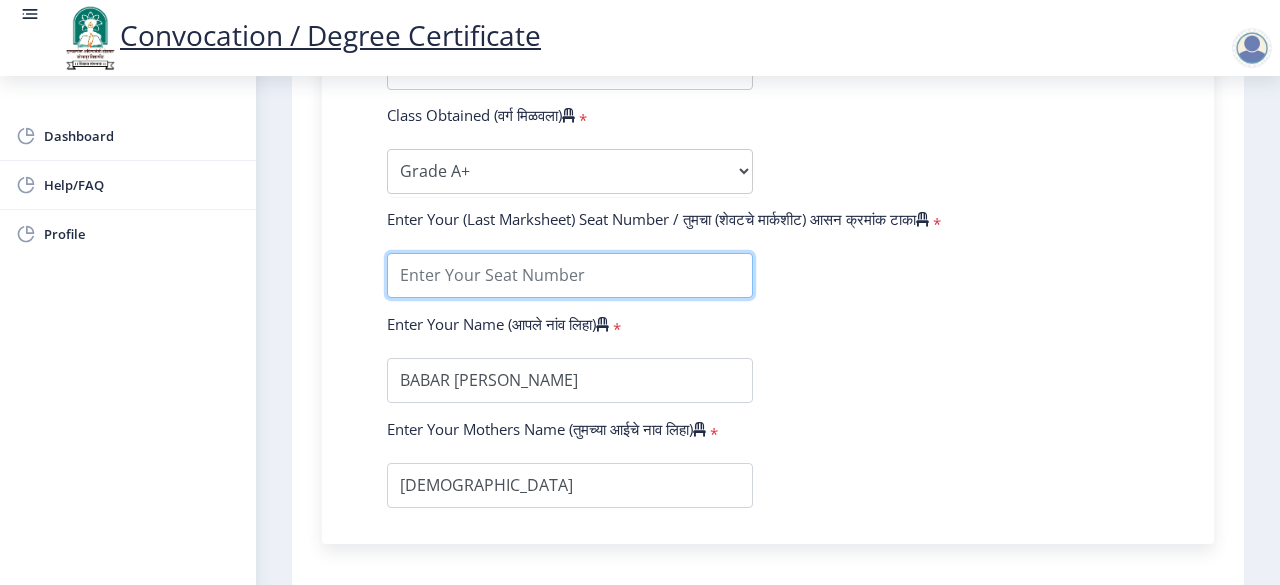 click at bounding box center (570, 275) 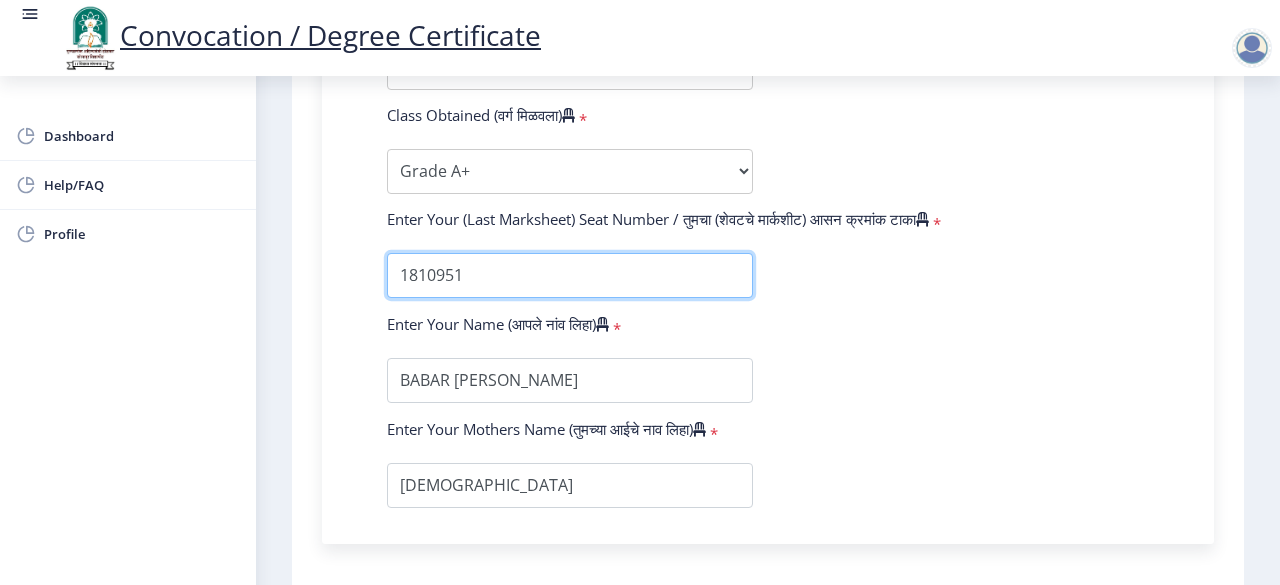 type on "1810951" 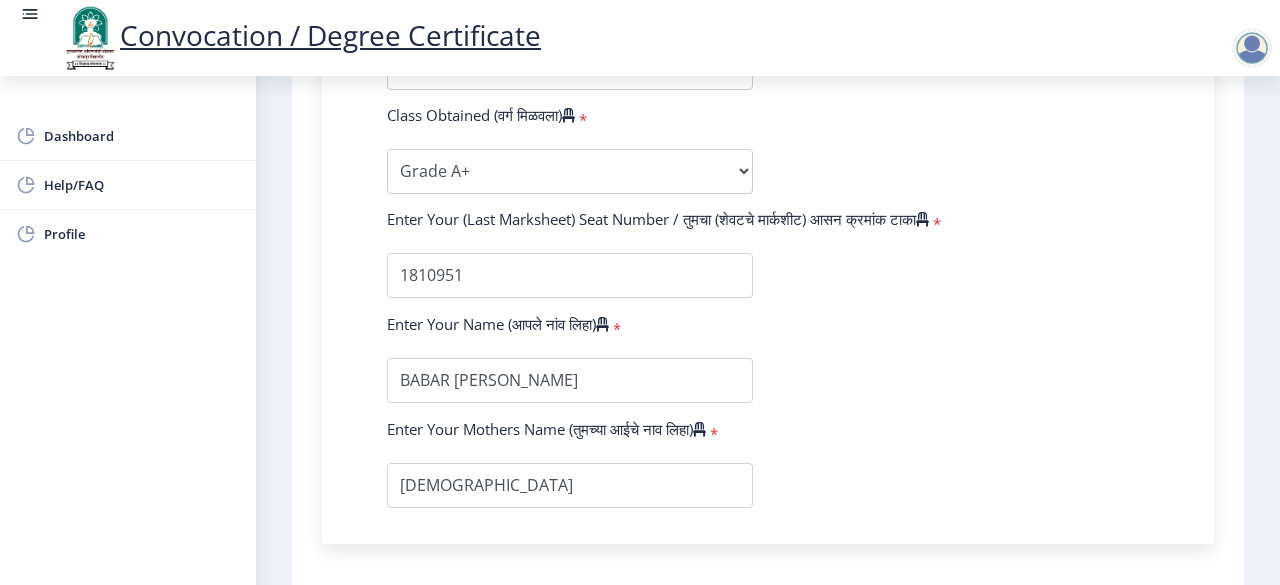 click on "Enter Your PRN Number (तुमचा पीआरएन (कायम नोंदणी क्रमांक) एंटर करा)   * Student Type (विद्यार्थी प्रकार)    * Select Student Type Regular External College Name(कॉलेजचे नाव)   * [PERSON_NAME], Sangola Select College Name Course Name(अभ्यासक्रमाचे नाव)   * Bachelor of Science (with Credits) [Entire Computer Science] Select Course Name  Specialization(विशेषज्ञता)   * Specialization Botany Chemistry Computer Science Electronics Geology Mathematics Microbiology Physics Statistics Zoology Other Enter passing Year(उत्तीर्ण वर्ष प्रविष्ट करा)   *  2025   2024   2023   2022   2021   2020   2019   2018   2017   2016   2015   2014   2013   2012   2011   2010   2009   2008   2007   2006   2005   2004   2003   2002   2001   2000   1999   1998   1997   1996   1995   1994   1993   1992" 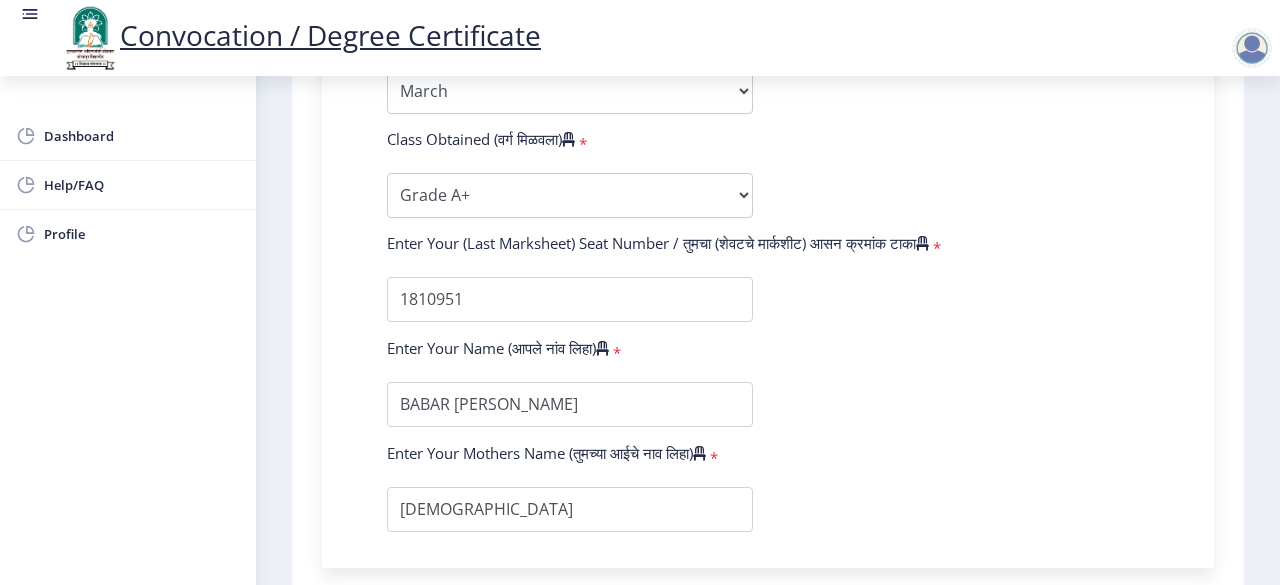 scroll, scrollTop: 1459, scrollLeft: 0, axis: vertical 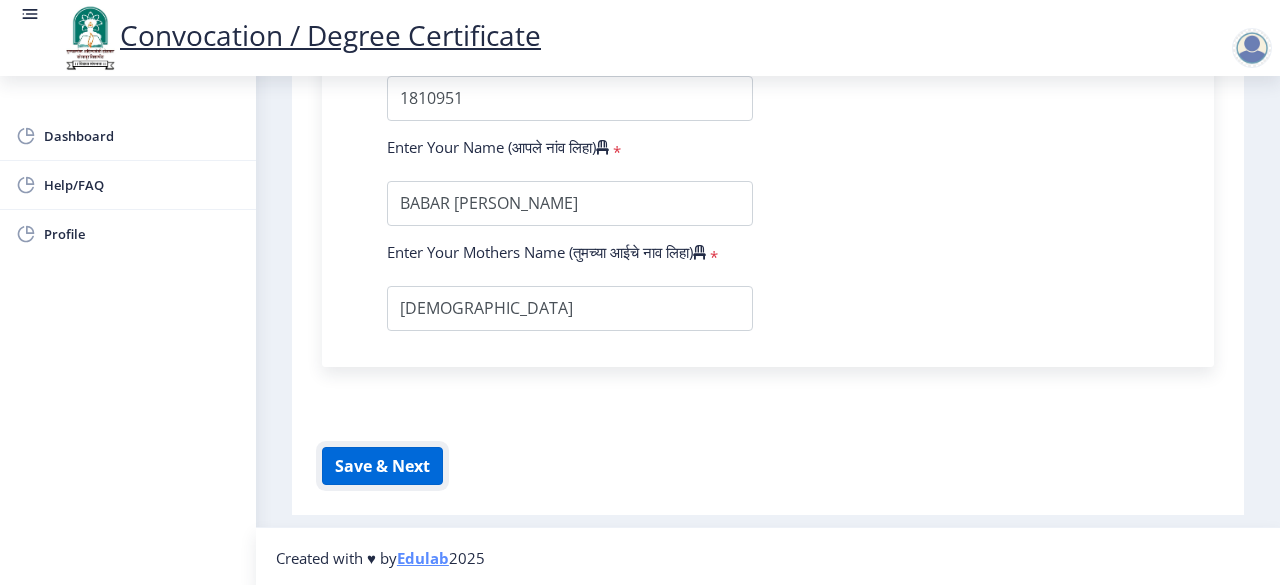 click on "Save & Next" 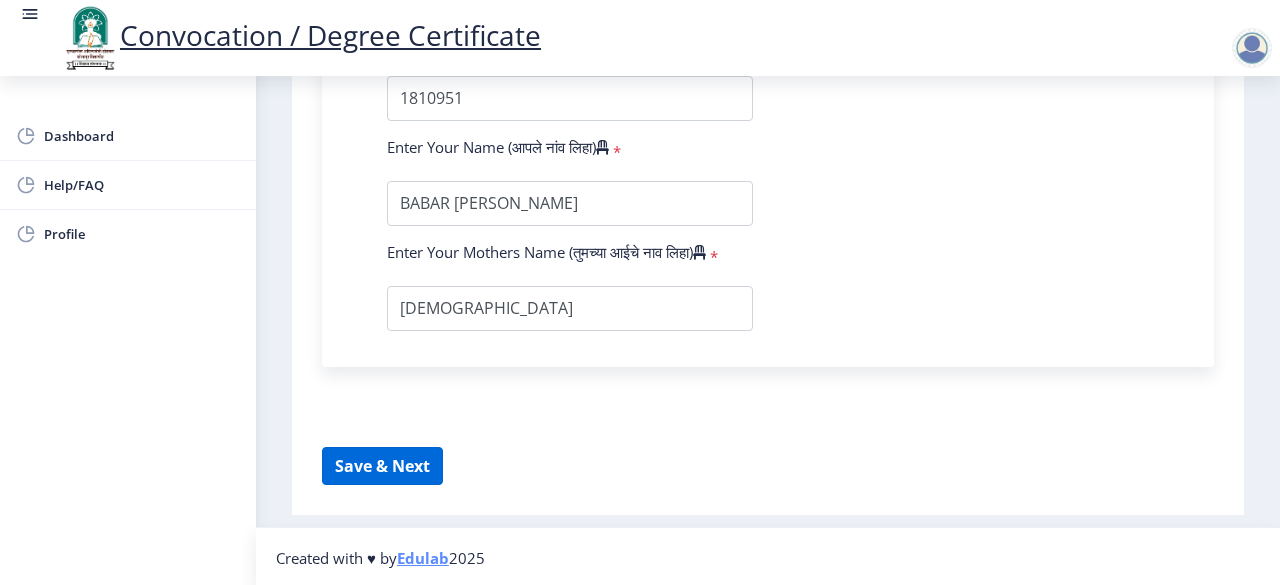 select 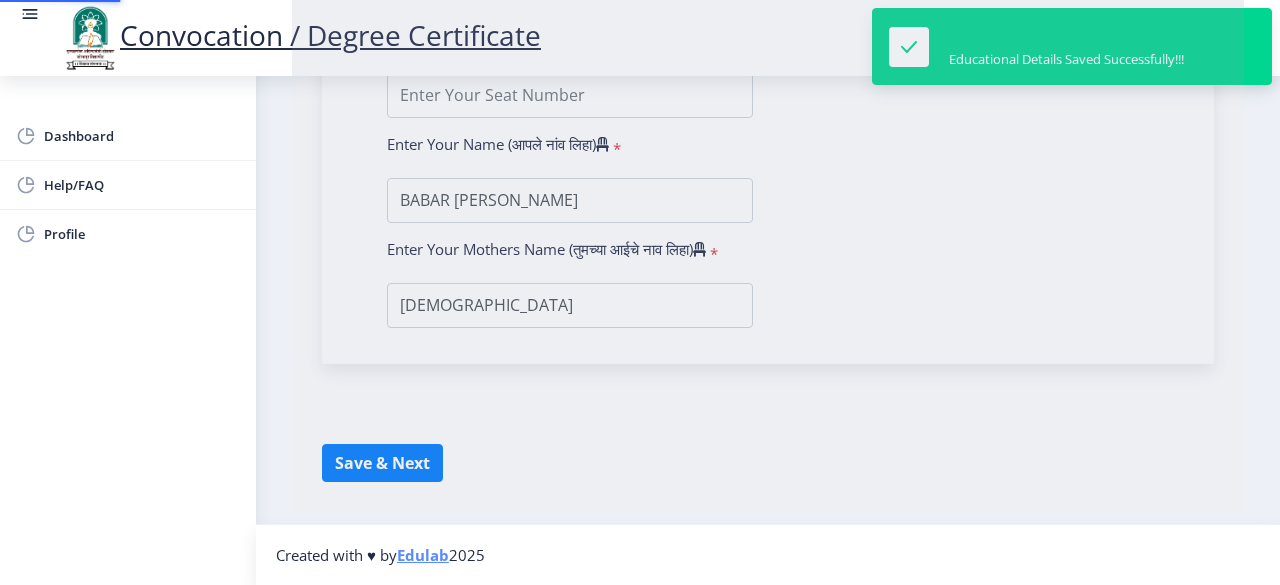 scroll, scrollTop: 0, scrollLeft: 0, axis: both 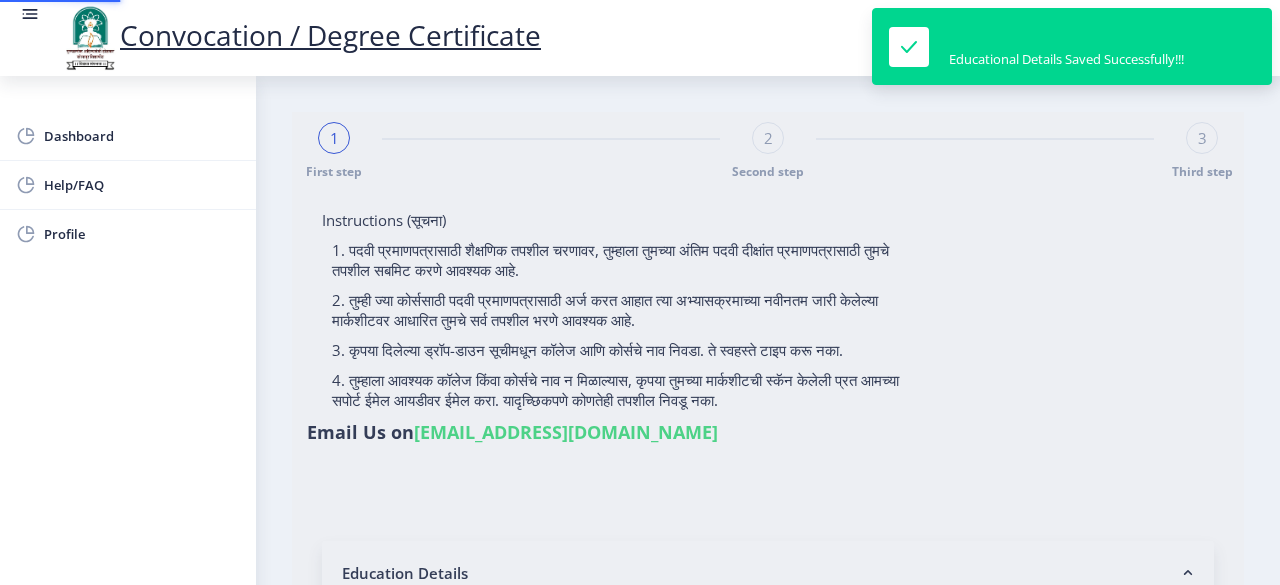 type on "2018032500109511" 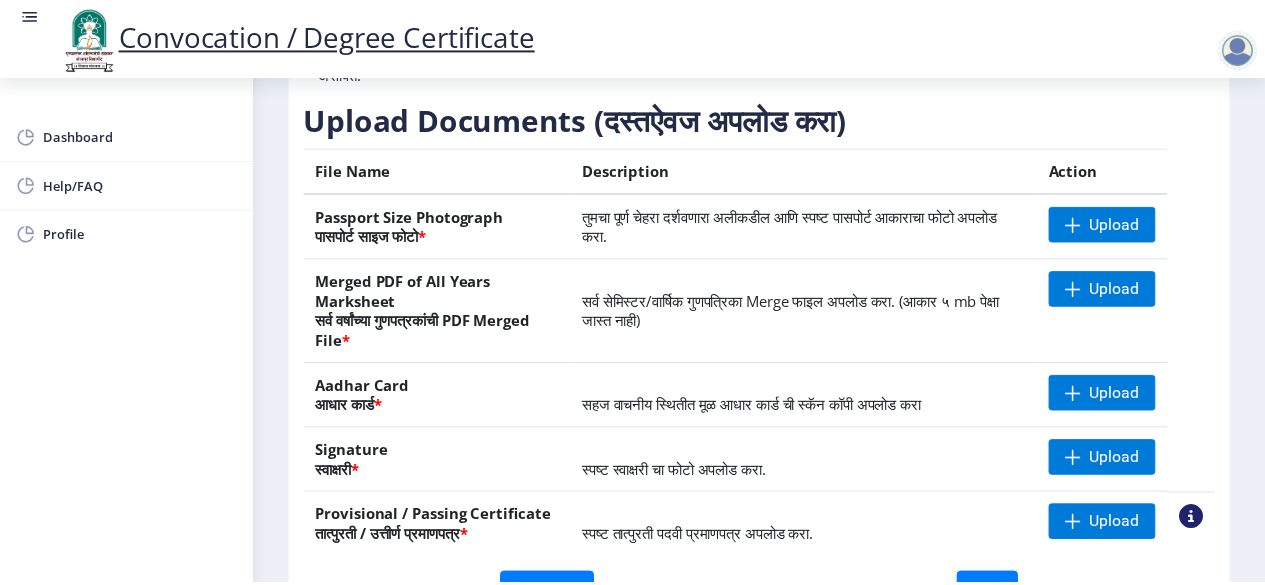 scroll, scrollTop: 313, scrollLeft: 0, axis: vertical 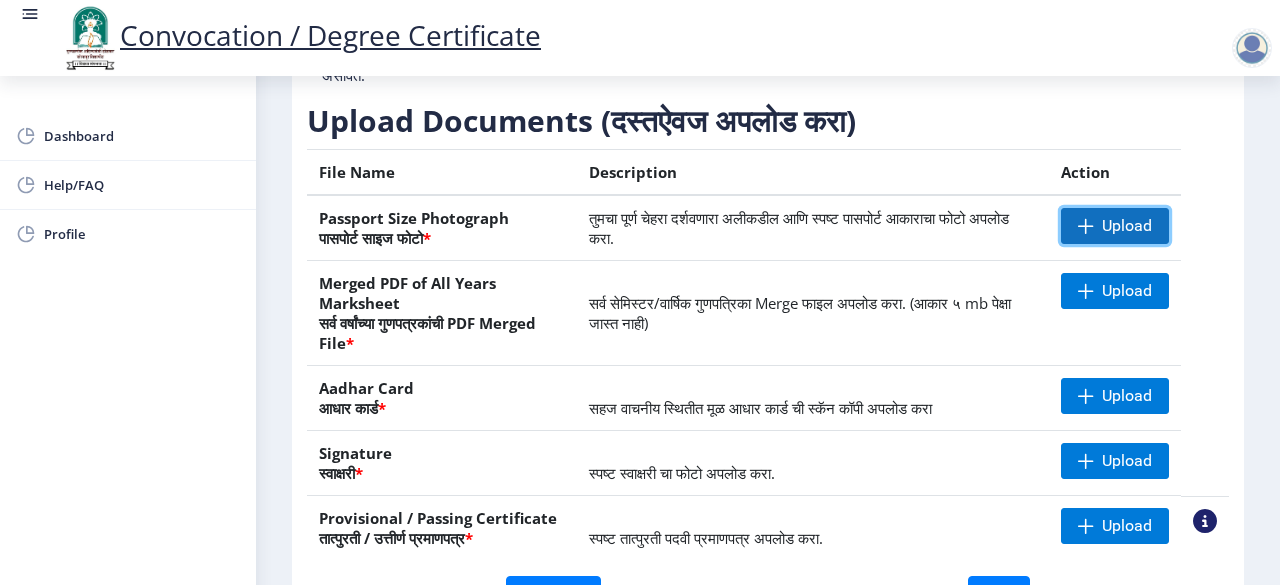 click on "Upload" 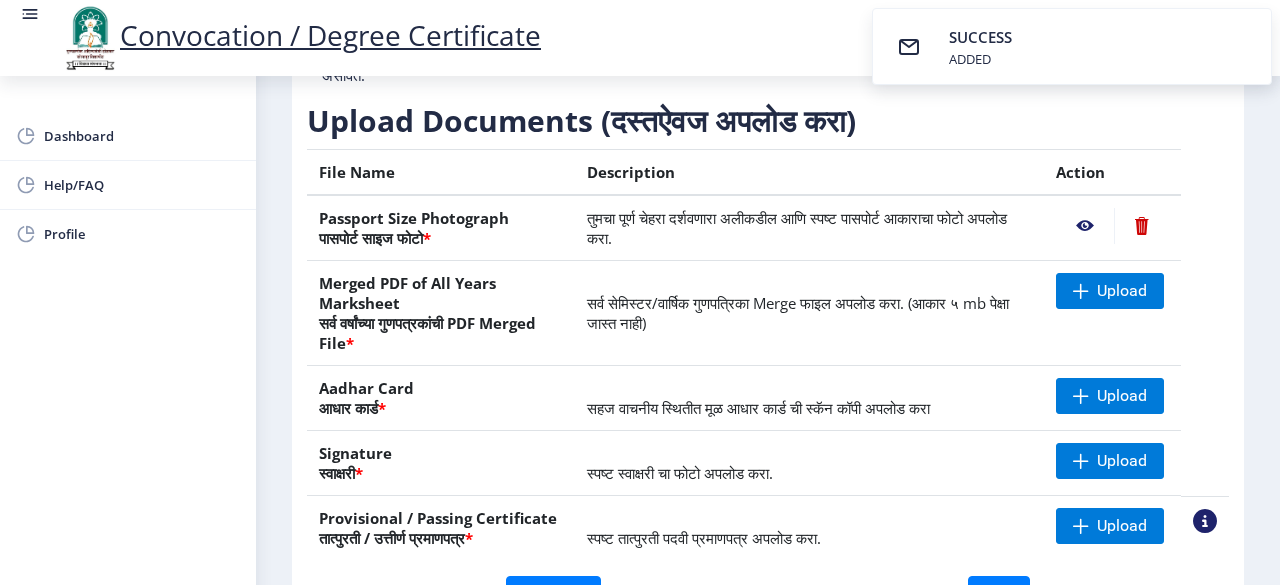 click 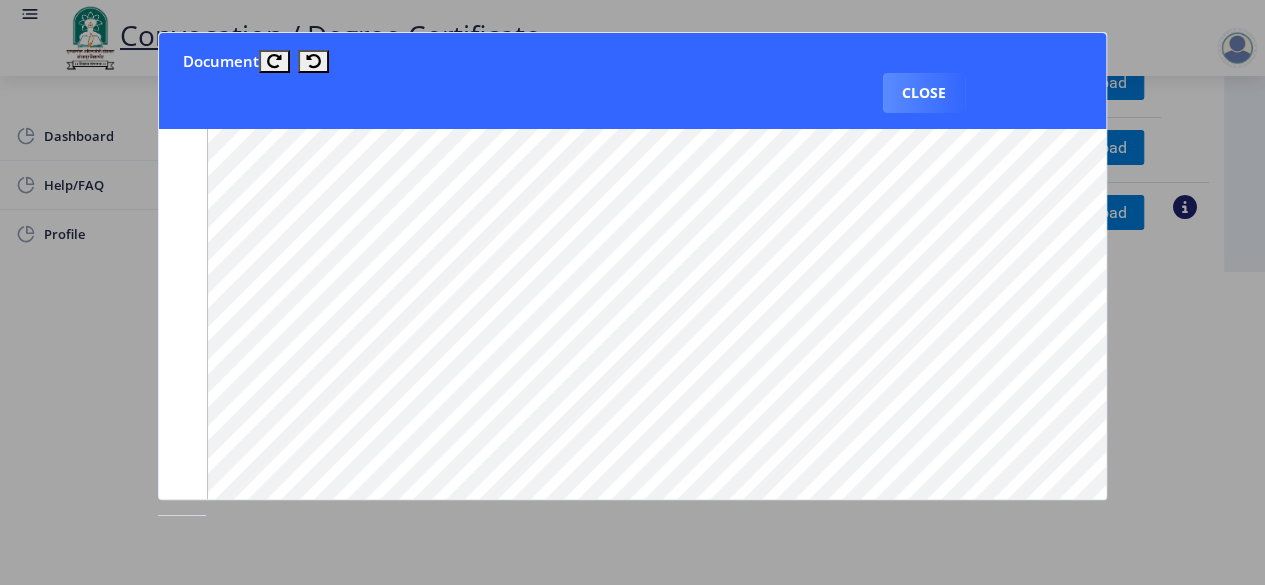 scroll, scrollTop: 2225, scrollLeft: 0, axis: vertical 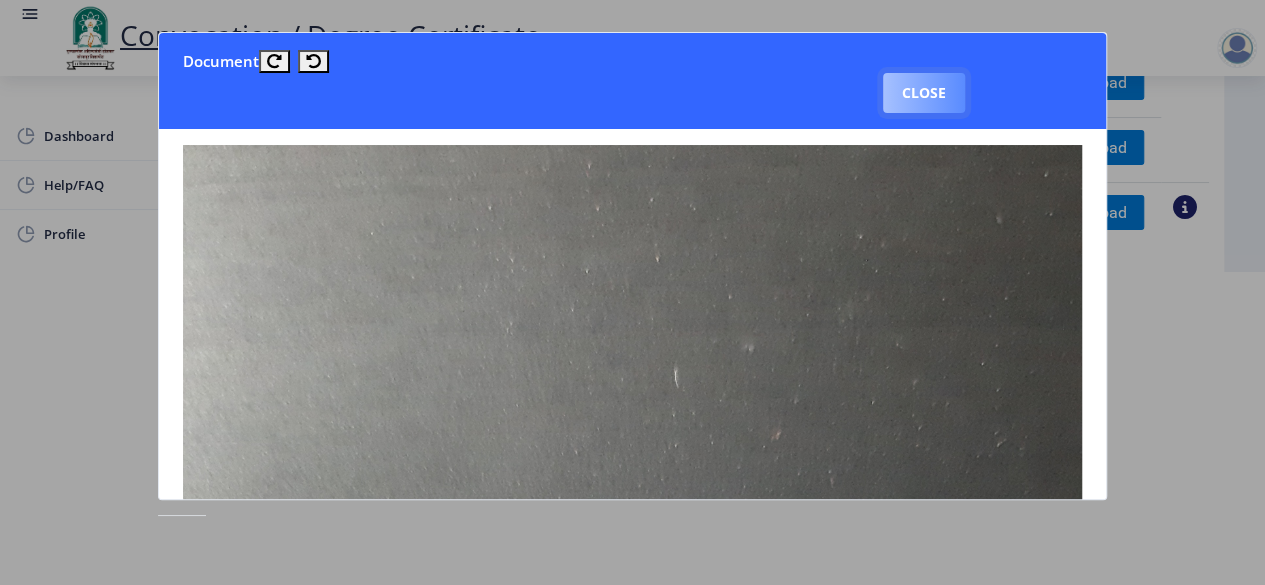 click on "Close" at bounding box center [924, 93] 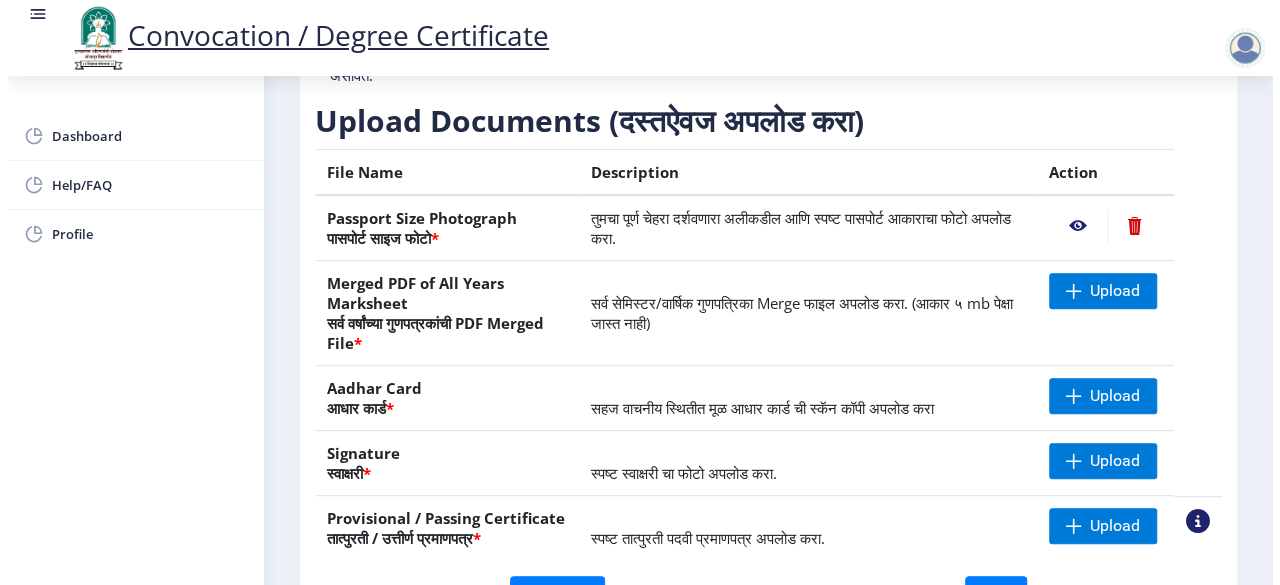 scroll, scrollTop: 246, scrollLeft: 0, axis: vertical 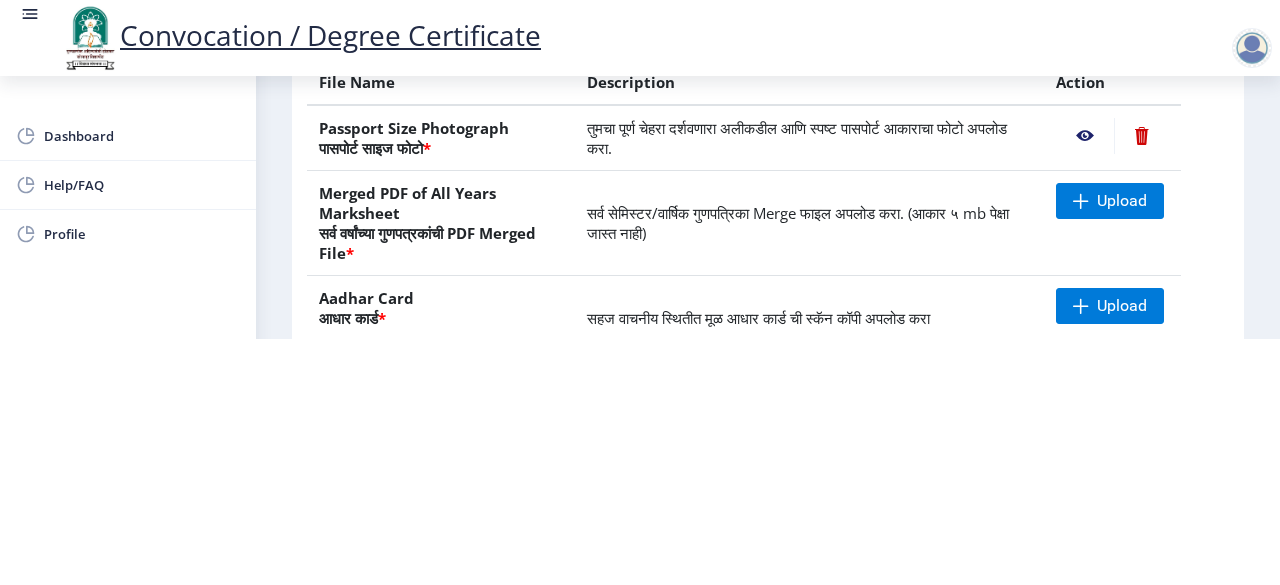 click 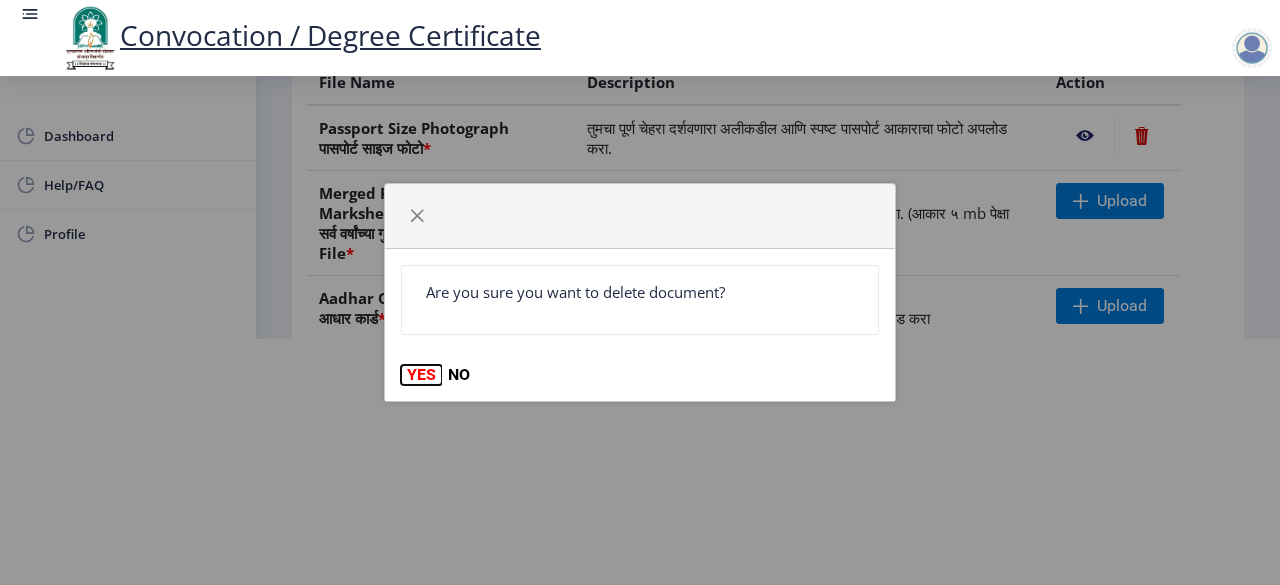 click on "YES" 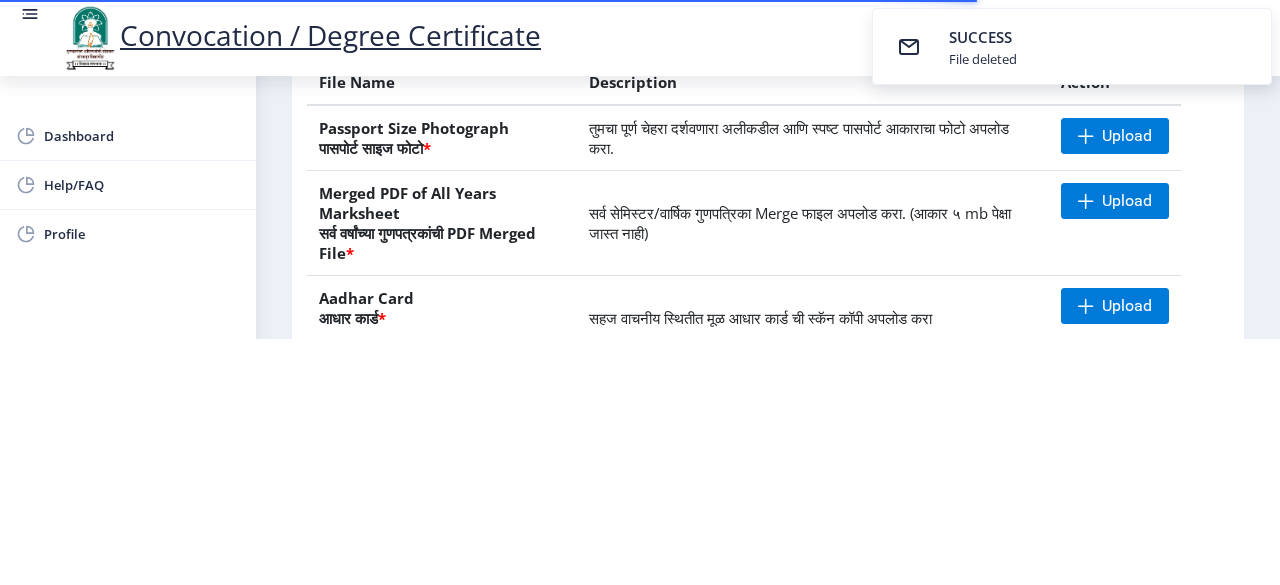 scroll, scrollTop: 0, scrollLeft: 0, axis: both 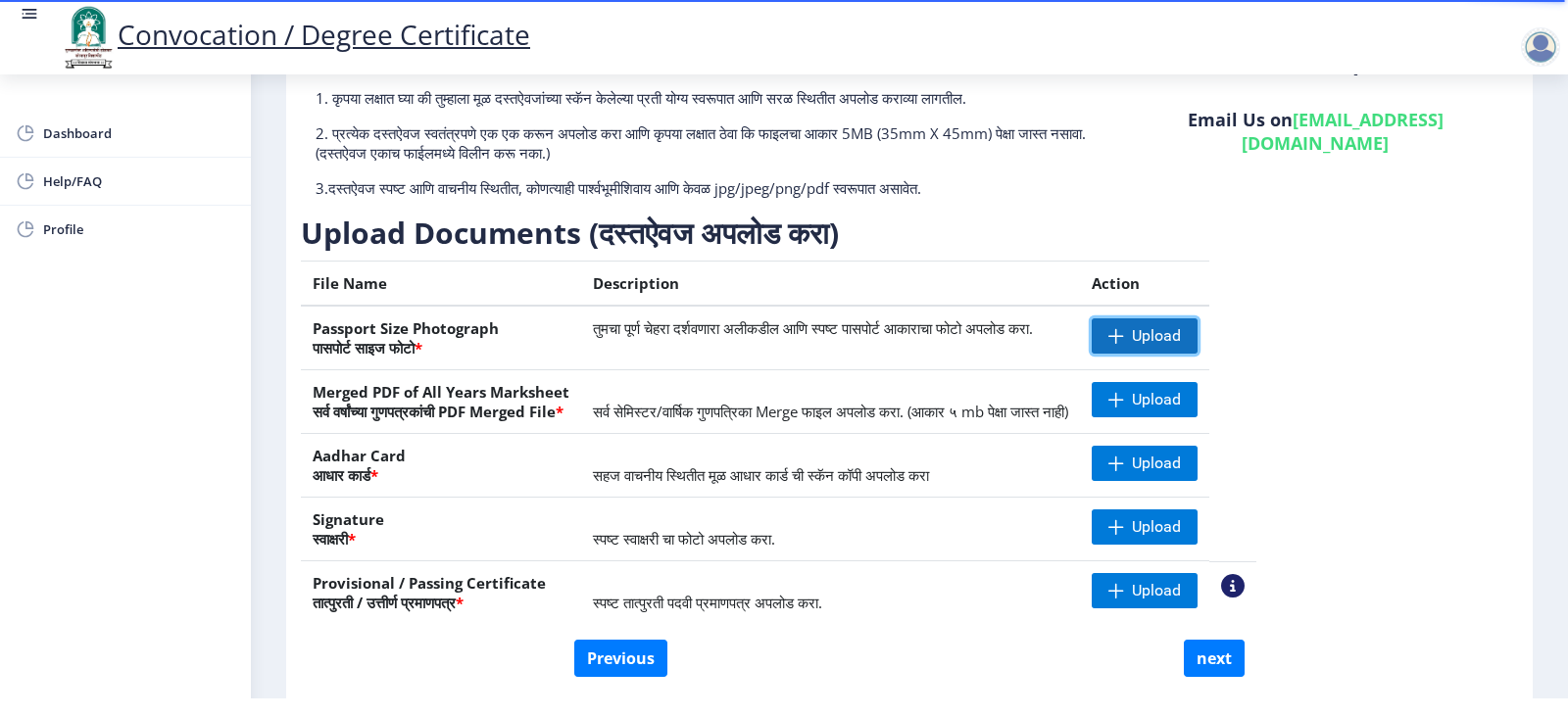 click on "Upload" 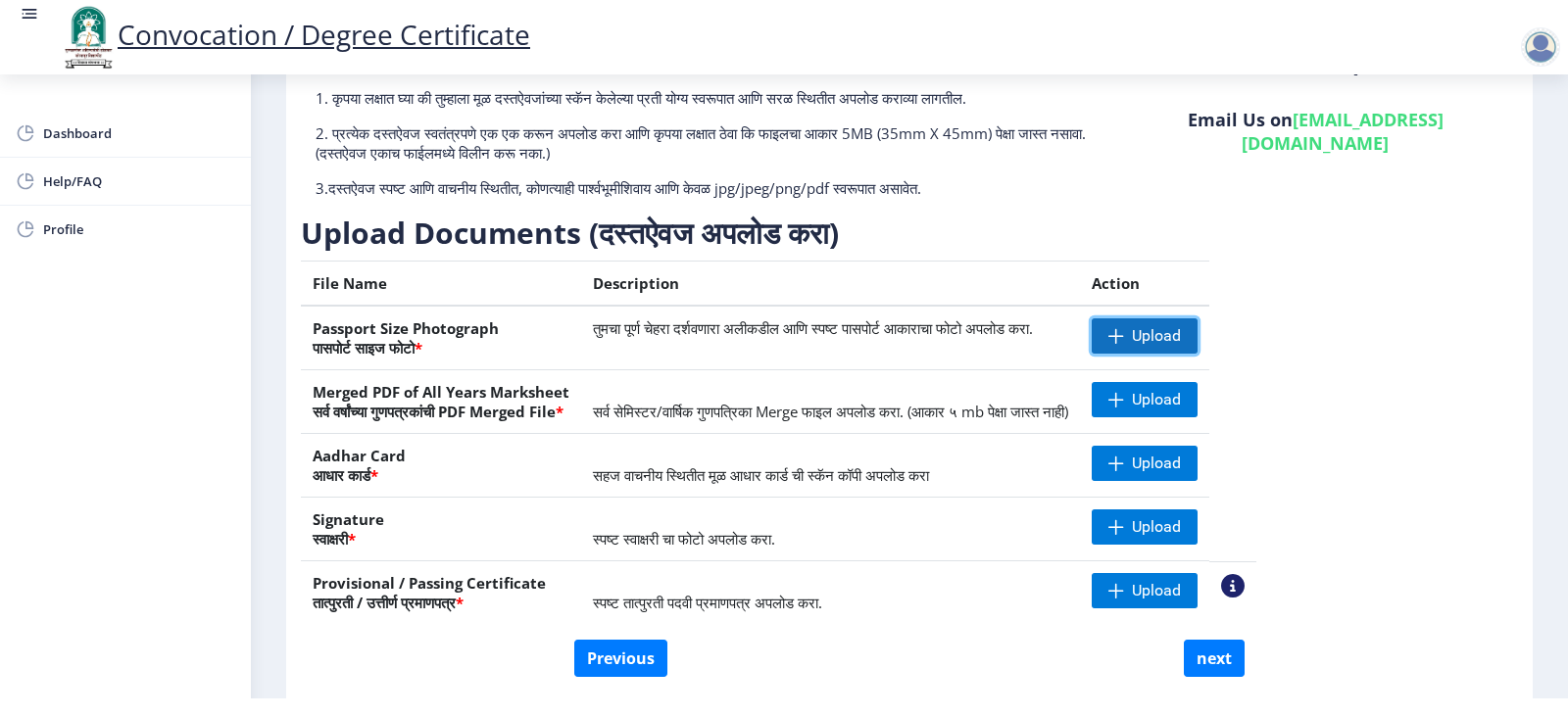 click on "Upload" 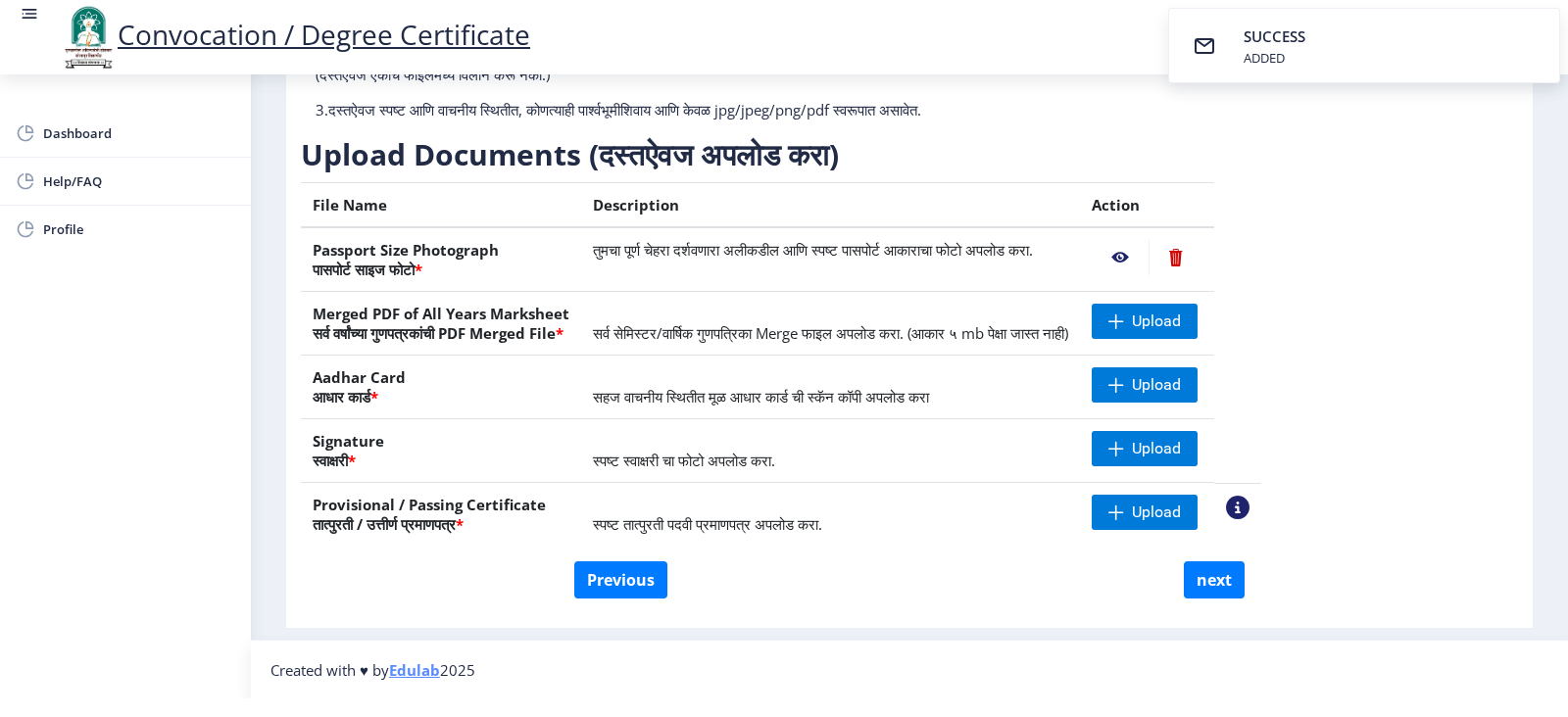 scroll, scrollTop: 211, scrollLeft: 0, axis: vertical 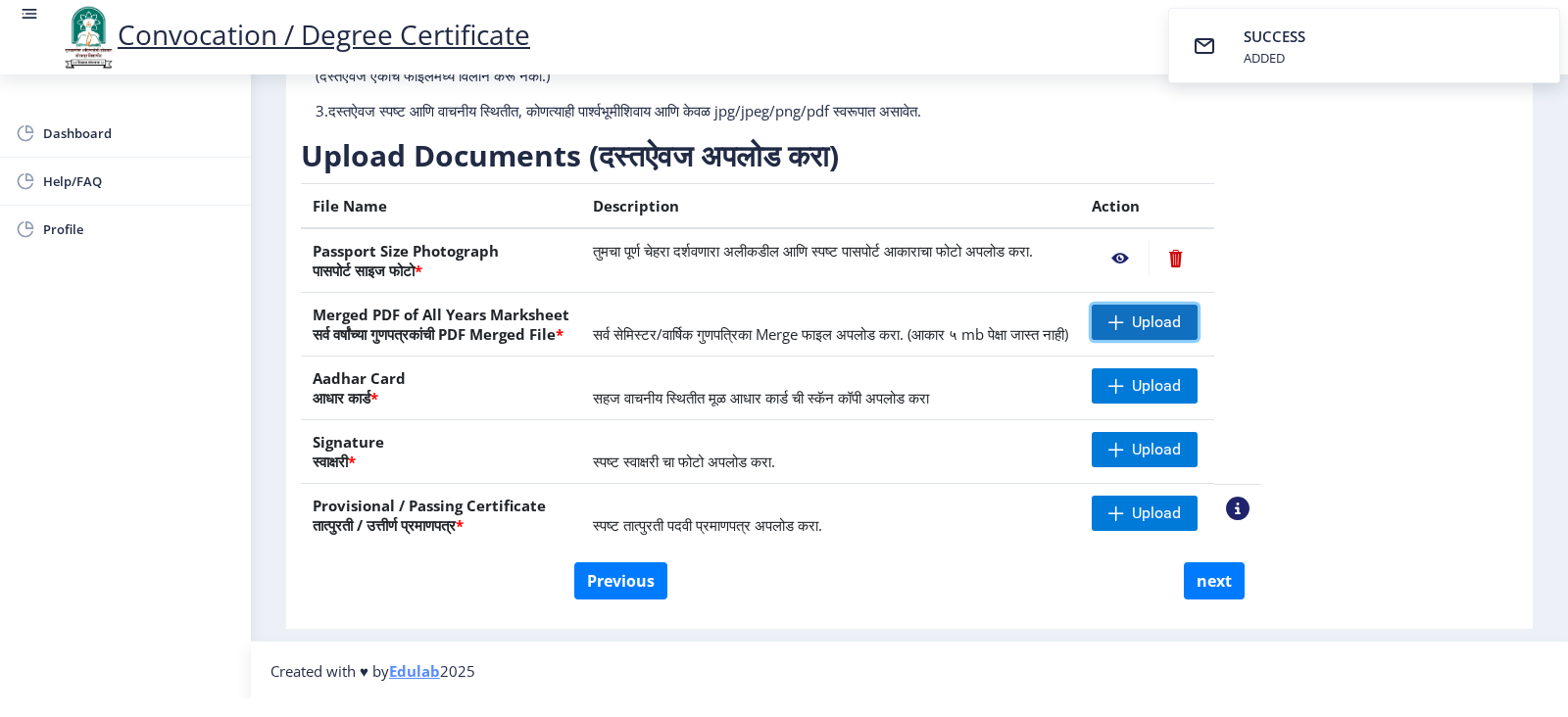 click on "Upload" 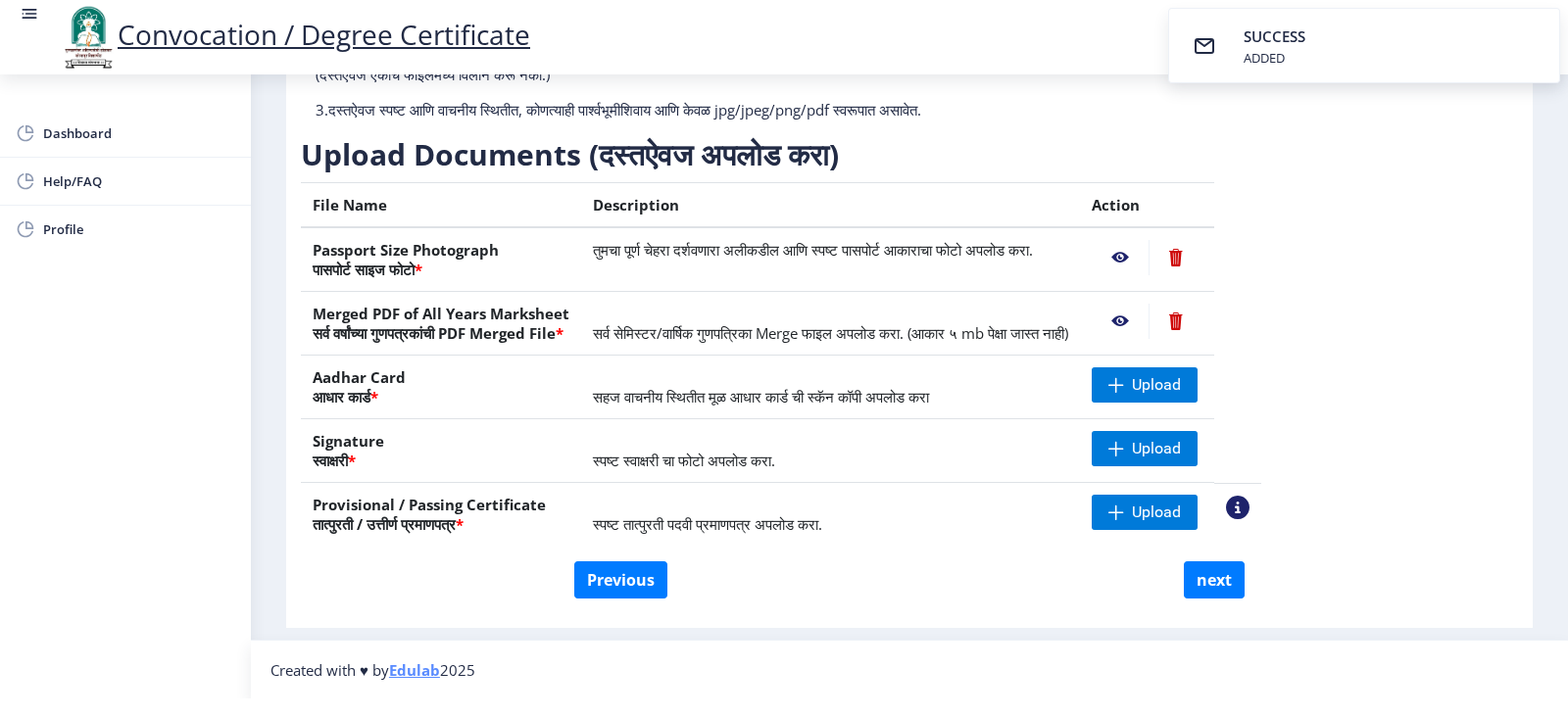 scroll, scrollTop: 211, scrollLeft: 0, axis: vertical 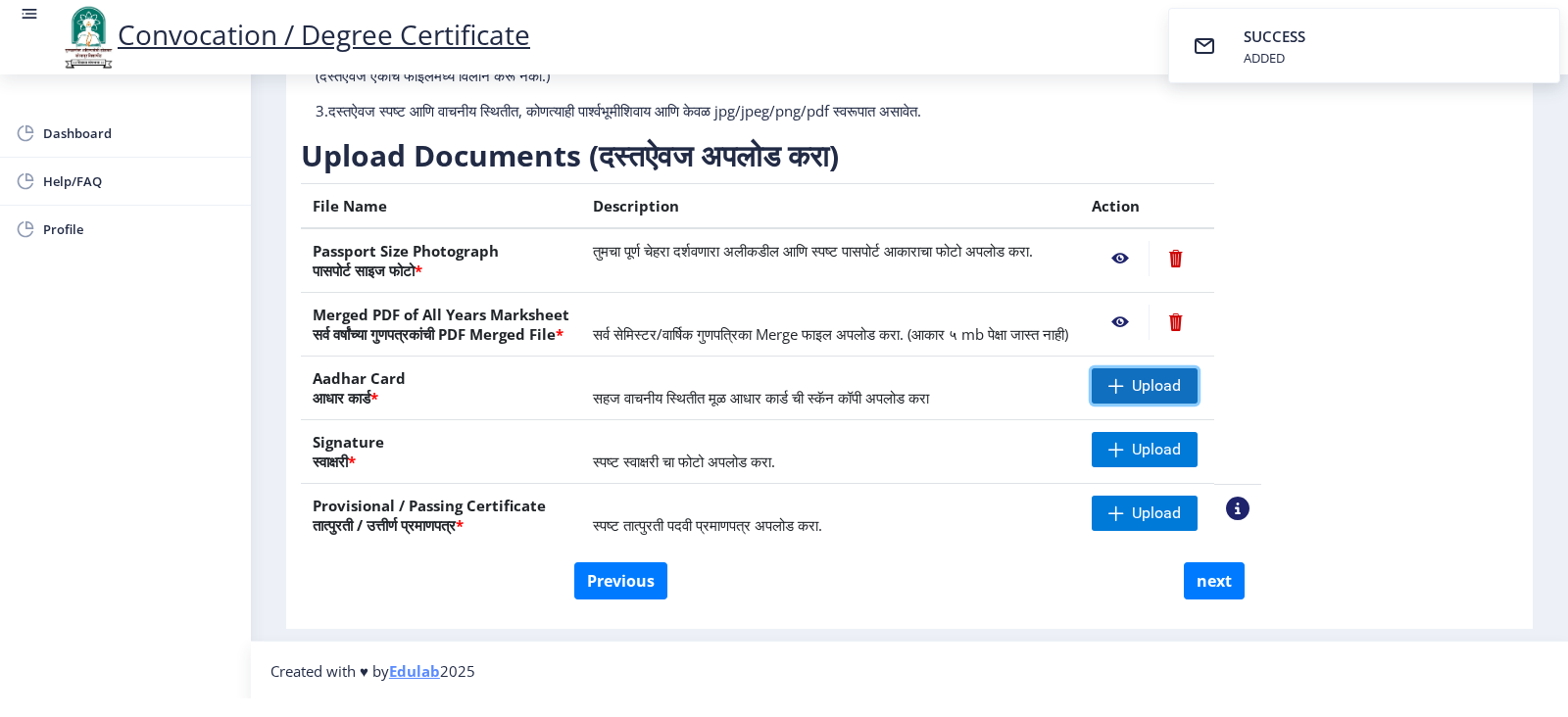 click on "Upload" 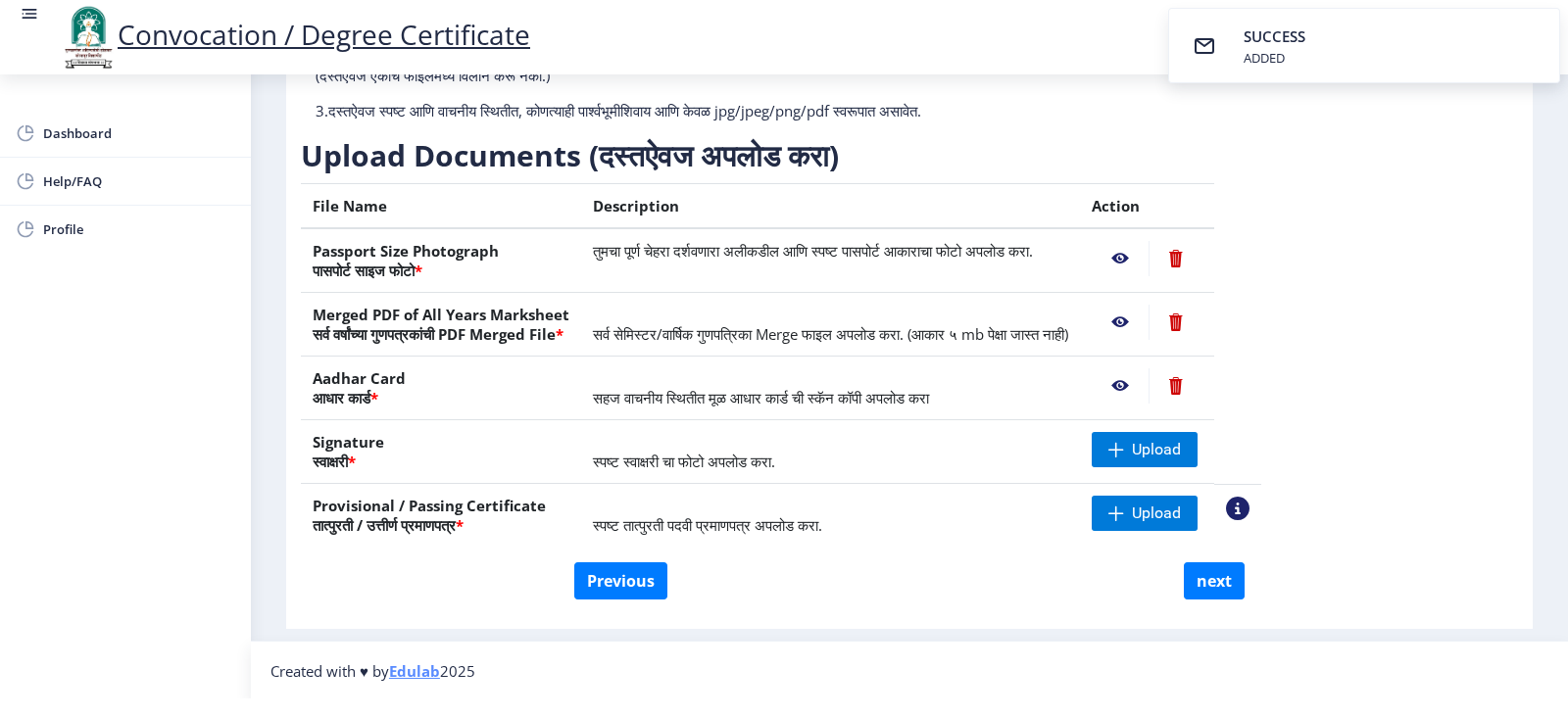 scroll, scrollTop: 212, scrollLeft: 0, axis: vertical 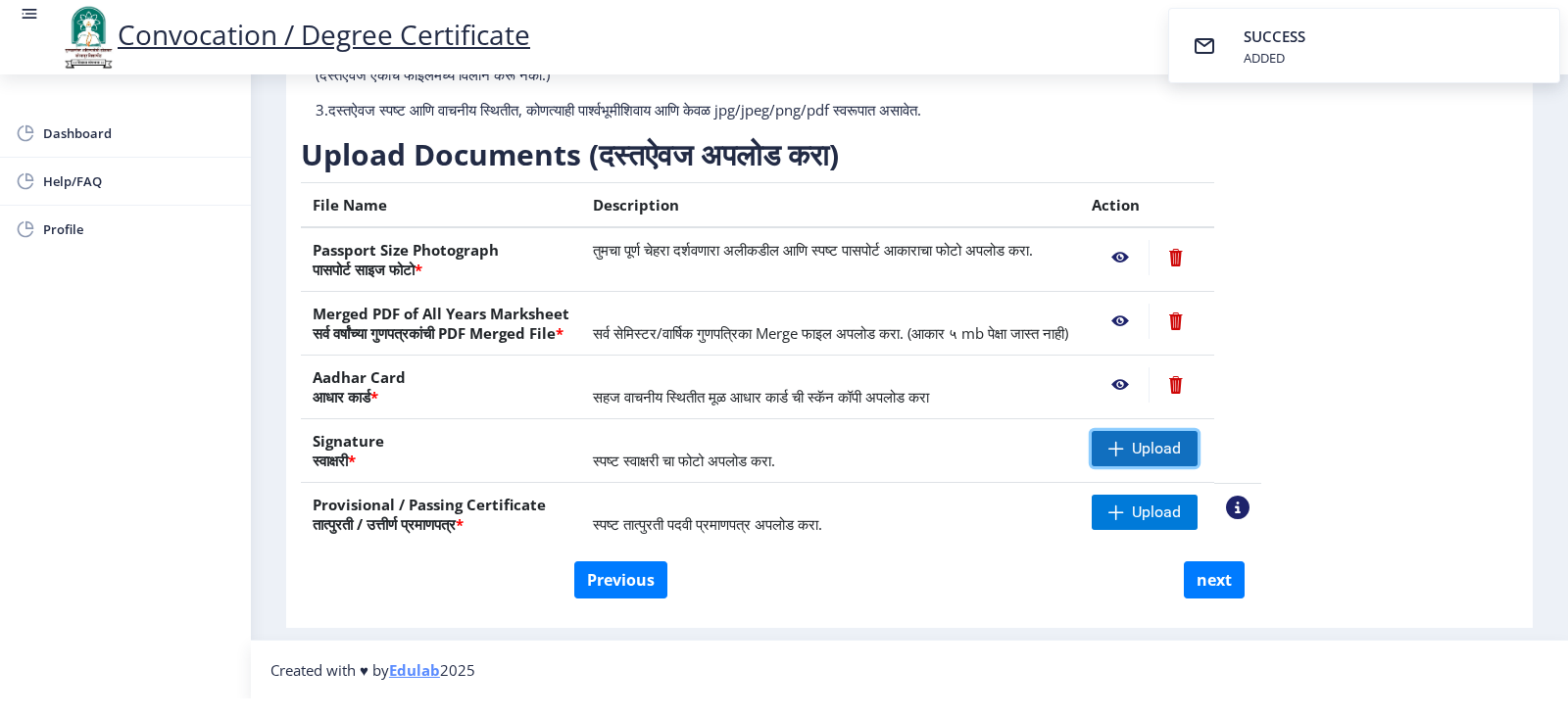 click on "Upload" 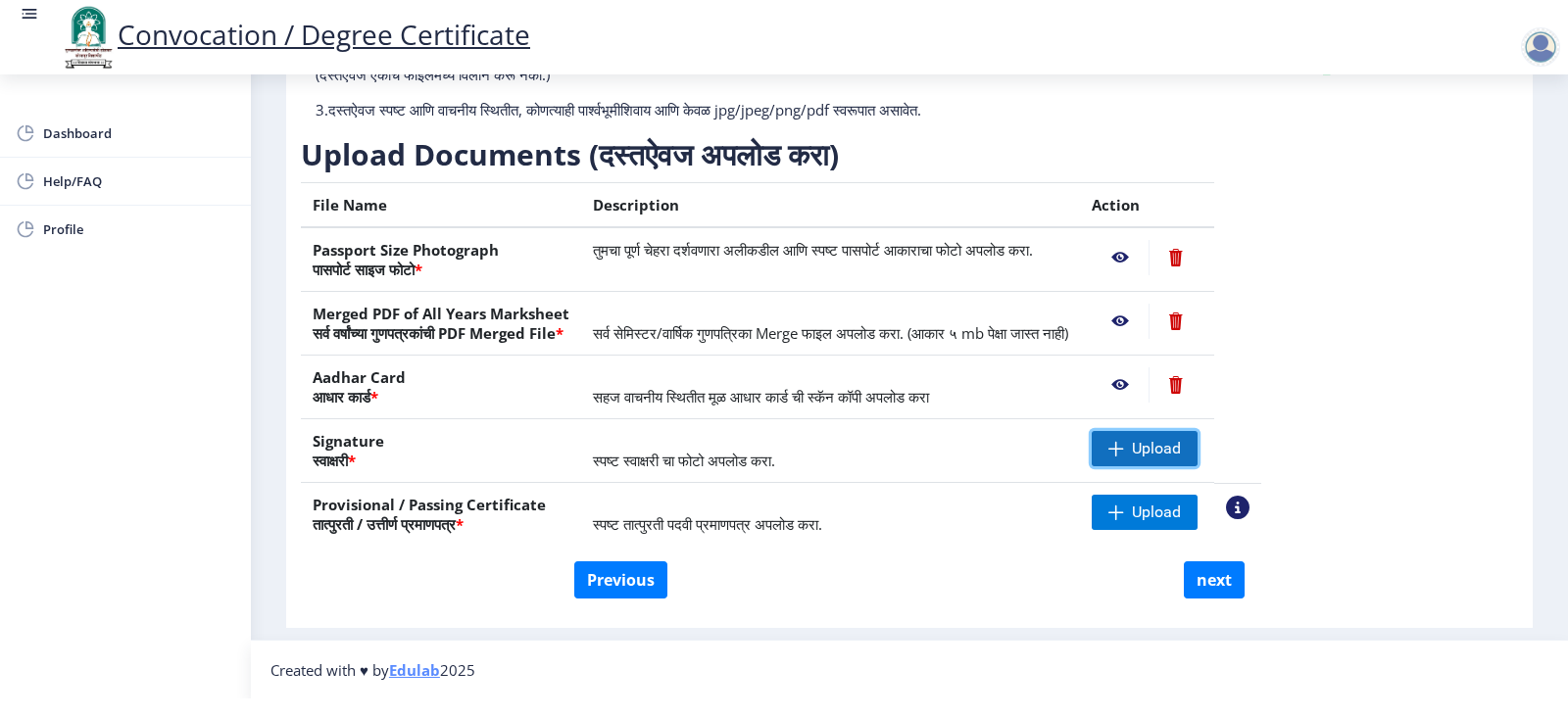 click 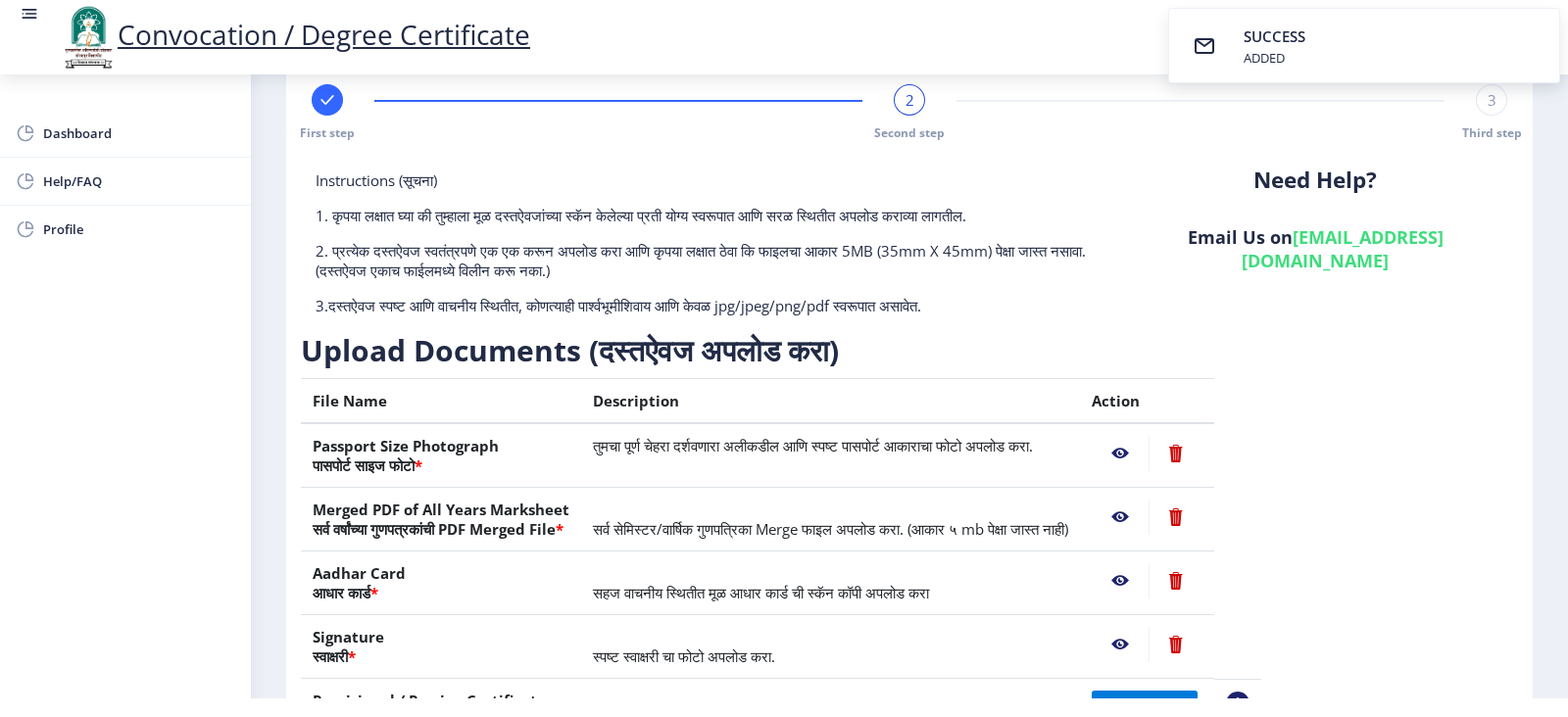 scroll, scrollTop: 212, scrollLeft: 0, axis: vertical 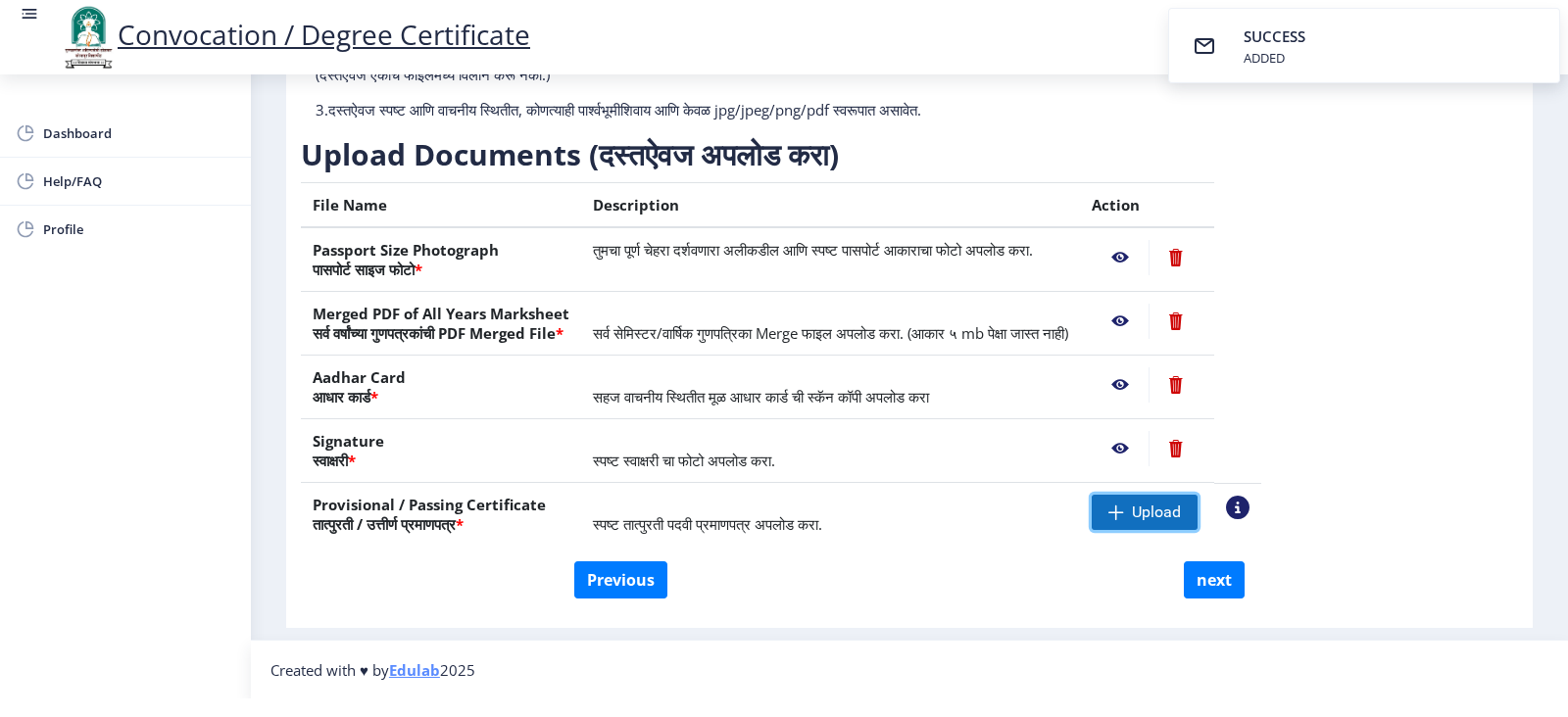 click on "Upload" 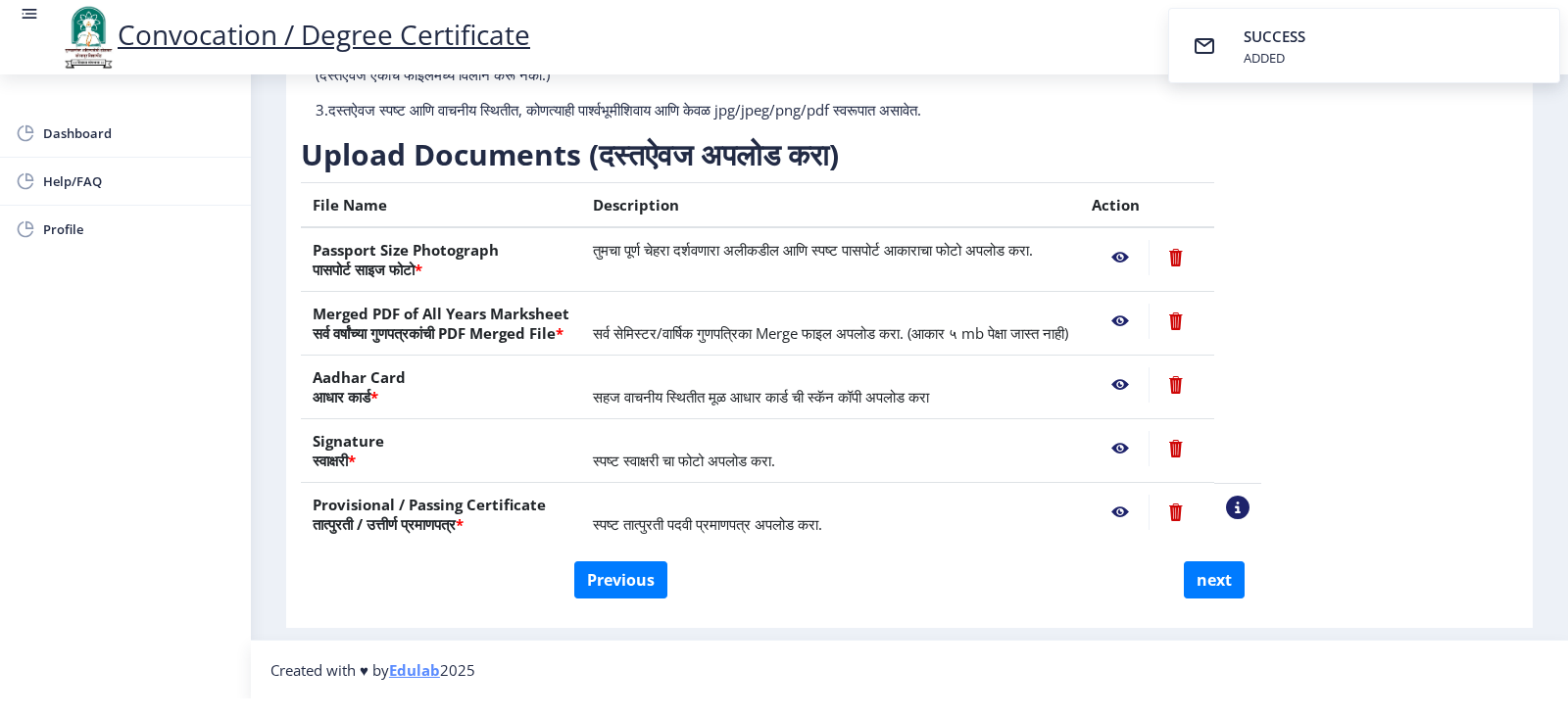 click 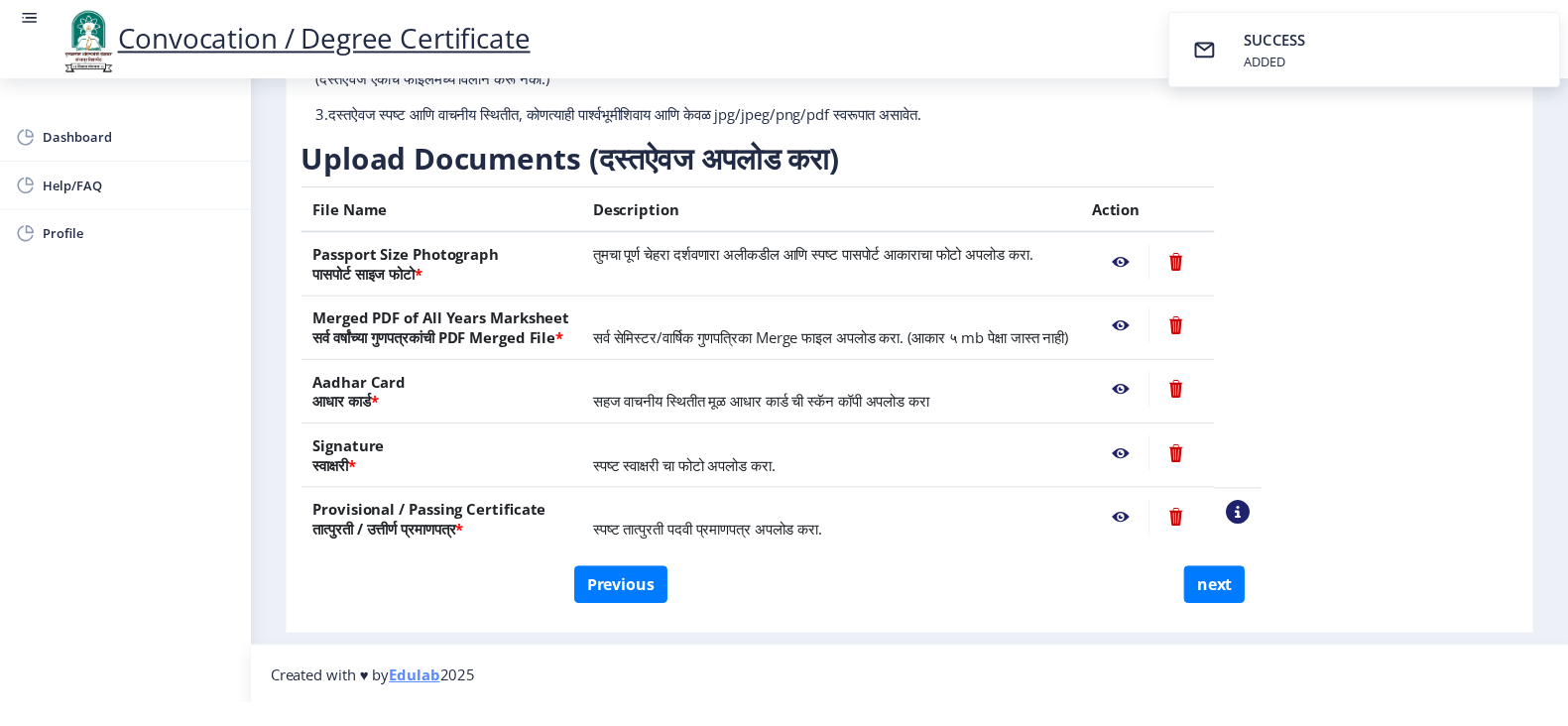 scroll, scrollTop: 0, scrollLeft: 0, axis: both 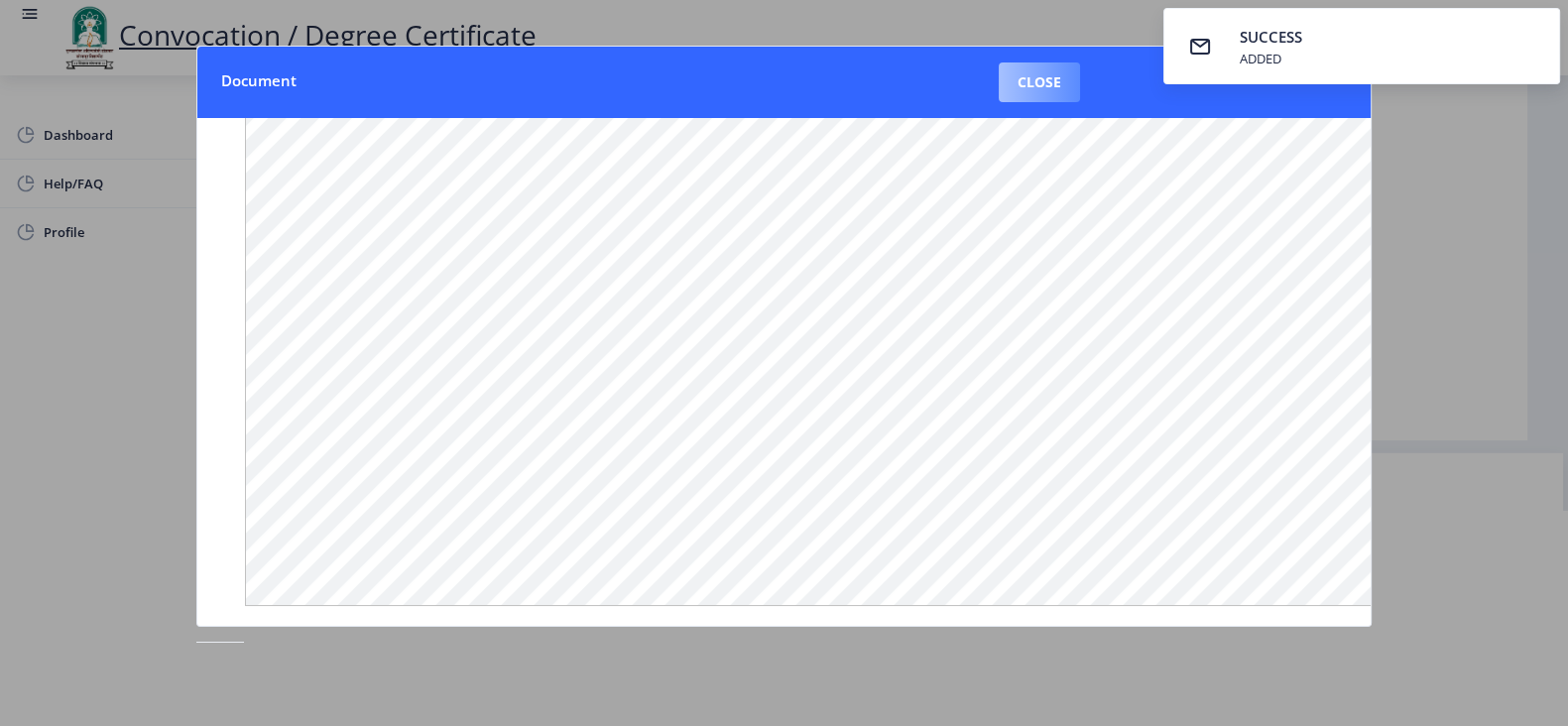 click on "Close" at bounding box center [1039, 82] 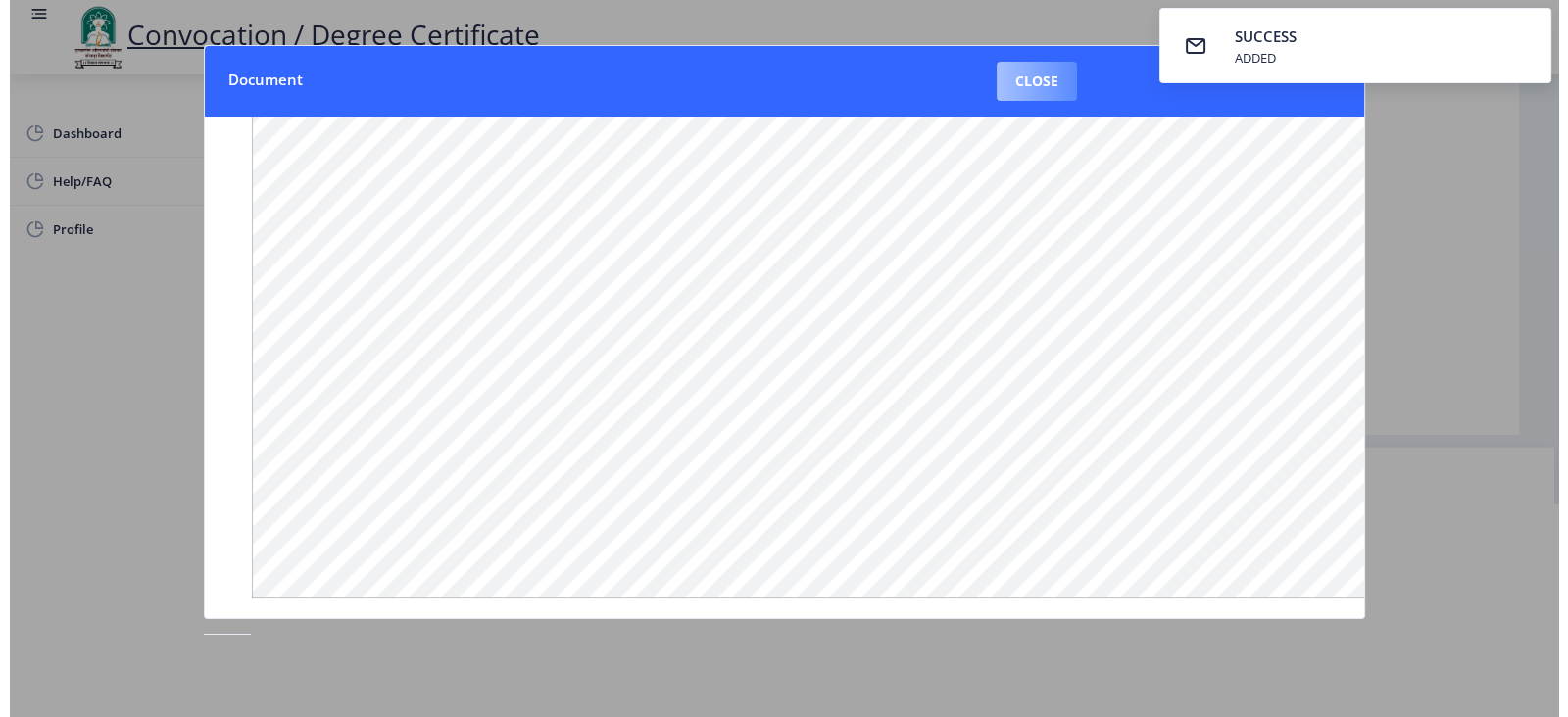scroll, scrollTop: 20, scrollLeft: 0, axis: vertical 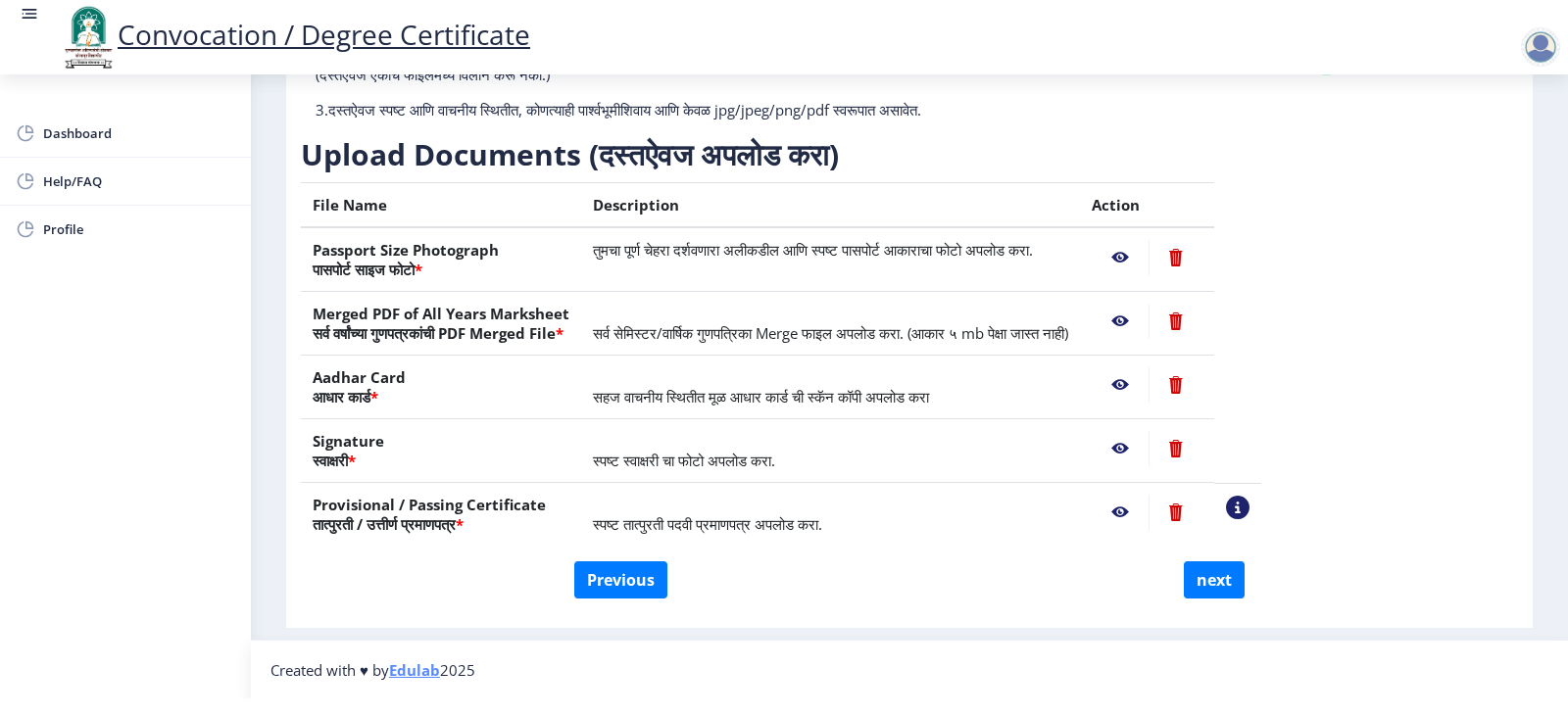 click 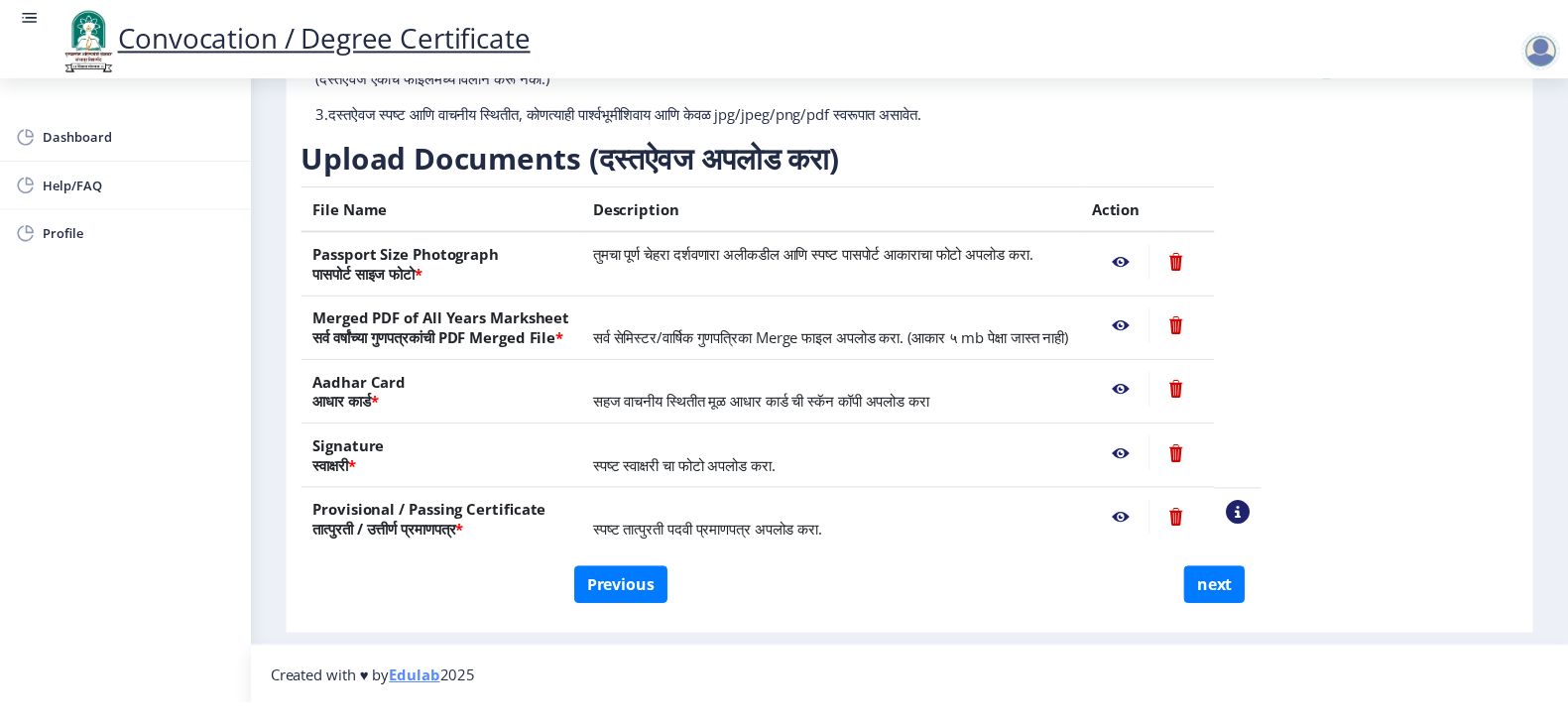 scroll, scrollTop: 0, scrollLeft: 0, axis: both 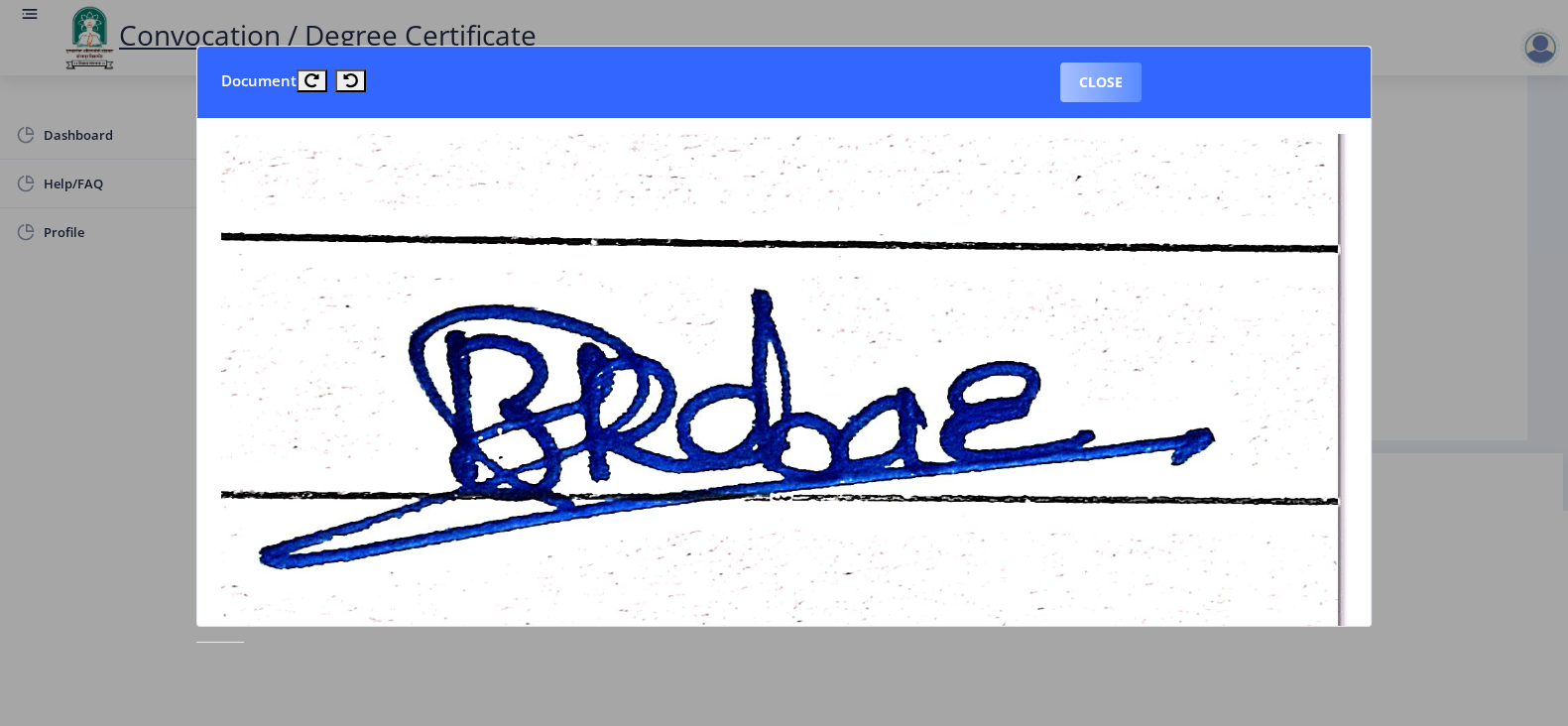 click on "Close" at bounding box center [1101, 82] 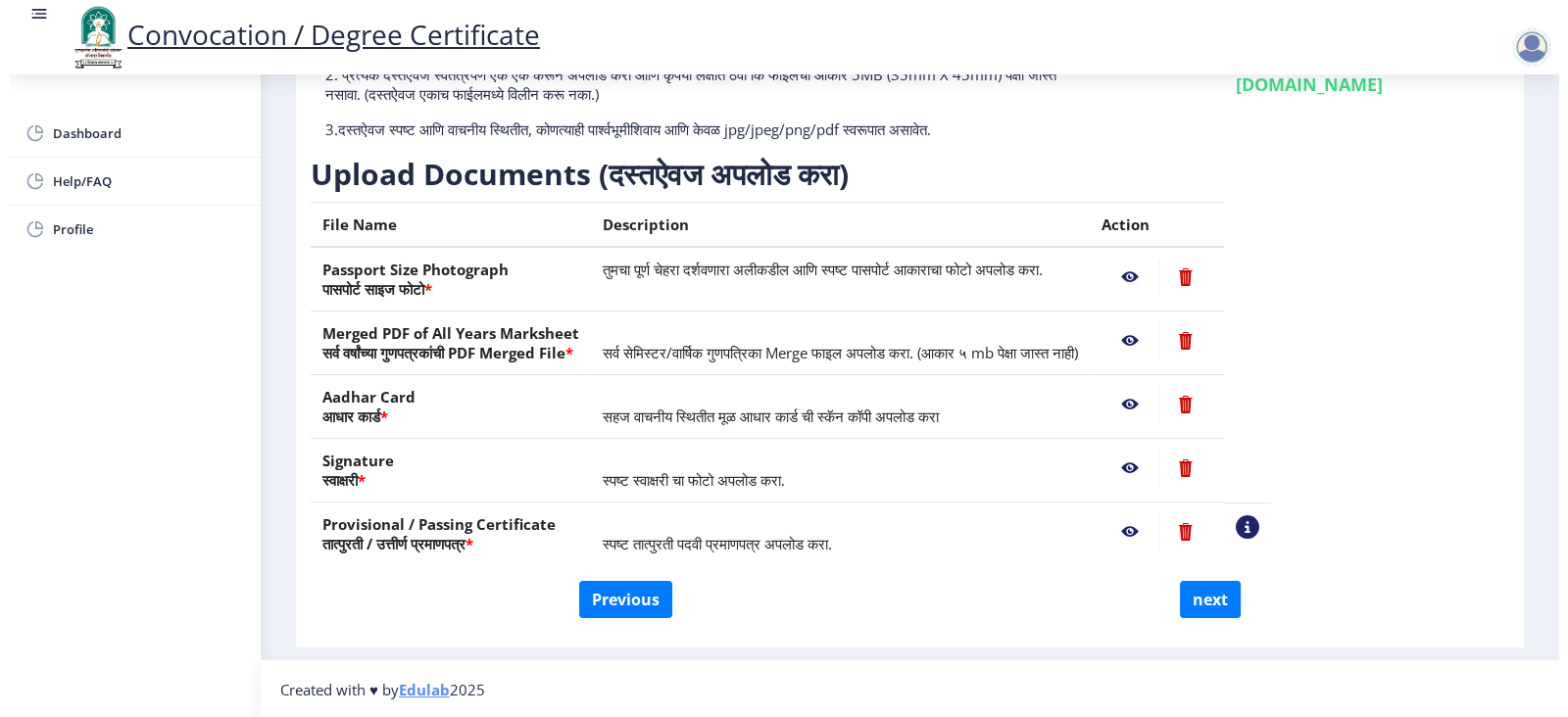 scroll, scrollTop: 20, scrollLeft: 0, axis: vertical 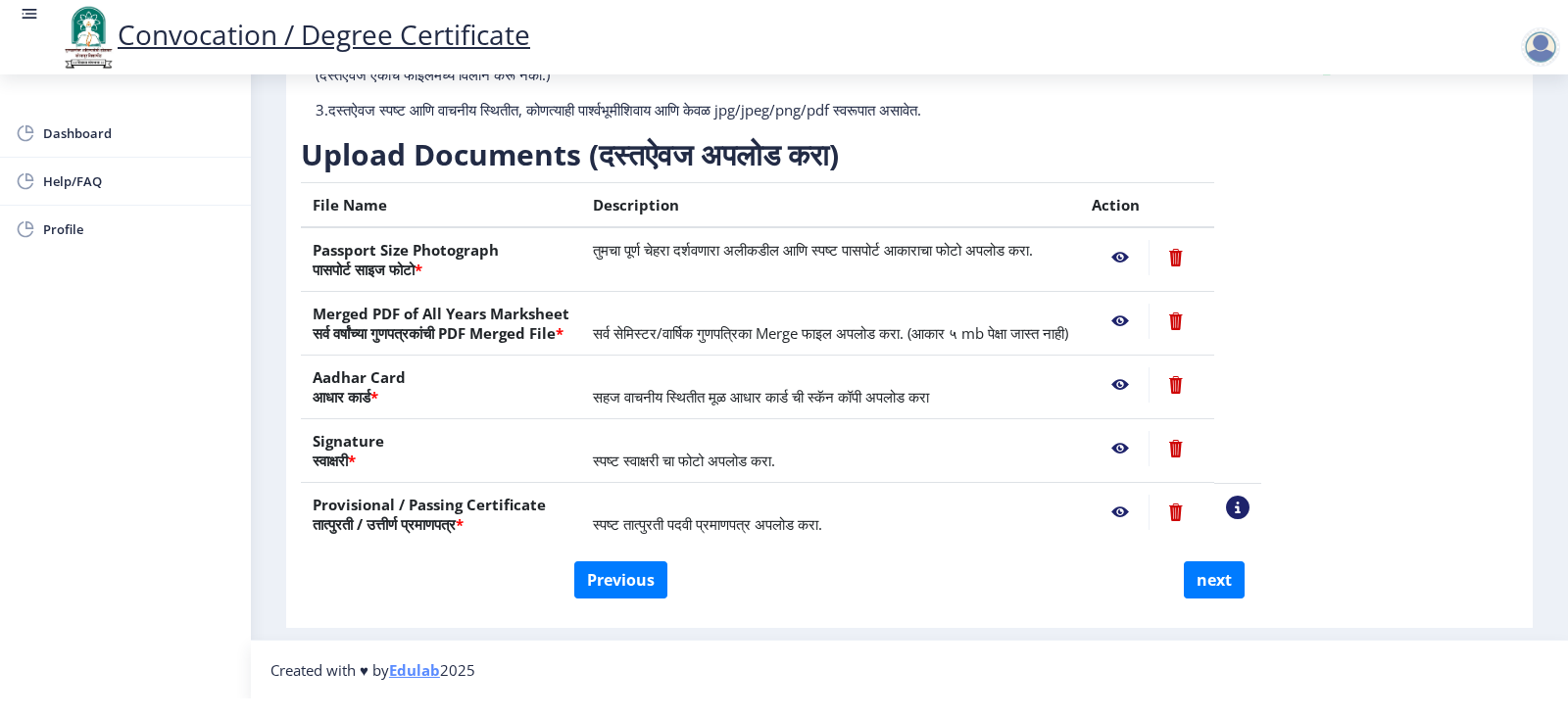 click 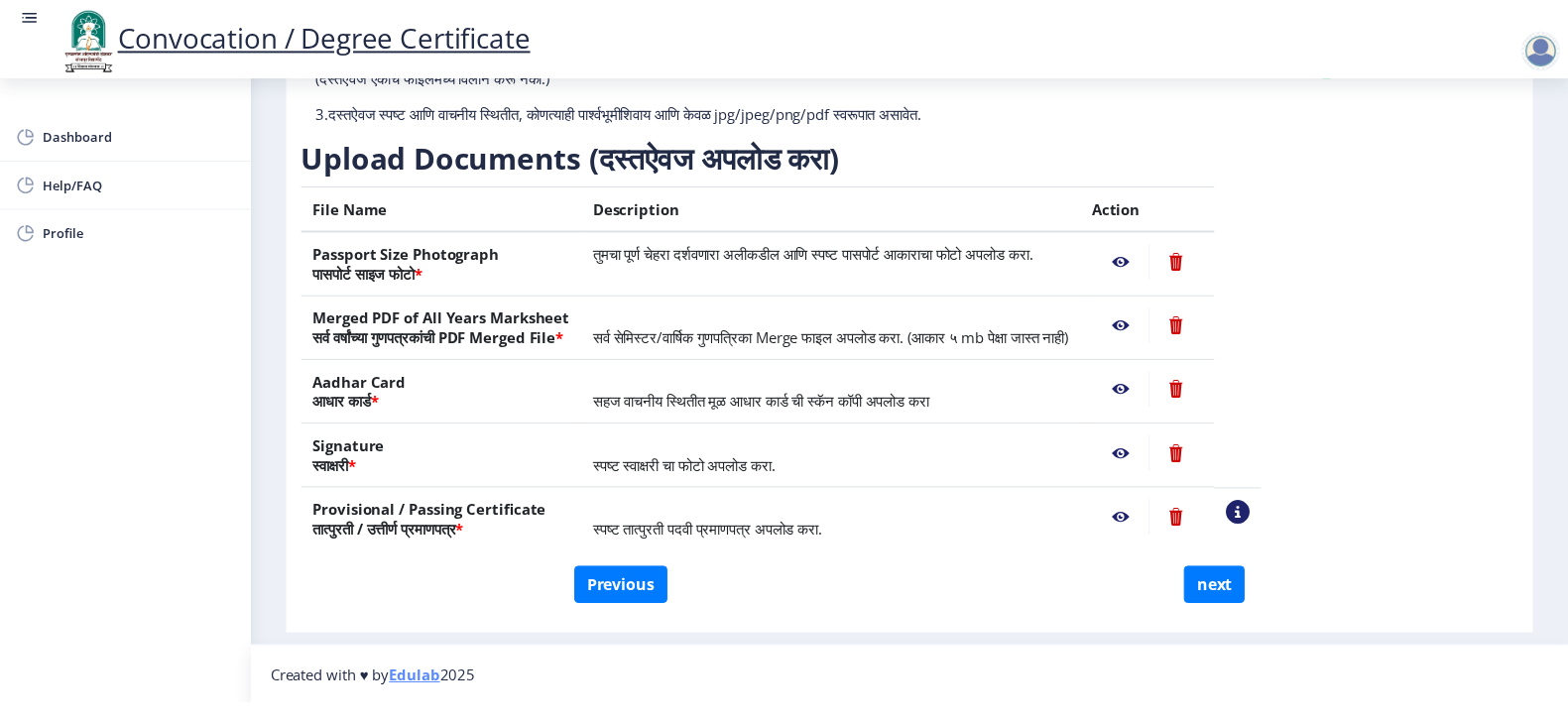 scroll, scrollTop: 0, scrollLeft: 0, axis: both 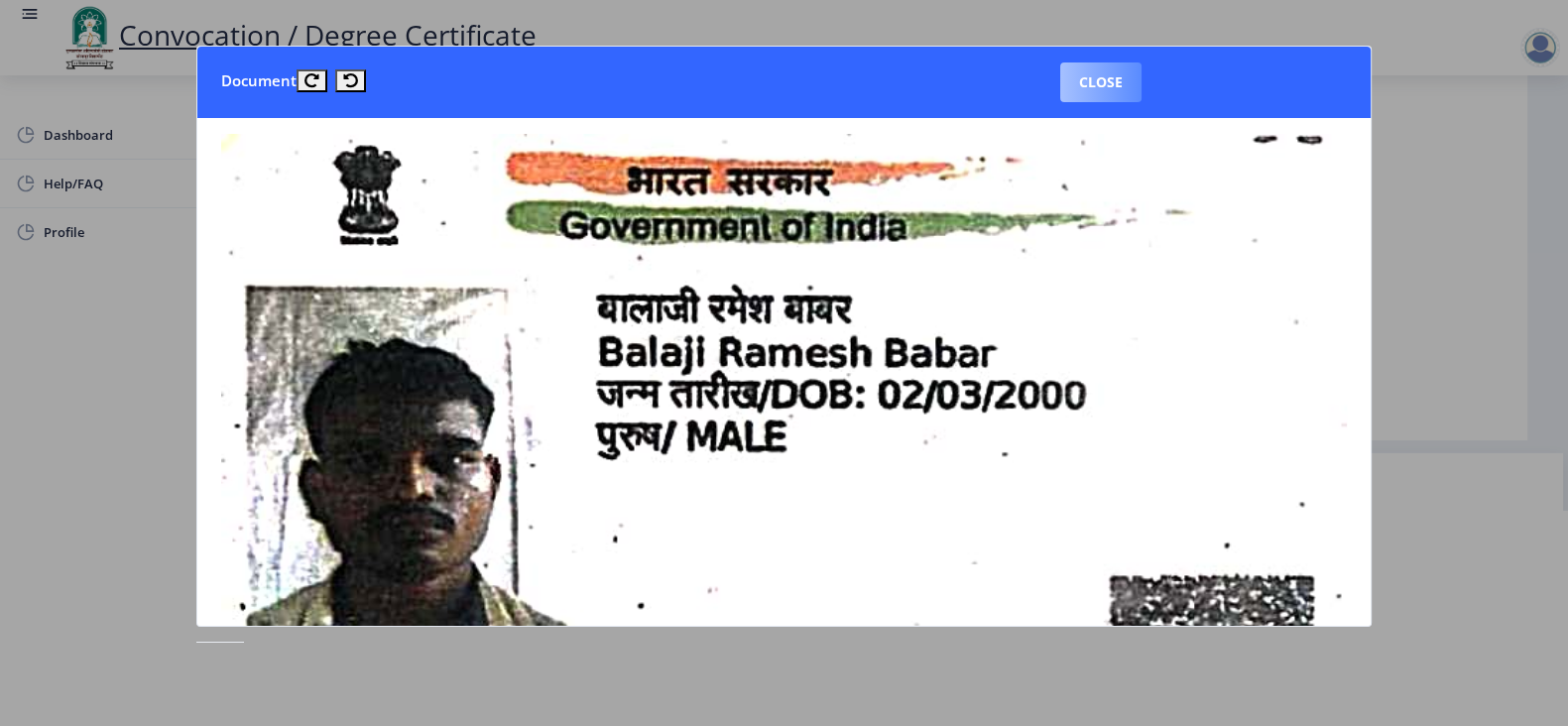 click on "Close" at bounding box center (1101, 82) 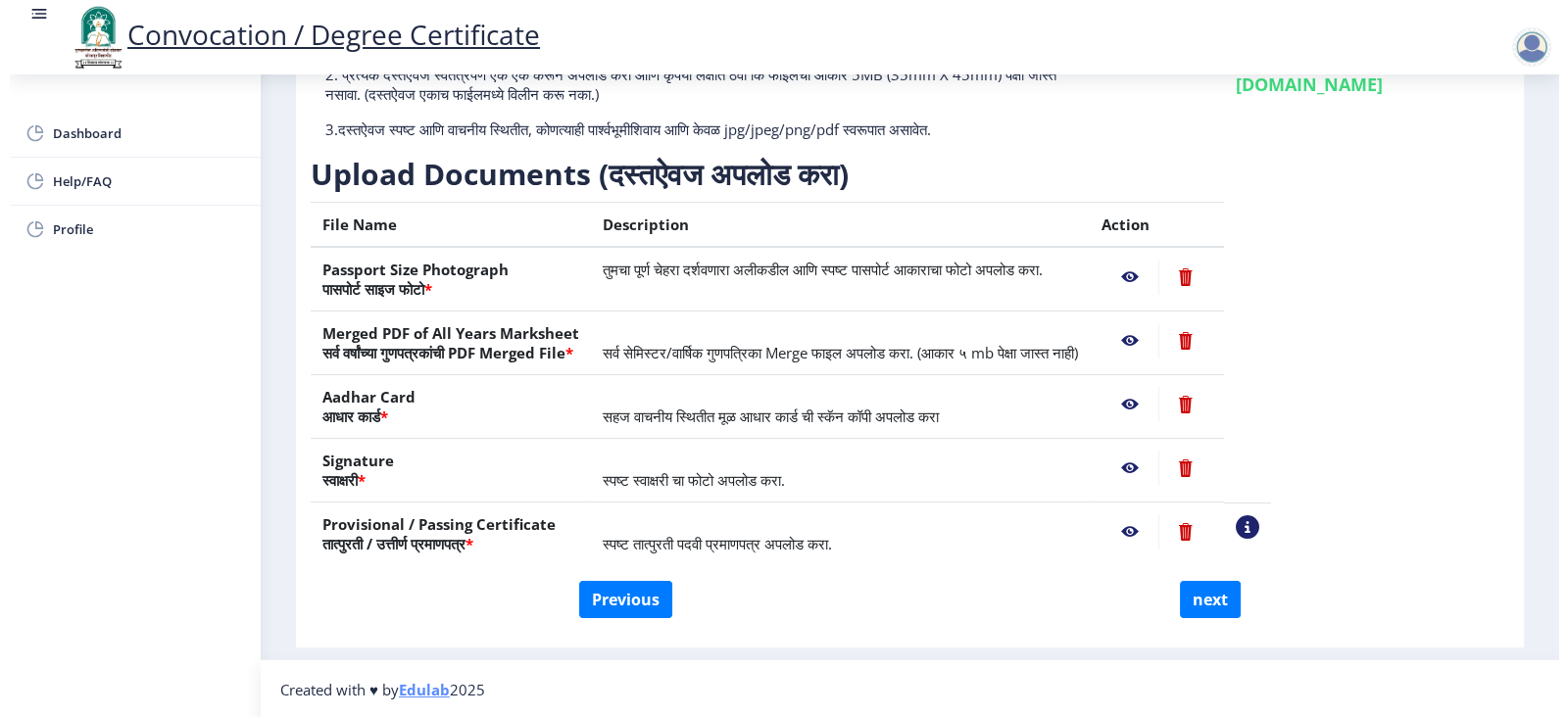 scroll, scrollTop: 20, scrollLeft: 0, axis: vertical 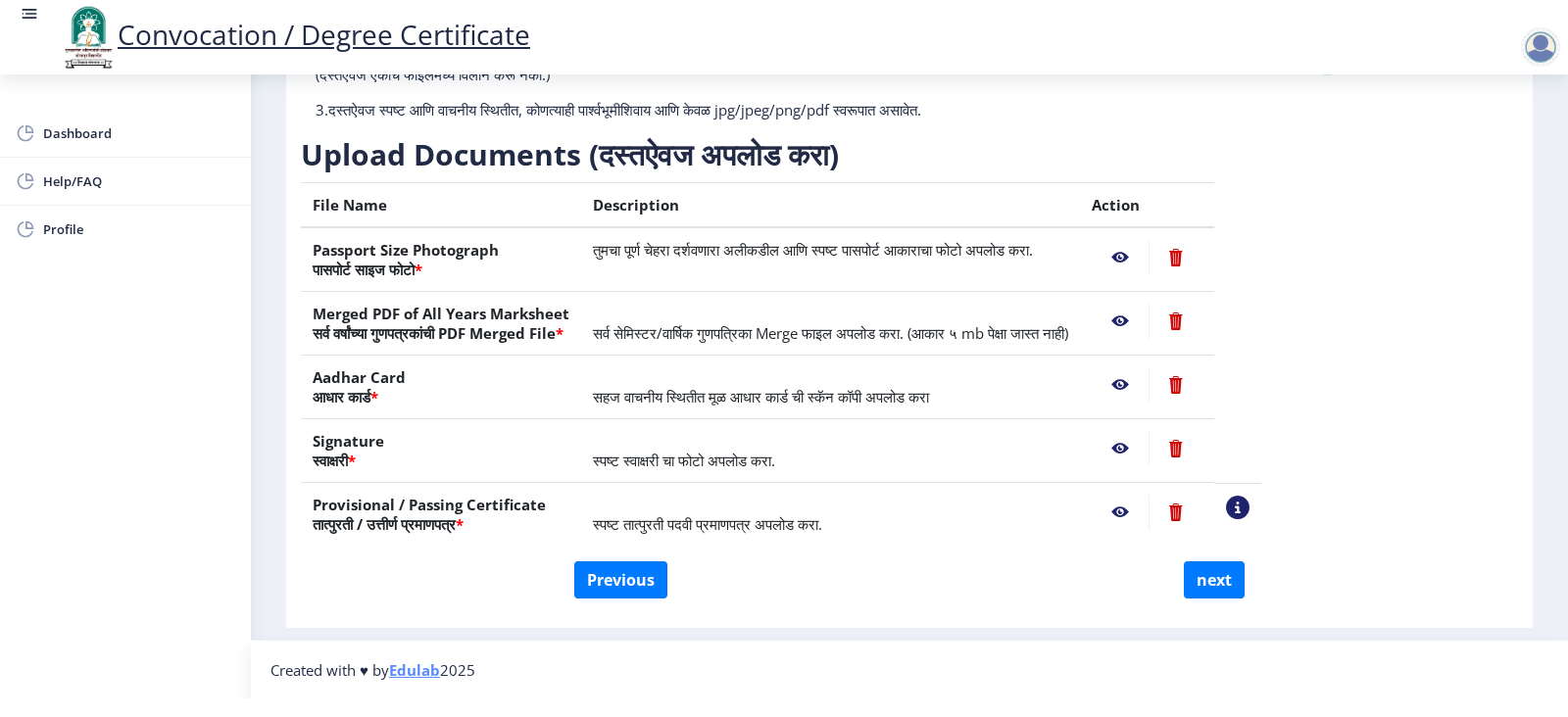 click 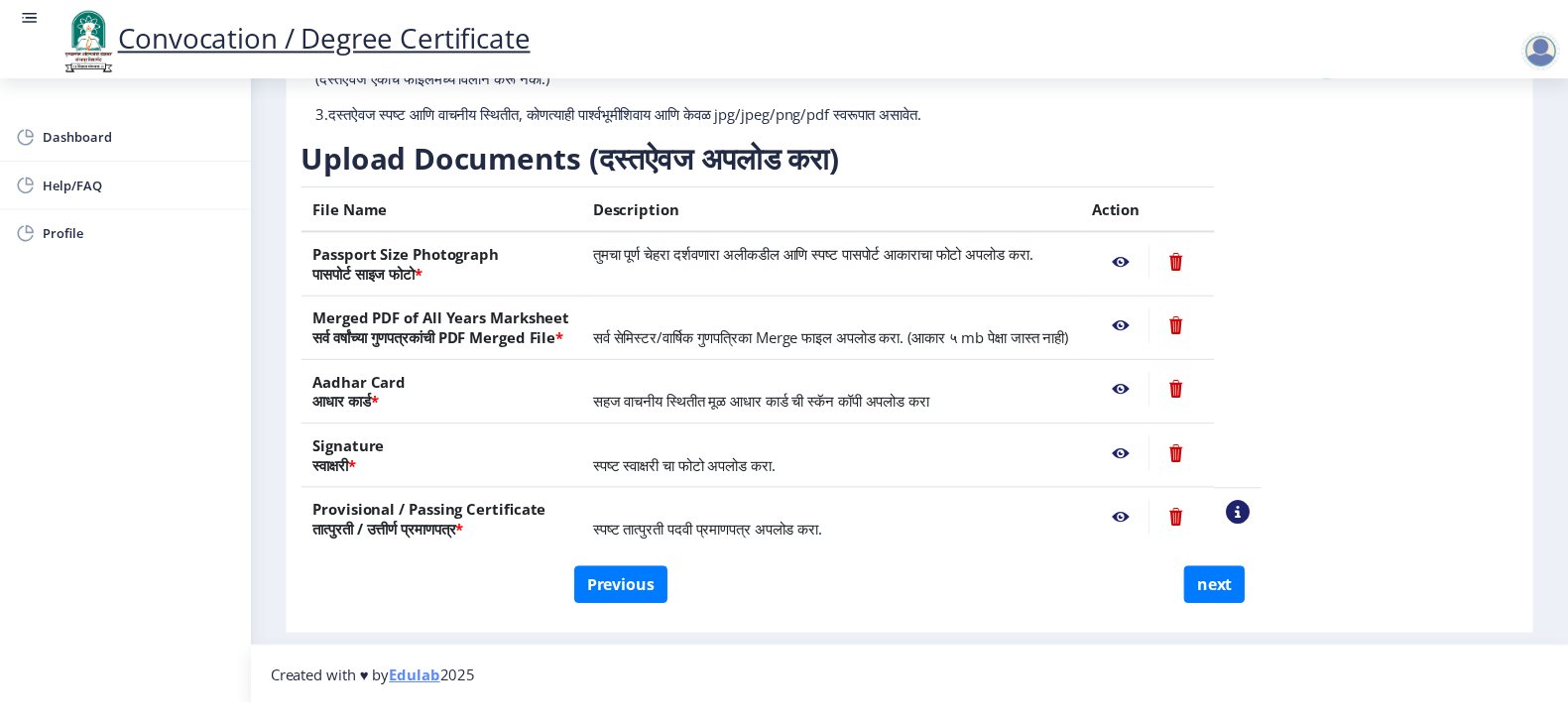 scroll, scrollTop: 0, scrollLeft: 0, axis: both 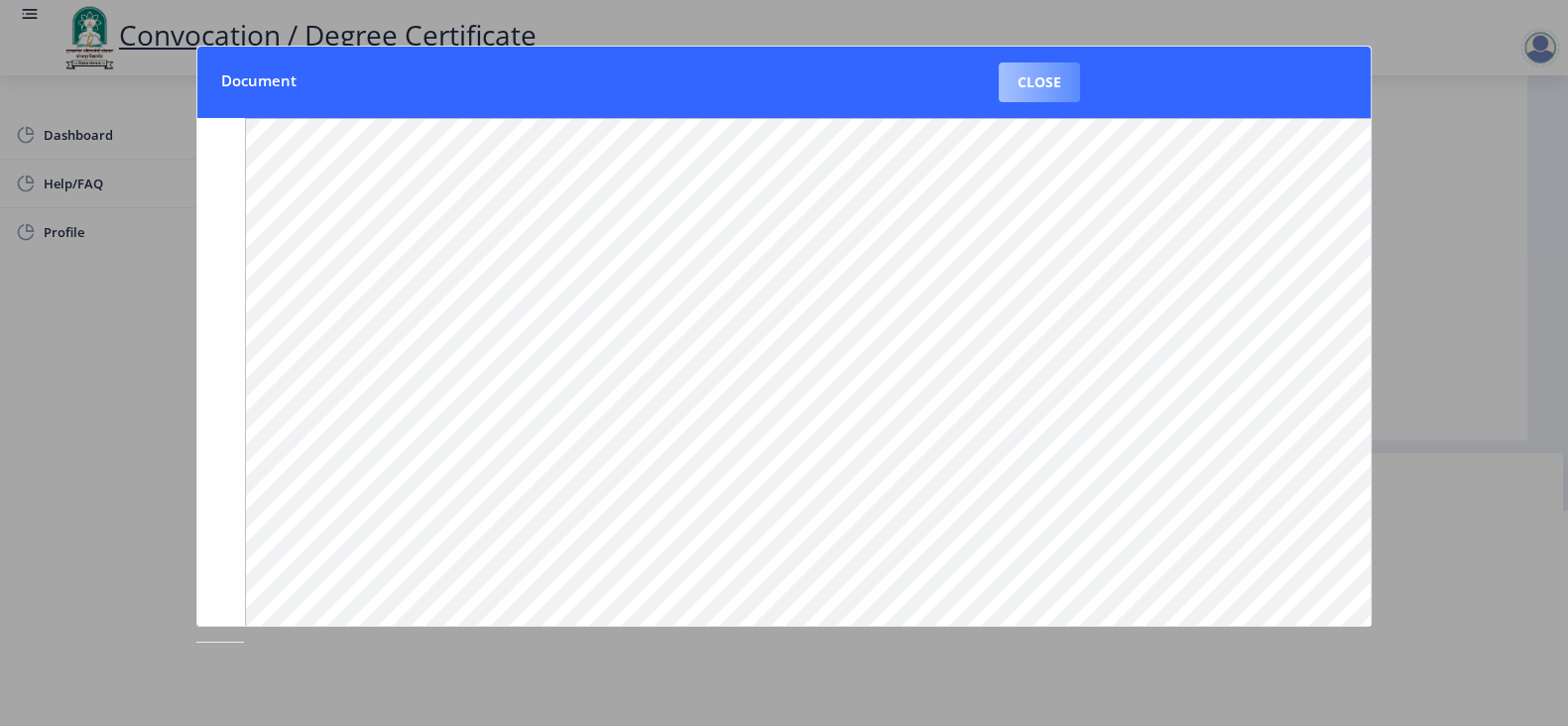 click on "Close" at bounding box center (1039, 82) 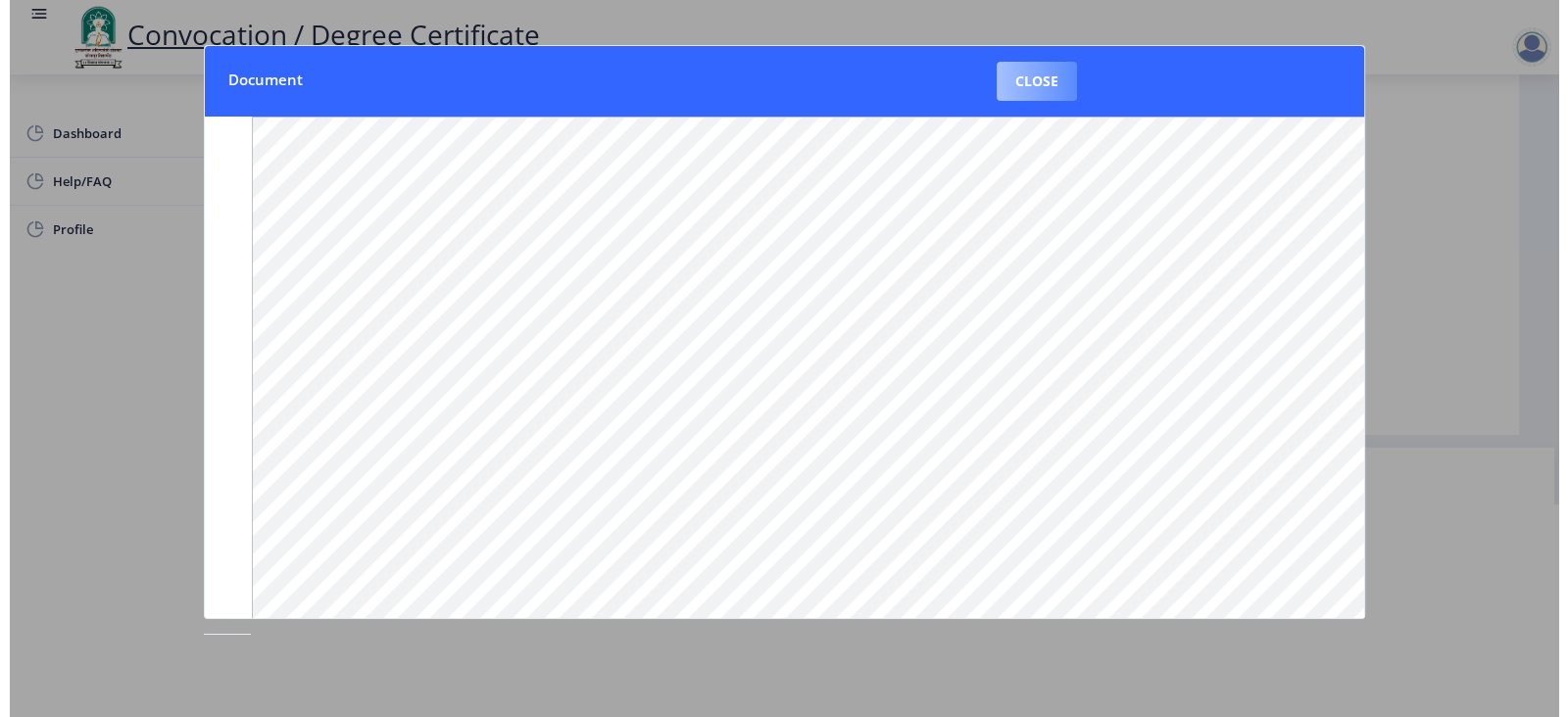 scroll, scrollTop: 20, scrollLeft: 0, axis: vertical 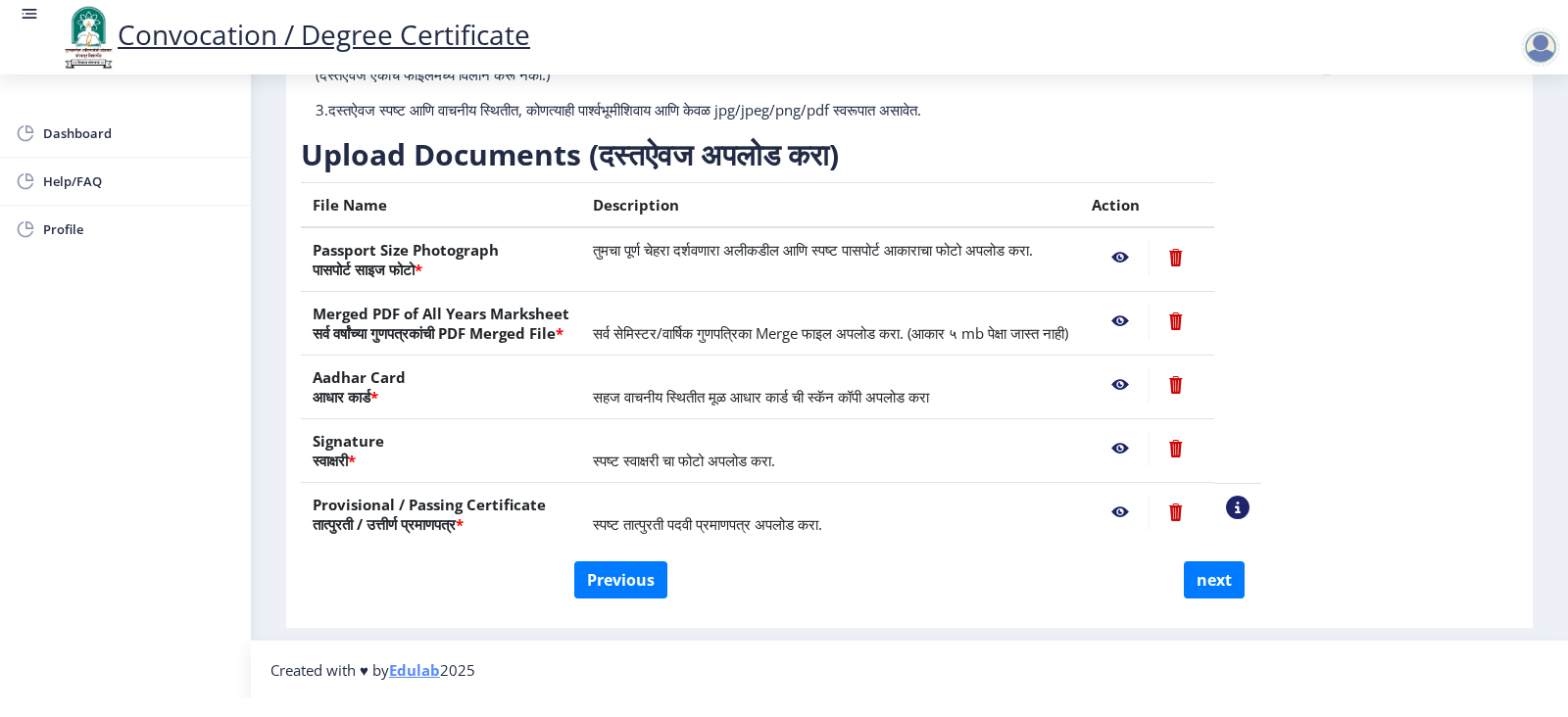 click 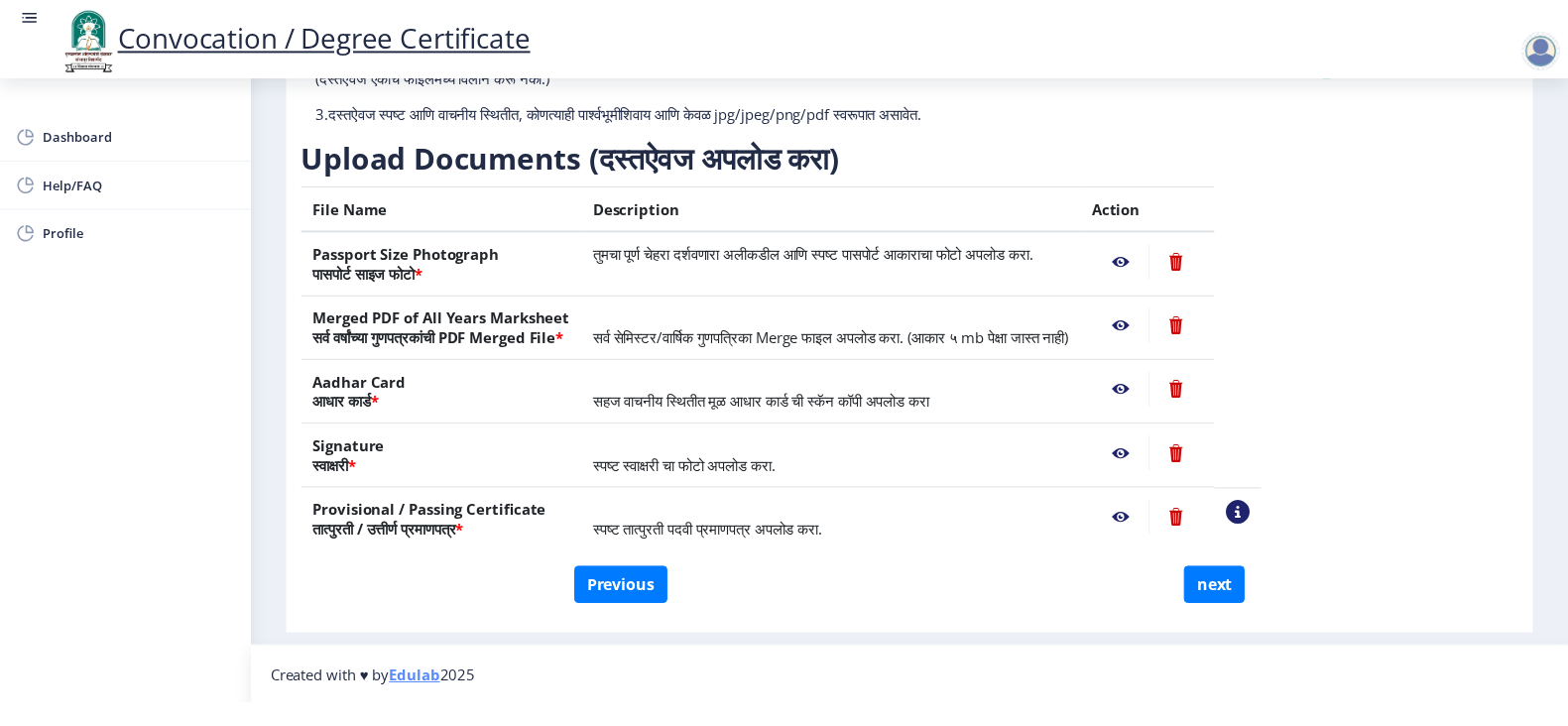 scroll, scrollTop: 0, scrollLeft: 0, axis: both 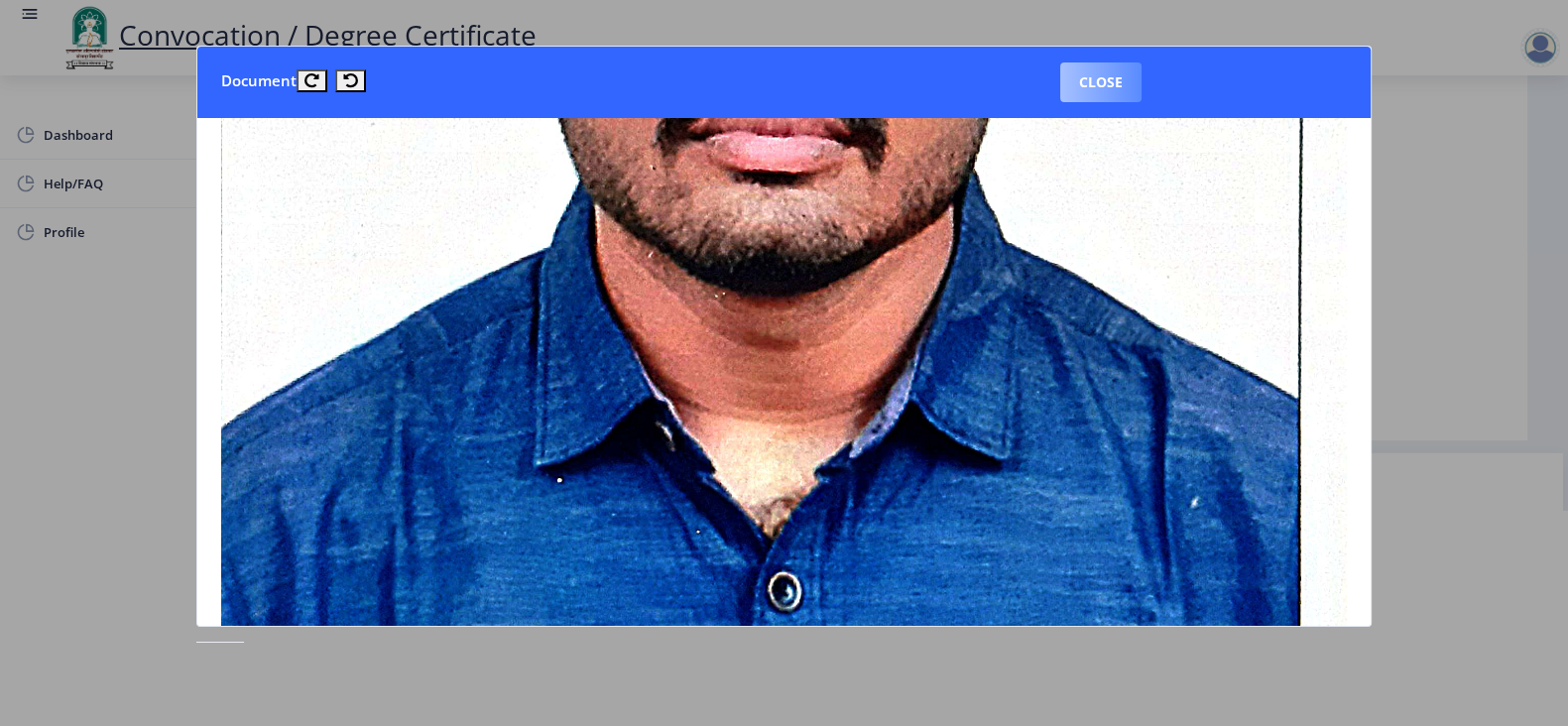 click on "Close" at bounding box center (1101, 82) 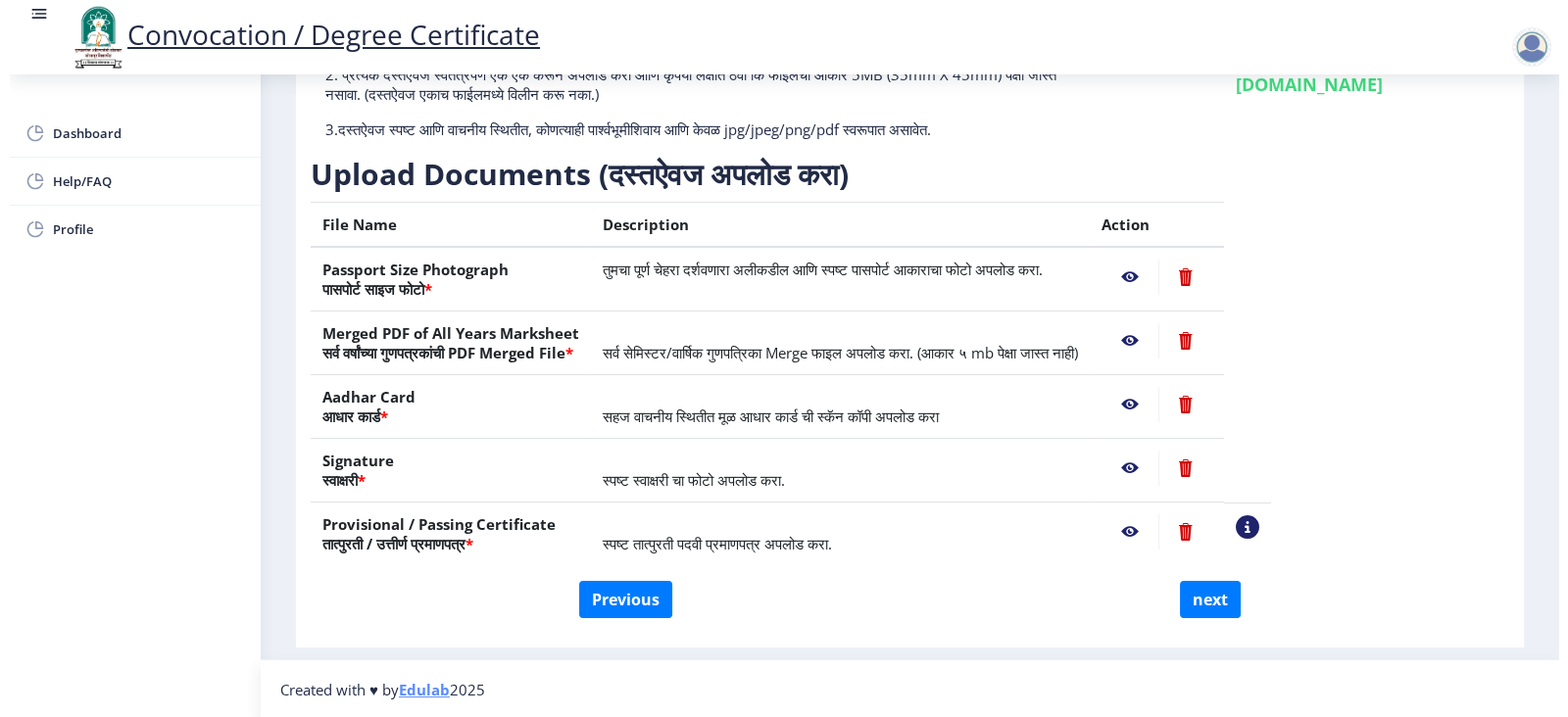 scroll, scrollTop: 20, scrollLeft: 0, axis: vertical 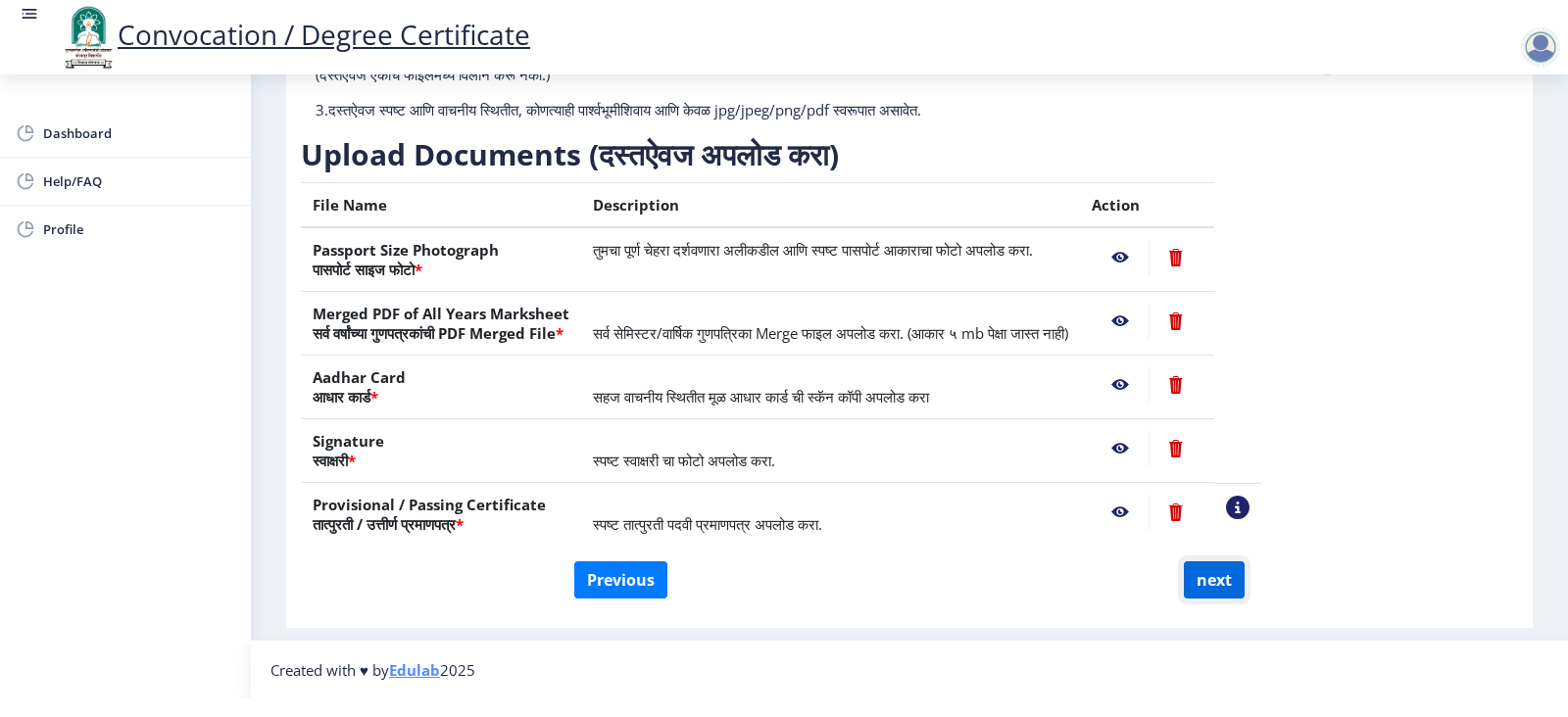 click on "next" 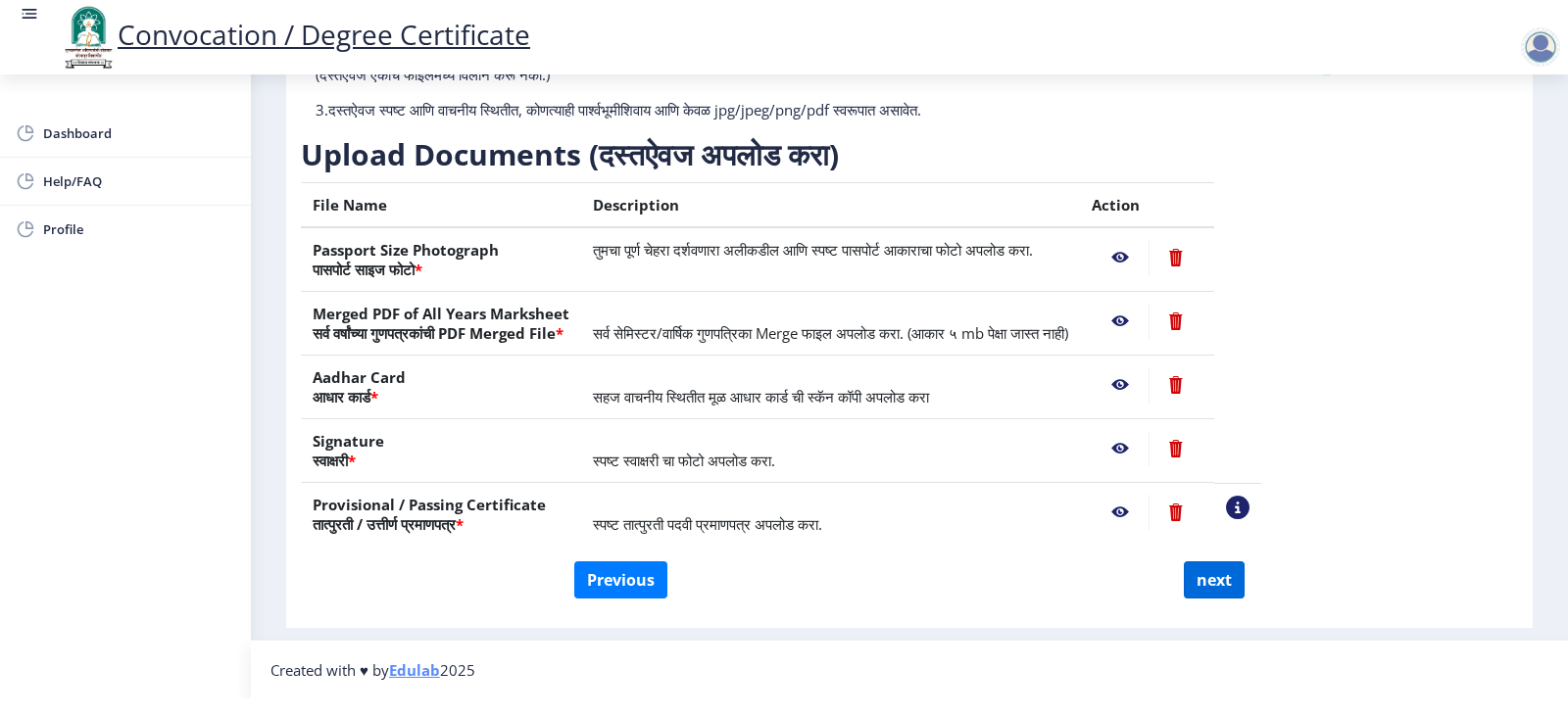 select 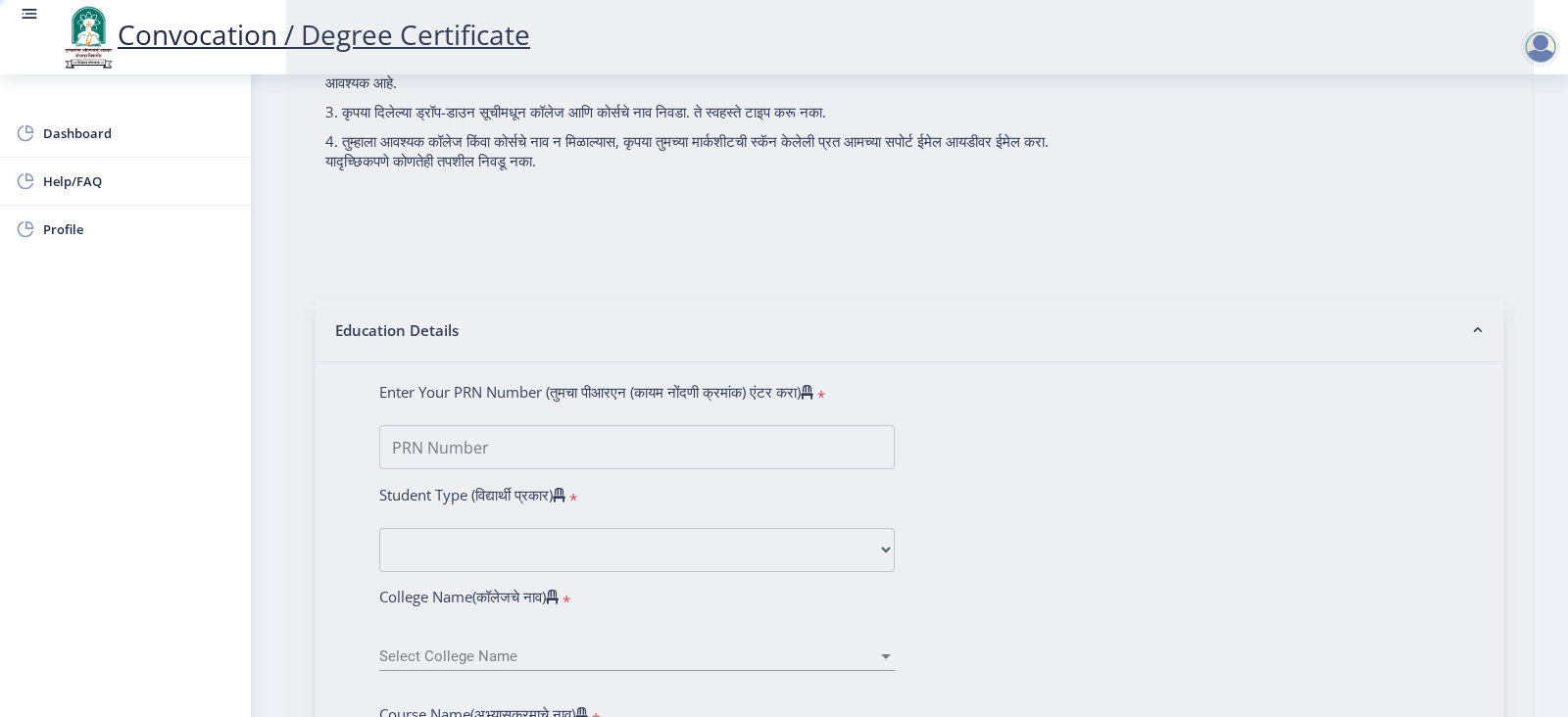 scroll, scrollTop: 0, scrollLeft: 0, axis: both 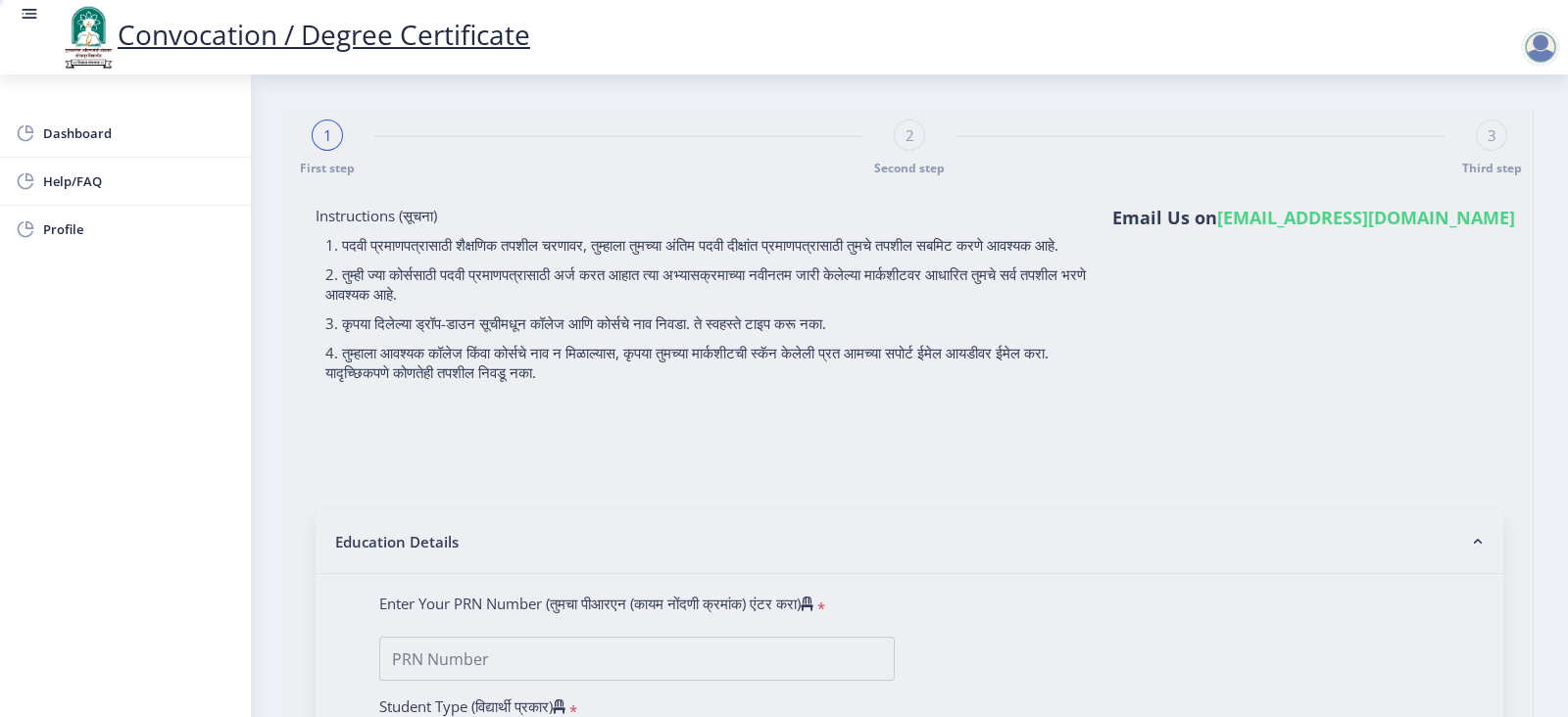 select 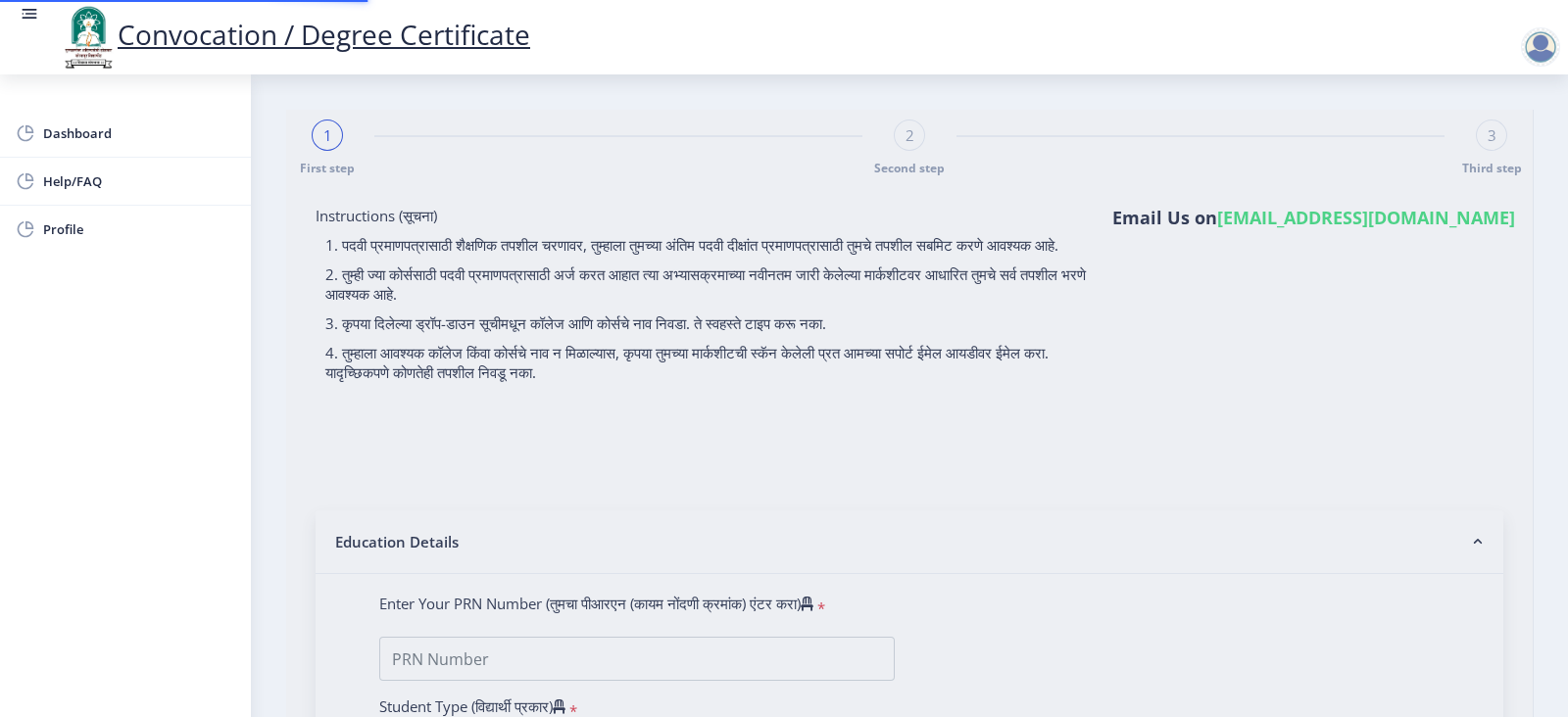 type on "BABAR [PERSON_NAME]" 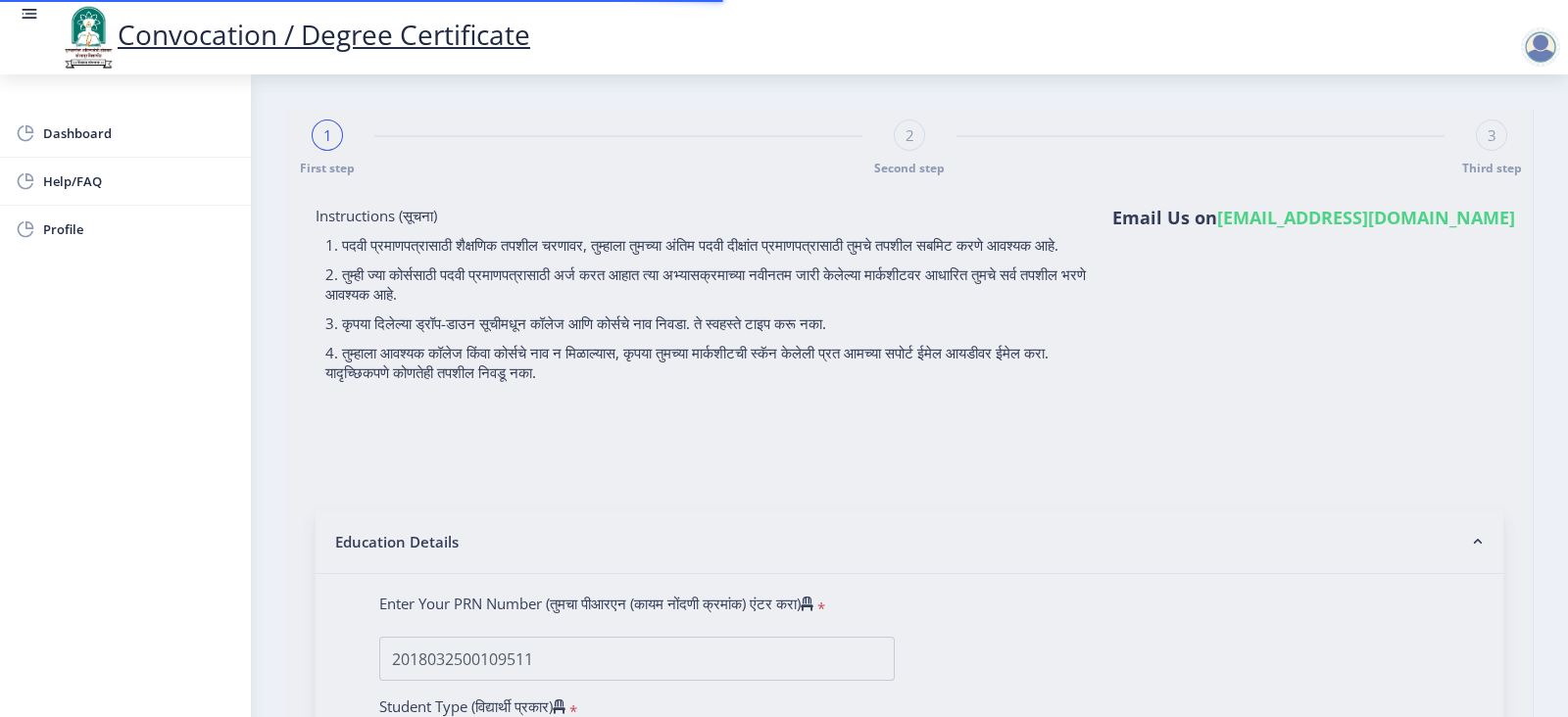 select 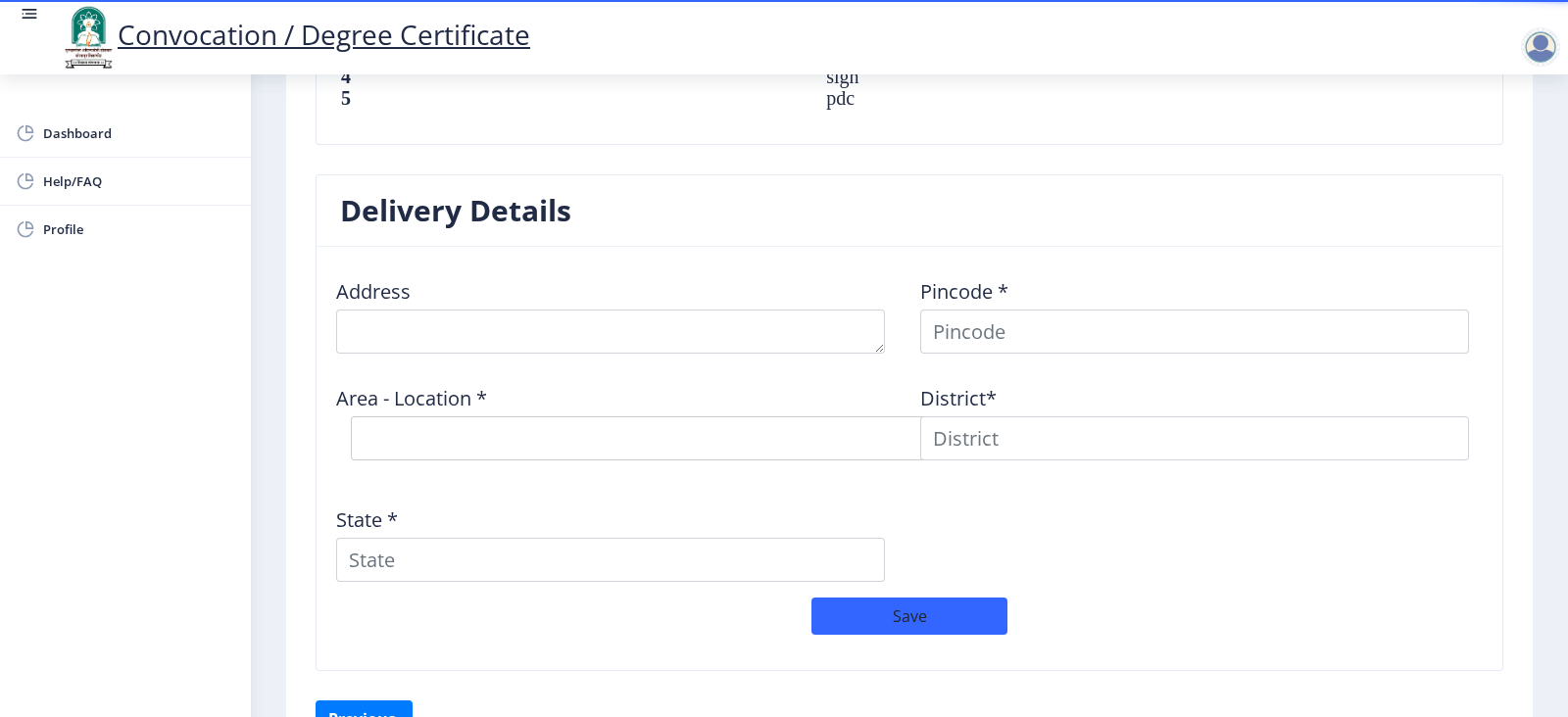 scroll, scrollTop: 1554, scrollLeft: 0, axis: vertical 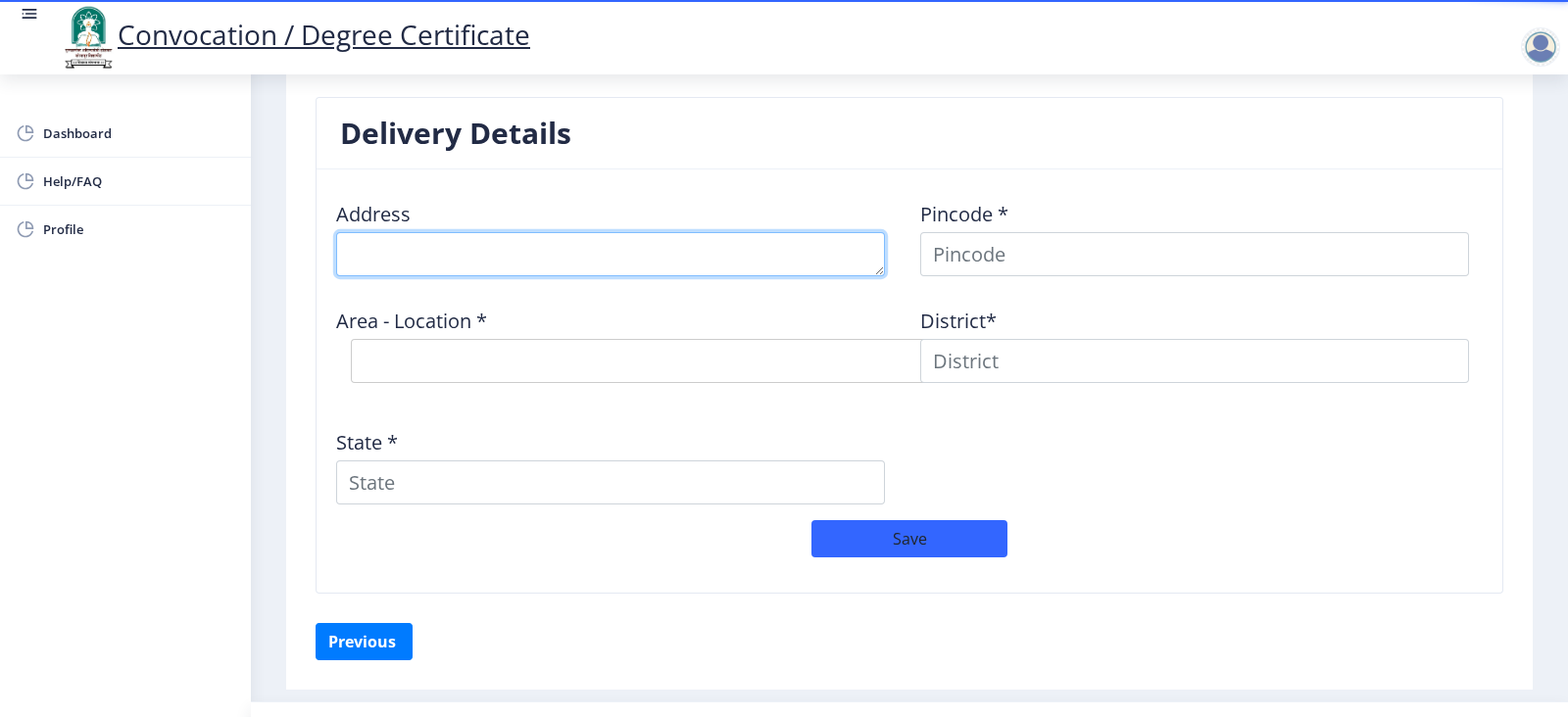 click at bounding box center [611, 254] 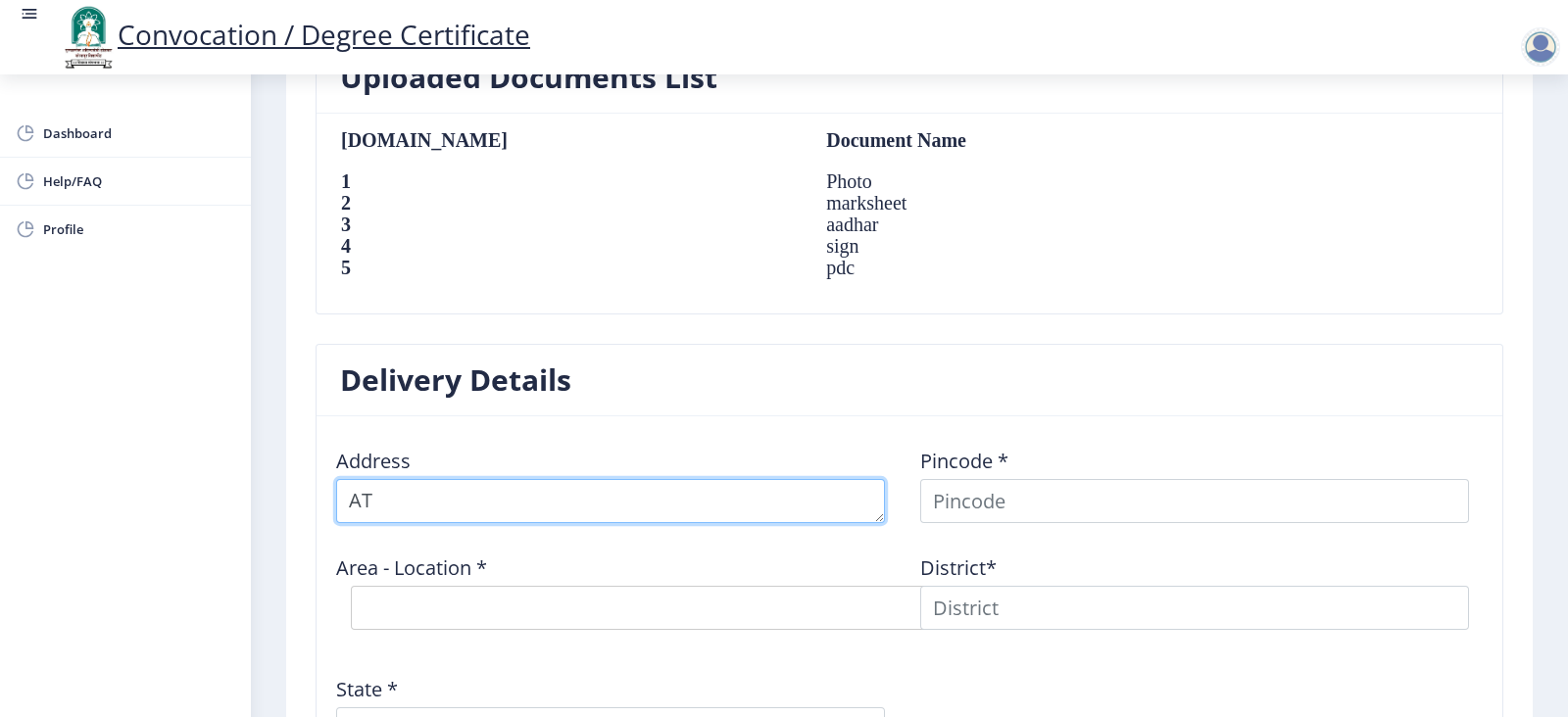 scroll, scrollTop: 1566, scrollLeft: 0, axis: vertical 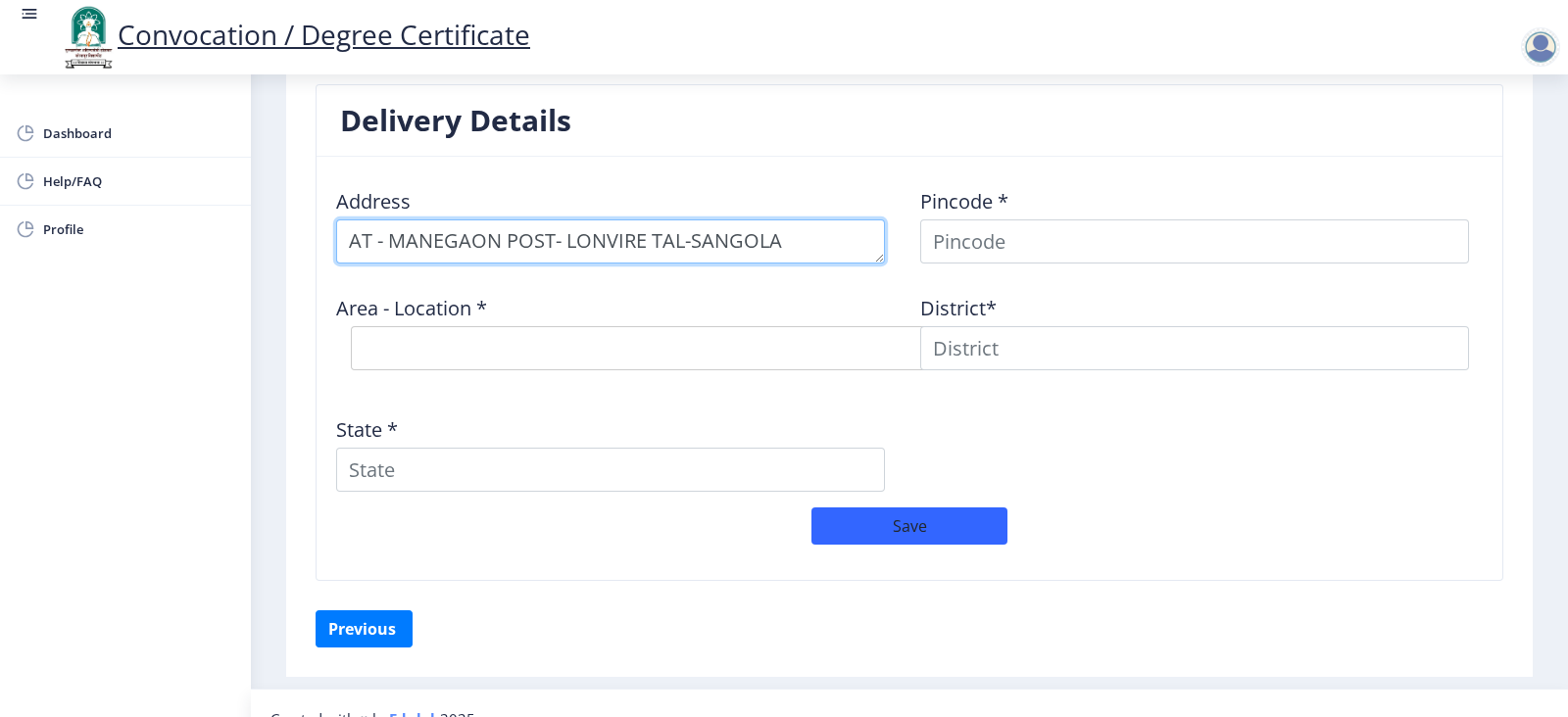 type on "AT - MANEGAON POST- LONVIRE TAL-SANGOLA" 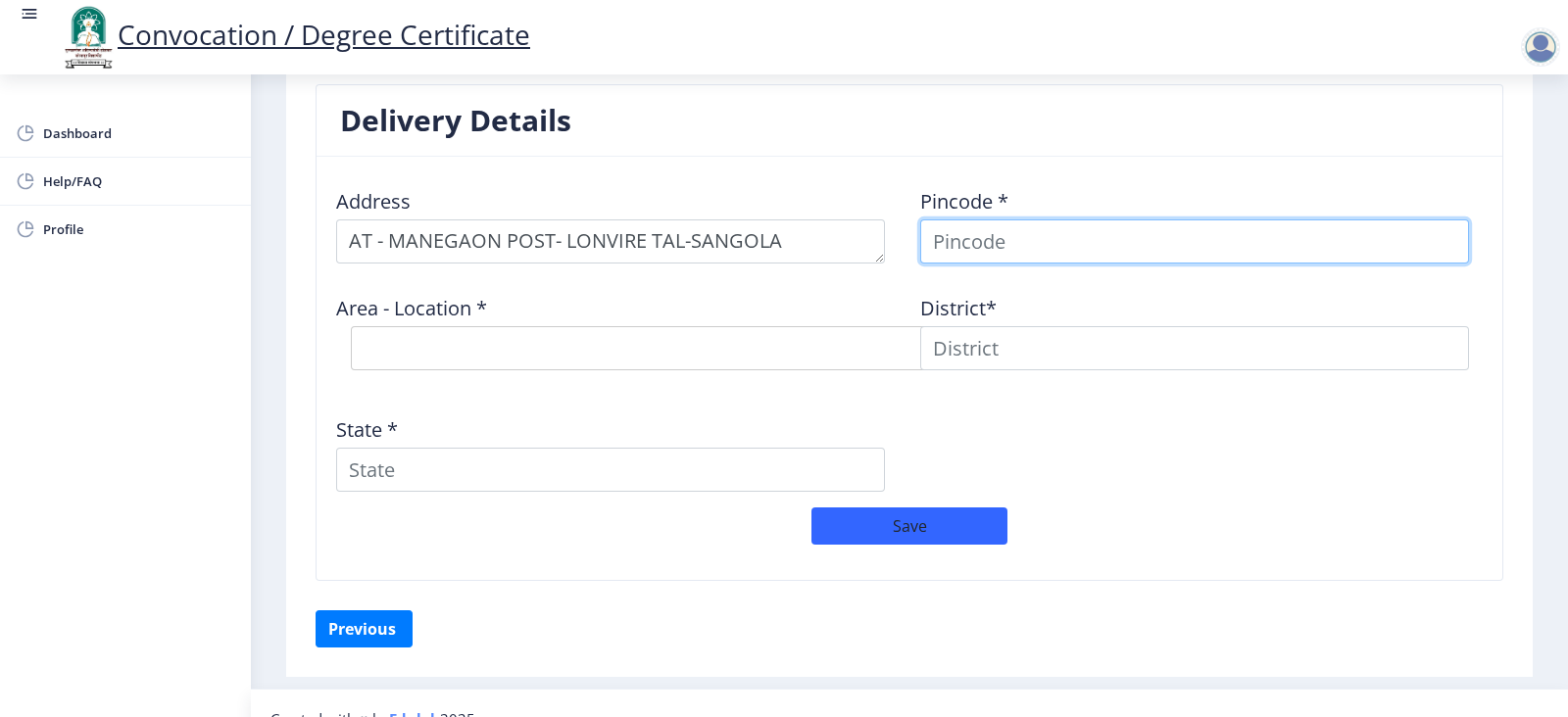 click at bounding box center [1195, 241] 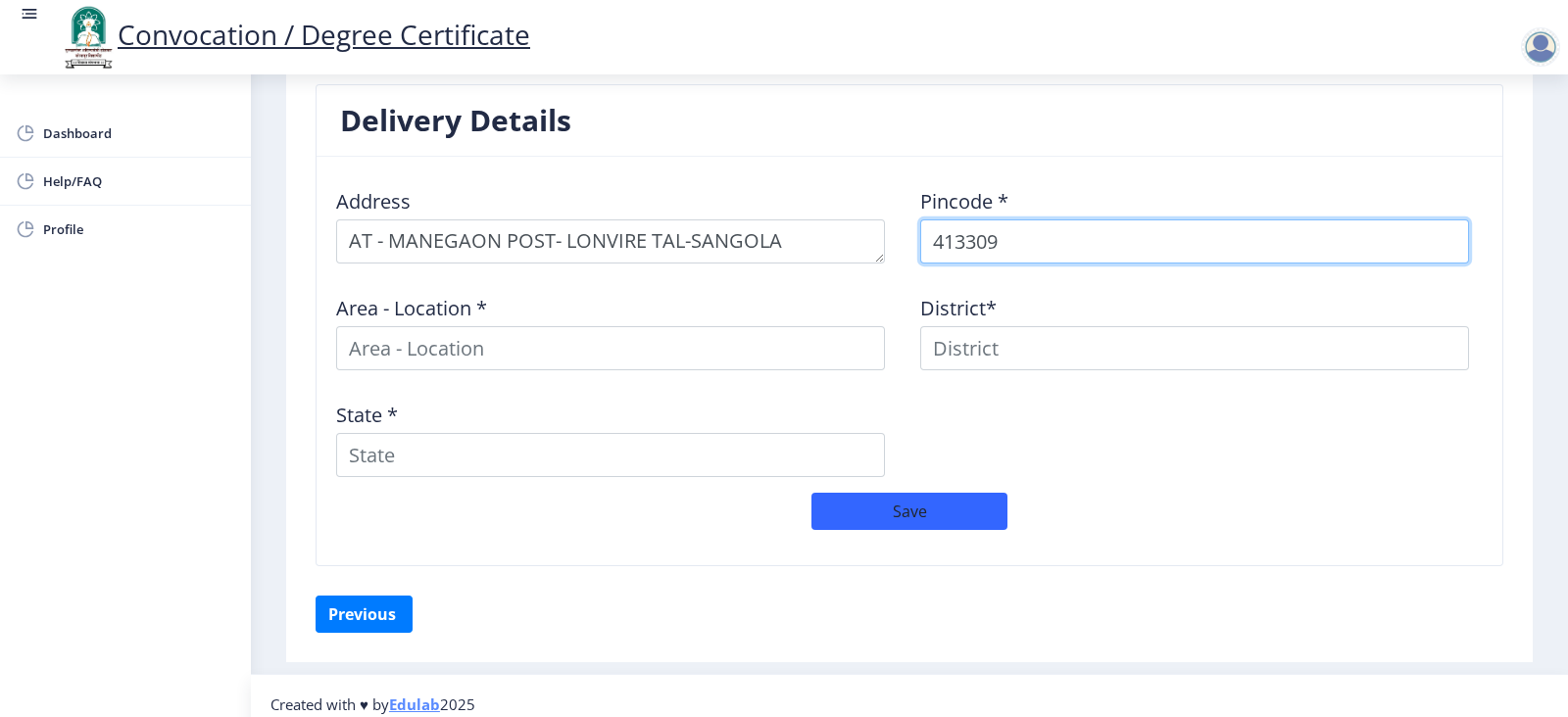 type on "413309" 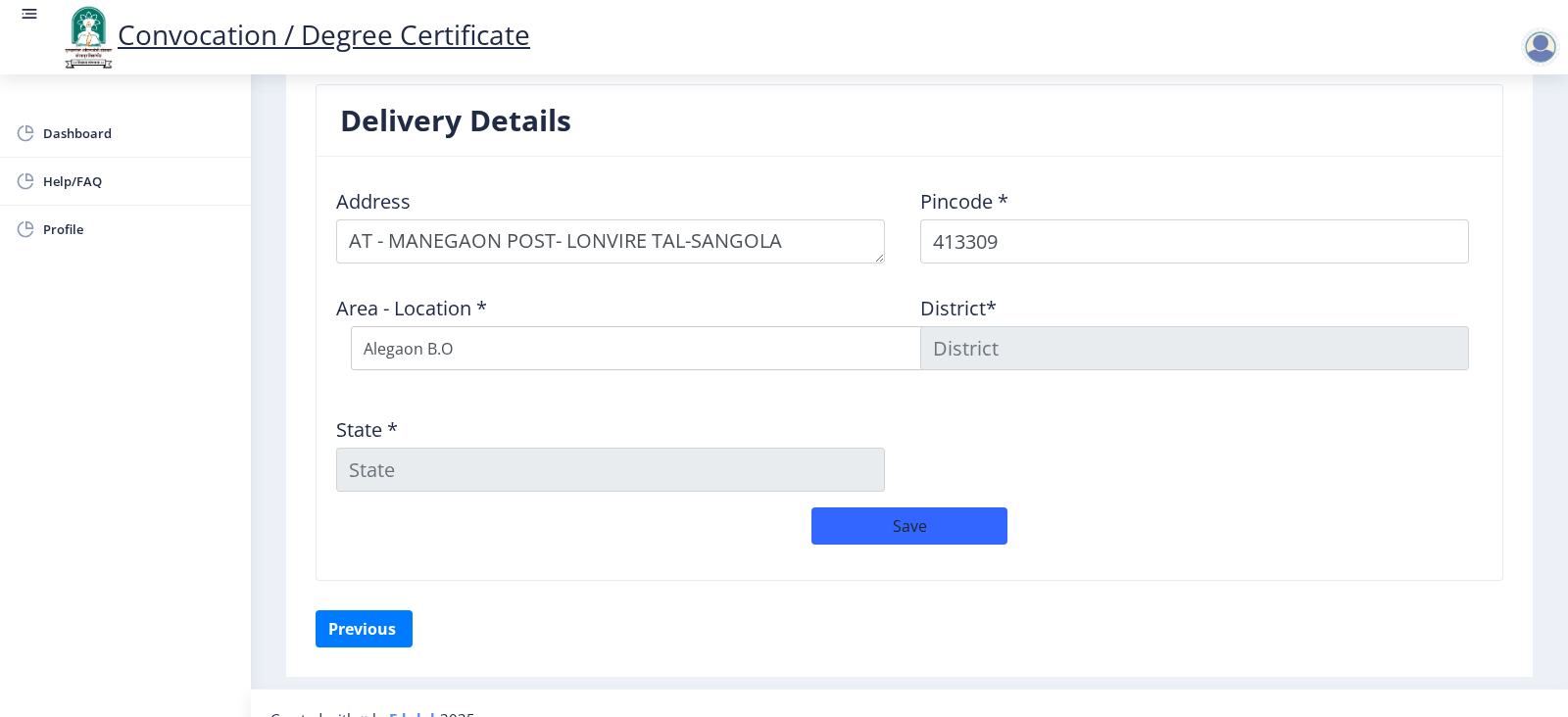 click on "Select Area Location [GEOGRAPHIC_DATA] B.O Dongargaon B.O Gherdi B.O Hangirge B.O Jawala S.O ([GEOGRAPHIC_DATA]) Kadlas B.O Lonvire [PERSON_NAME] B.O Sonand [PERSON_NAME] B.O" at bounding box center [645, 348] 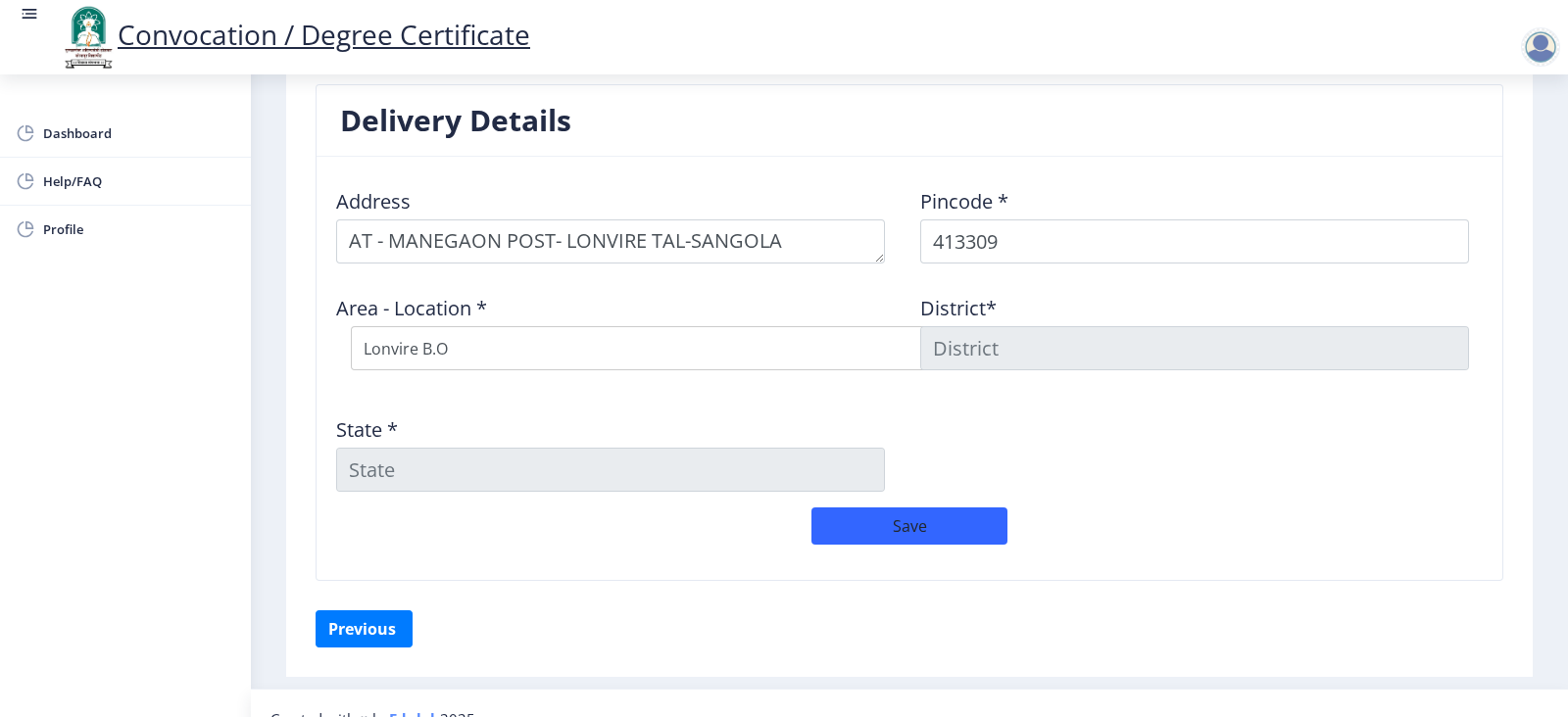 click on "Select Area Location [GEOGRAPHIC_DATA] B.O Dongargaon B.O Gherdi B.O Hangirge B.O Jawala S.O ([GEOGRAPHIC_DATA]) Kadlas B.O Lonvire [PERSON_NAME] B.O Sonand [PERSON_NAME] B.O" at bounding box center [645, 348] 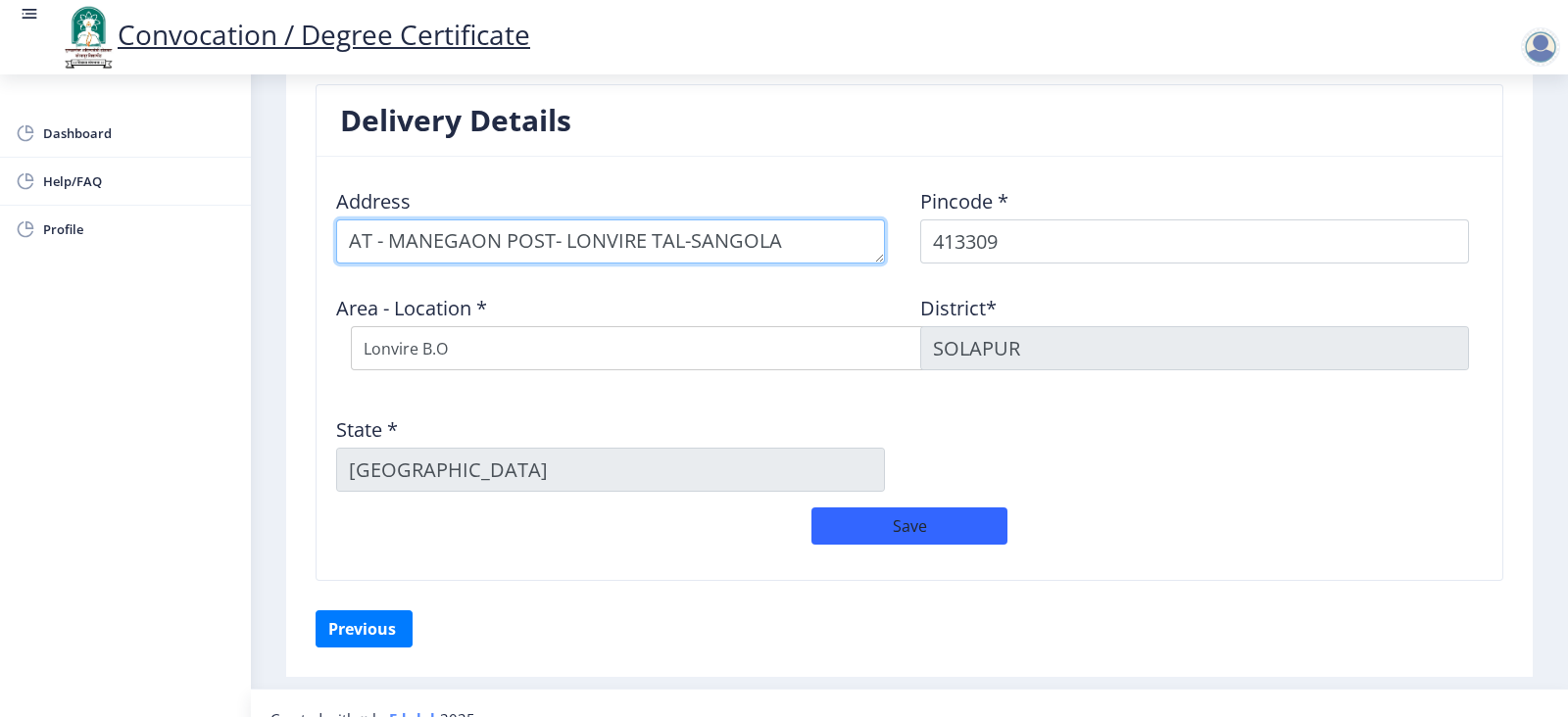 click at bounding box center [611, 241] 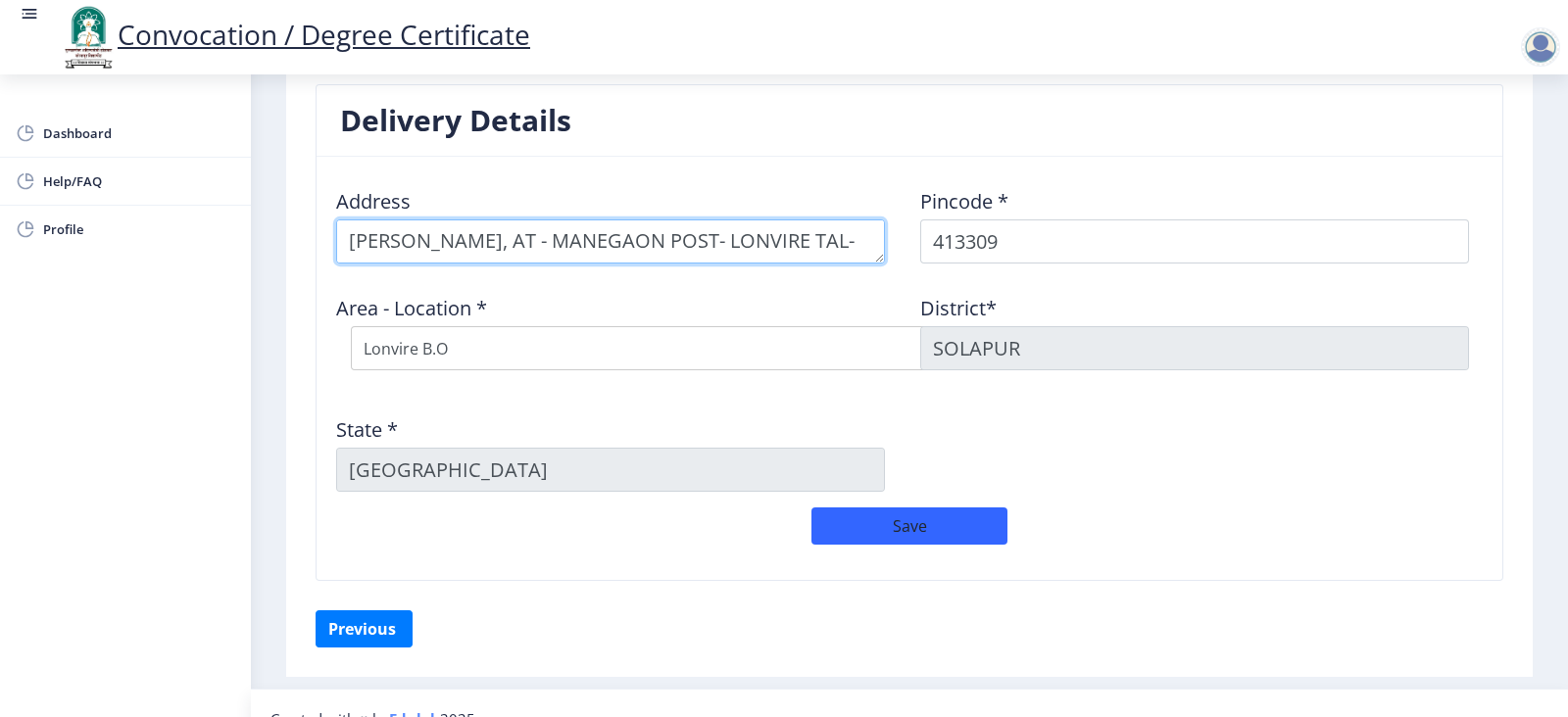 scroll, scrollTop: 27, scrollLeft: 0, axis: vertical 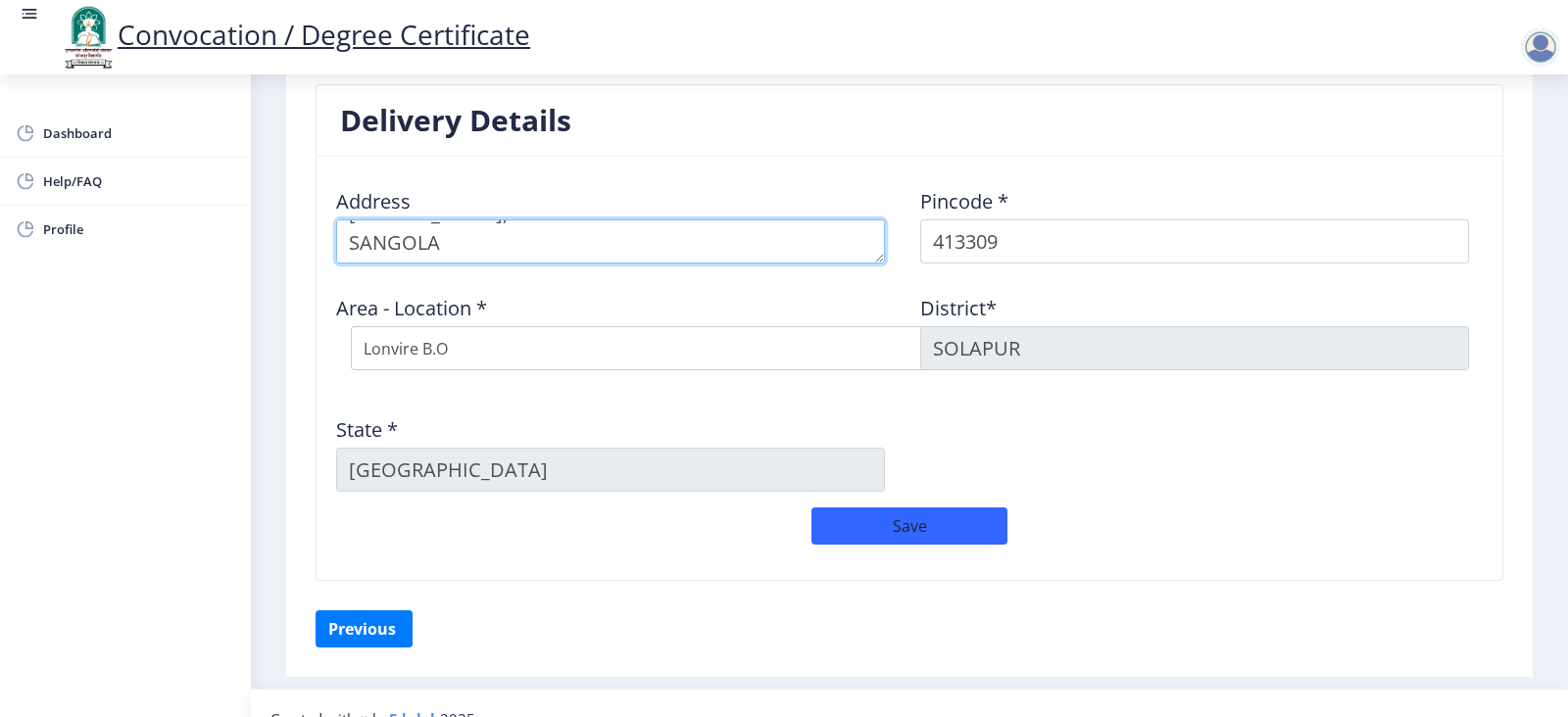 drag, startPoint x: 799, startPoint y: 237, endPoint x: 593, endPoint y: 245, distance: 206.15528 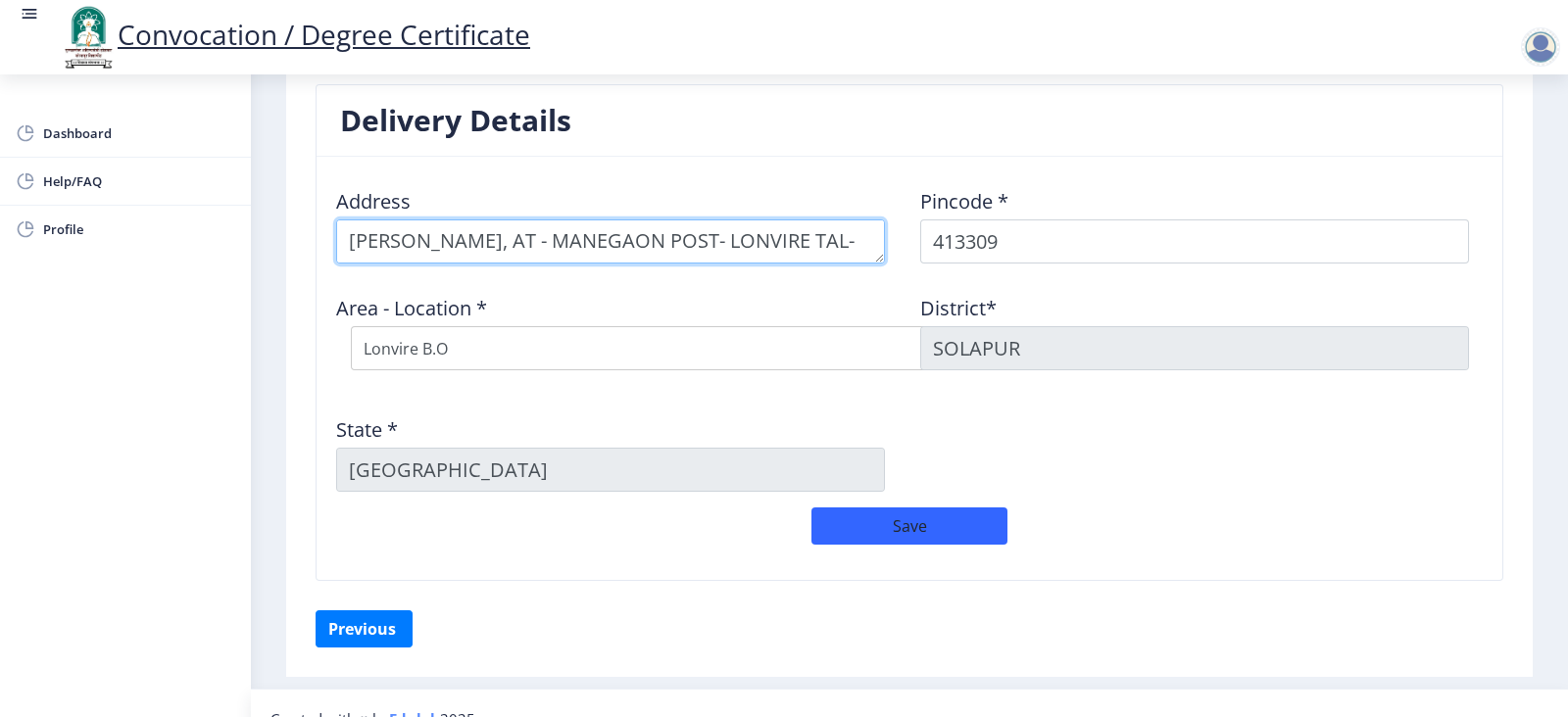 type on "[PERSON_NAME], AT - MANEGAON POST- LONVIRE TAL-SANGOLA" 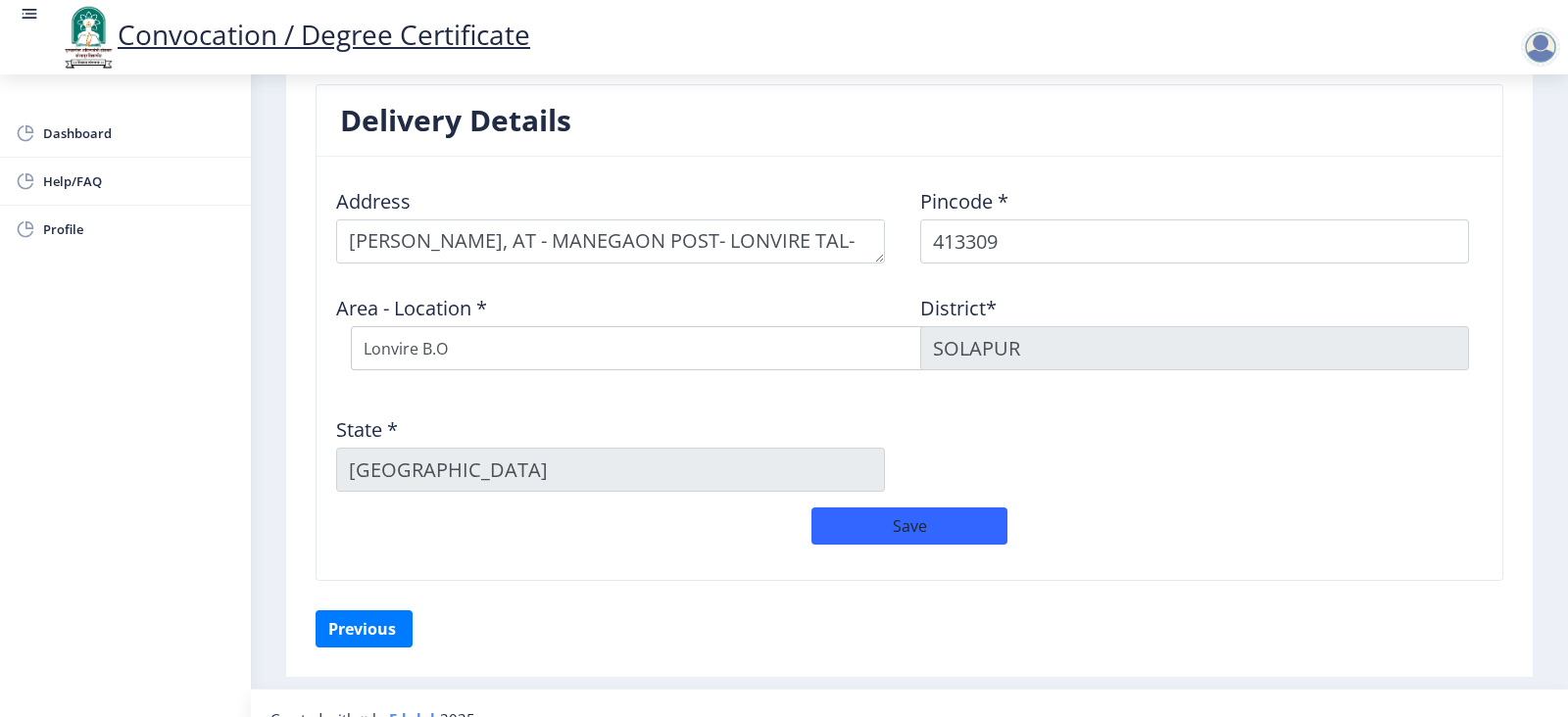 click on "Address    Pincode *  413309 Area - Location *  Select Area Location [GEOGRAPHIC_DATA] [GEOGRAPHIC_DATA] B.O Jawala S.O ([GEOGRAPHIC_DATA]) Kadlas B.O Lonvire [PERSON_NAME] B.O Sonand [PERSON_NAME][GEOGRAPHIC_DATA]*  [GEOGRAPHIC_DATA] *  [GEOGRAPHIC_DATA]" 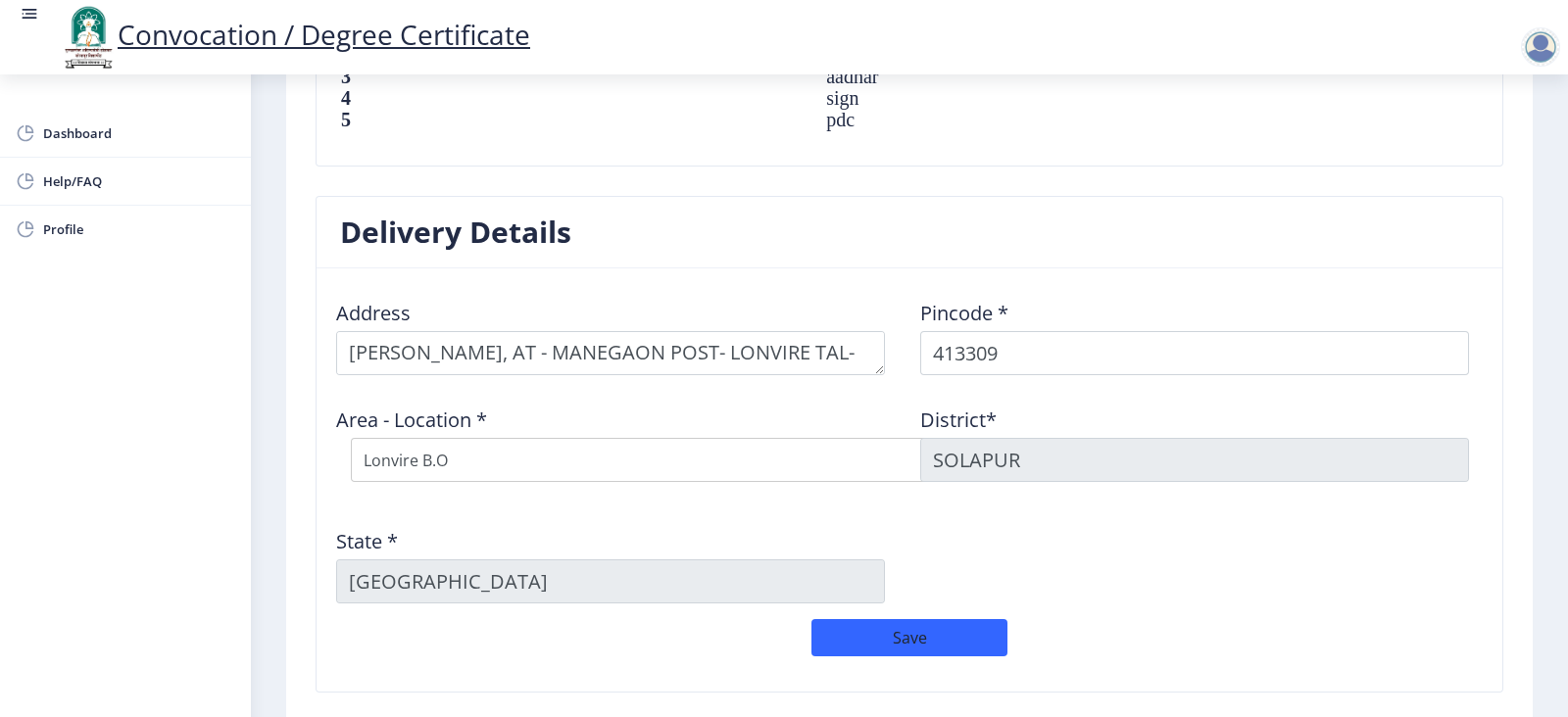 scroll, scrollTop: 1593, scrollLeft: 0, axis: vertical 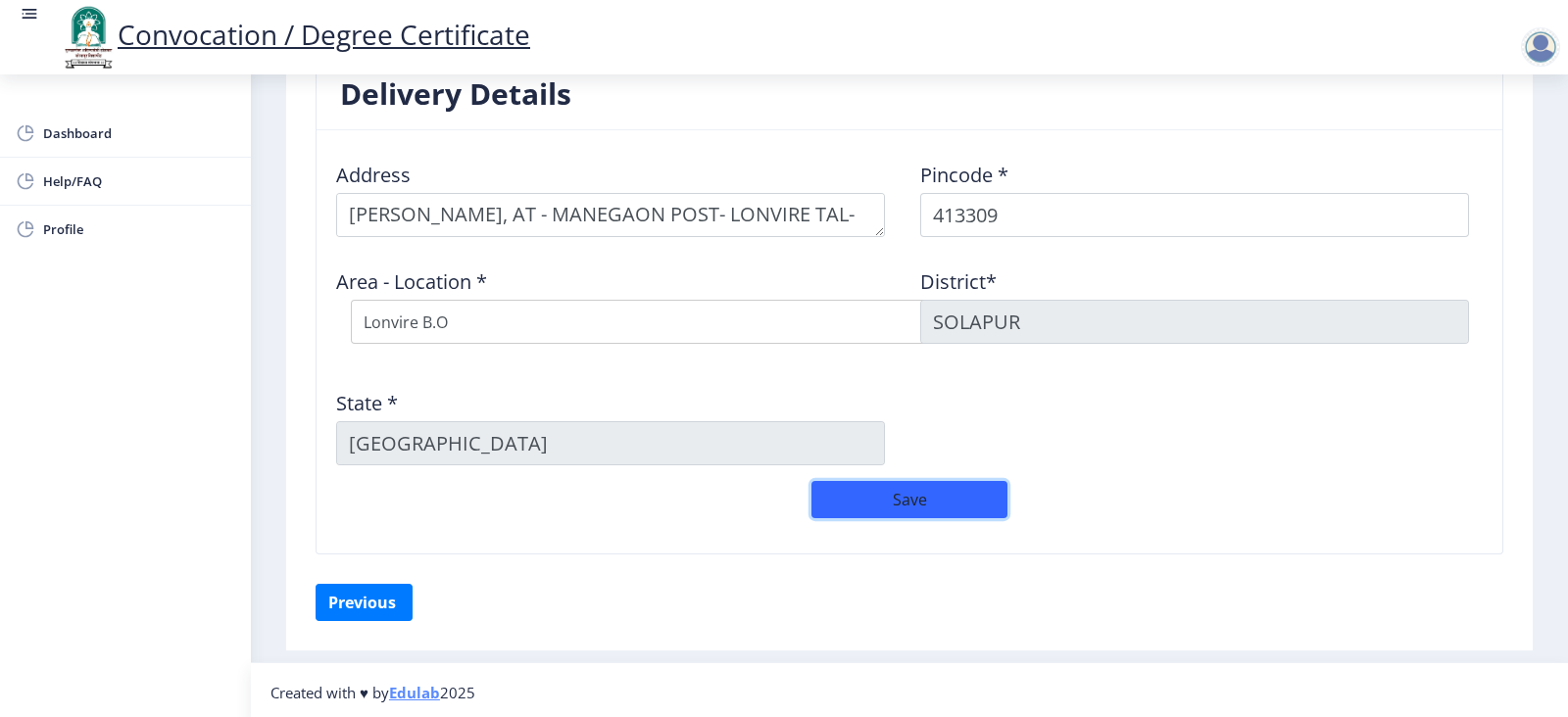 click on "Save" 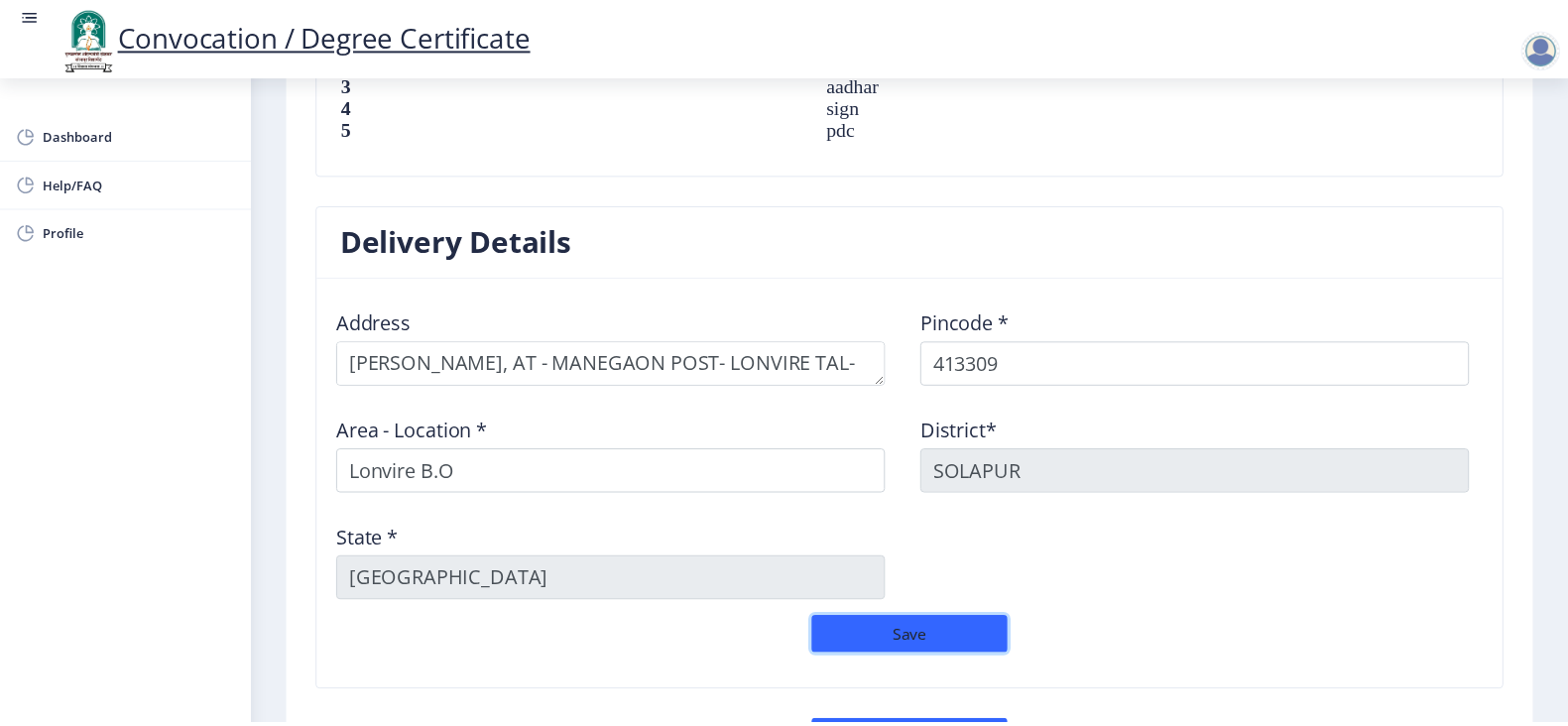 scroll, scrollTop: 1655, scrollLeft: 0, axis: vertical 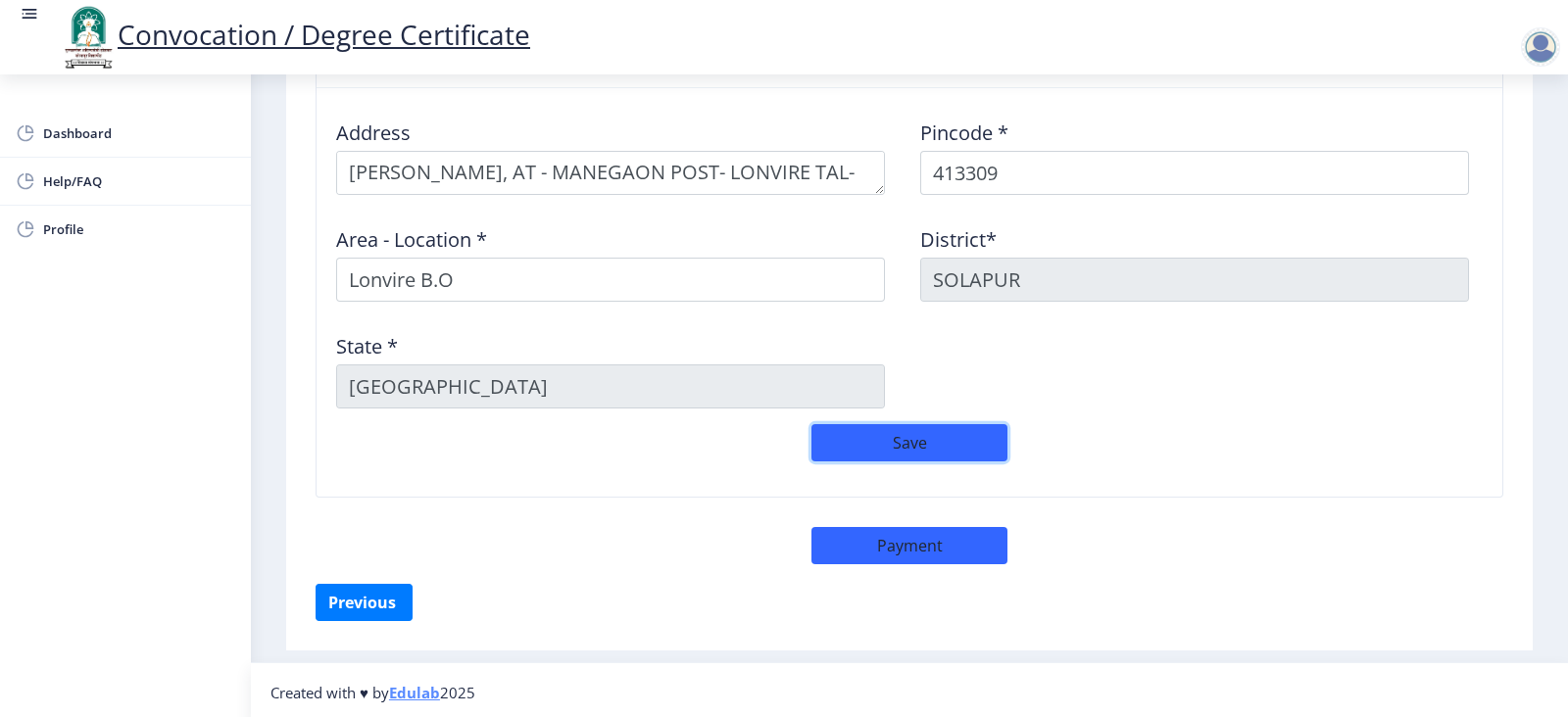 click on "Save" 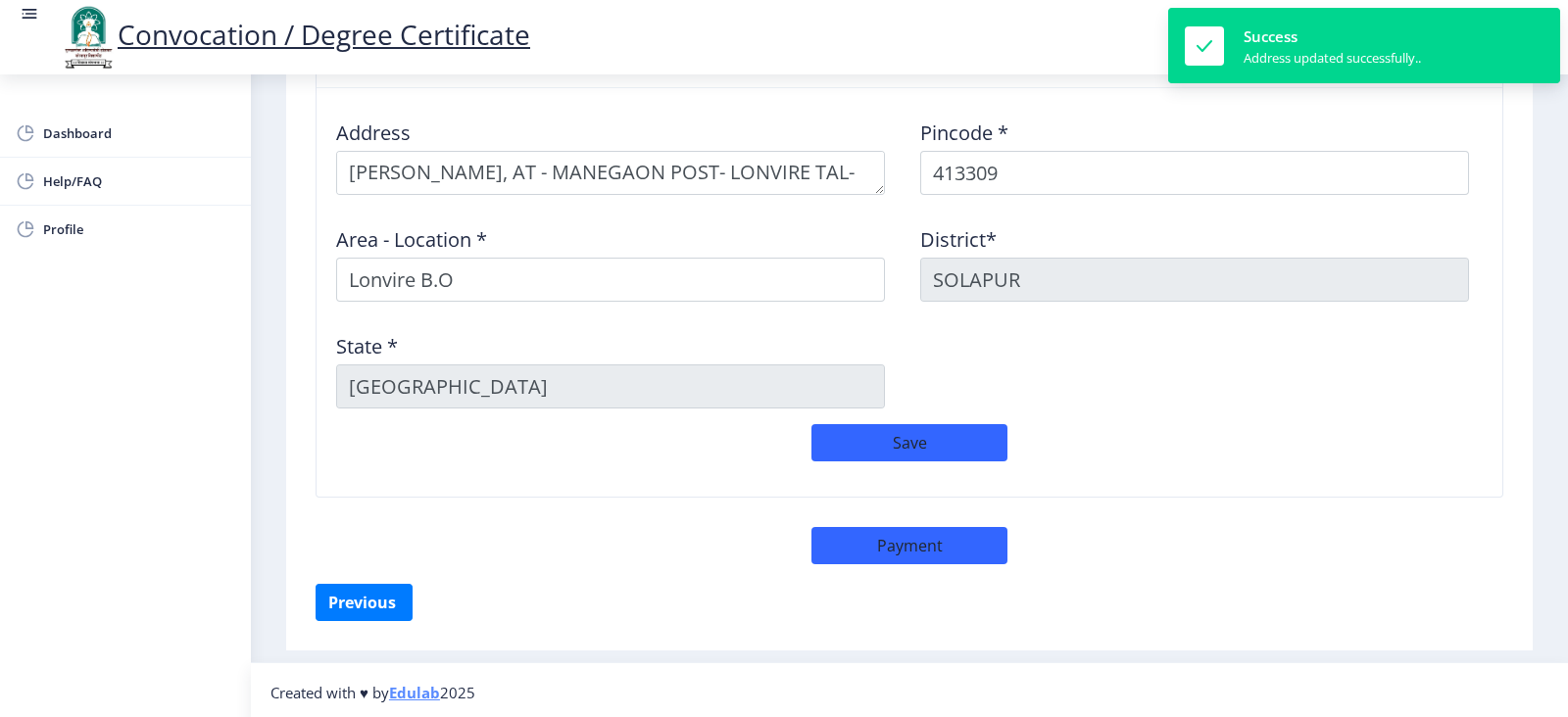 select on "sealed" 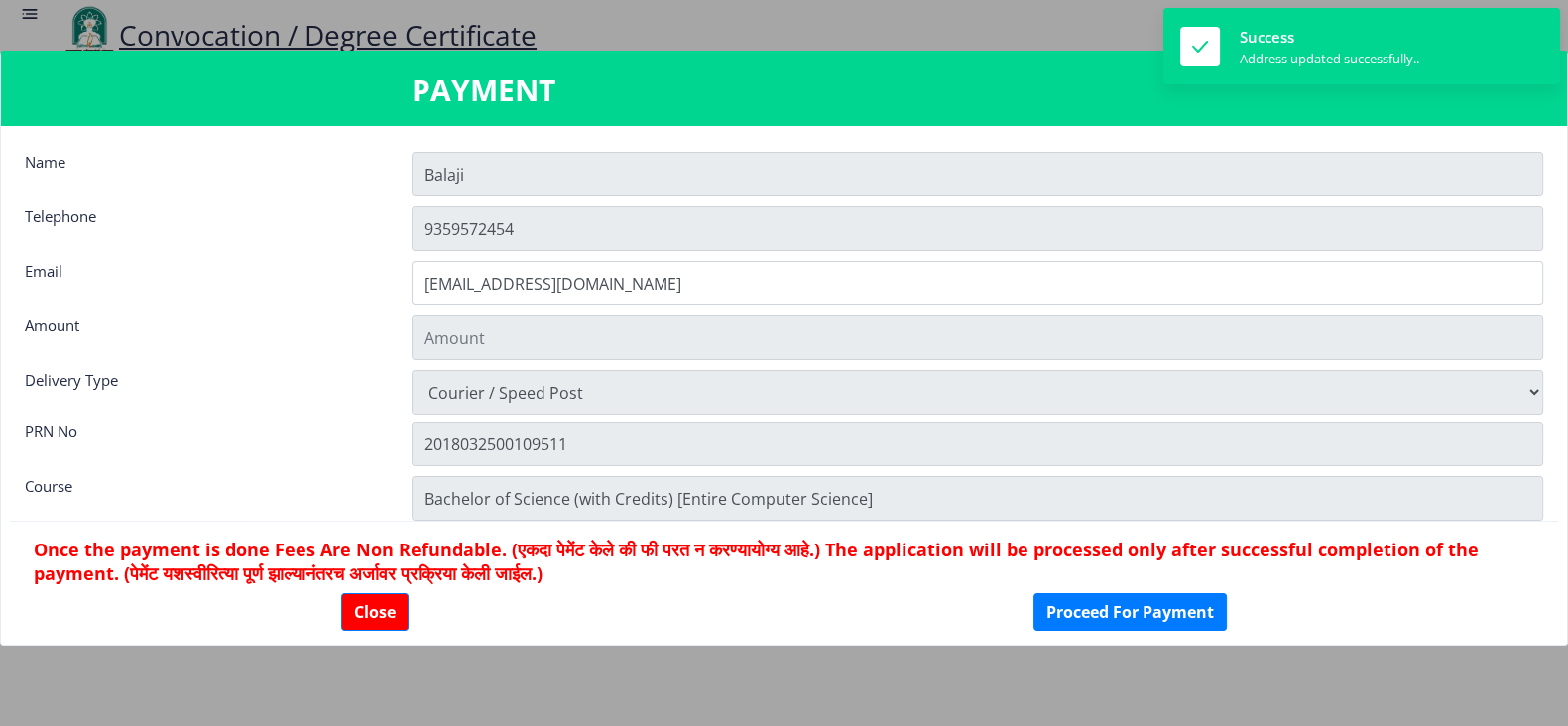 type on "600" 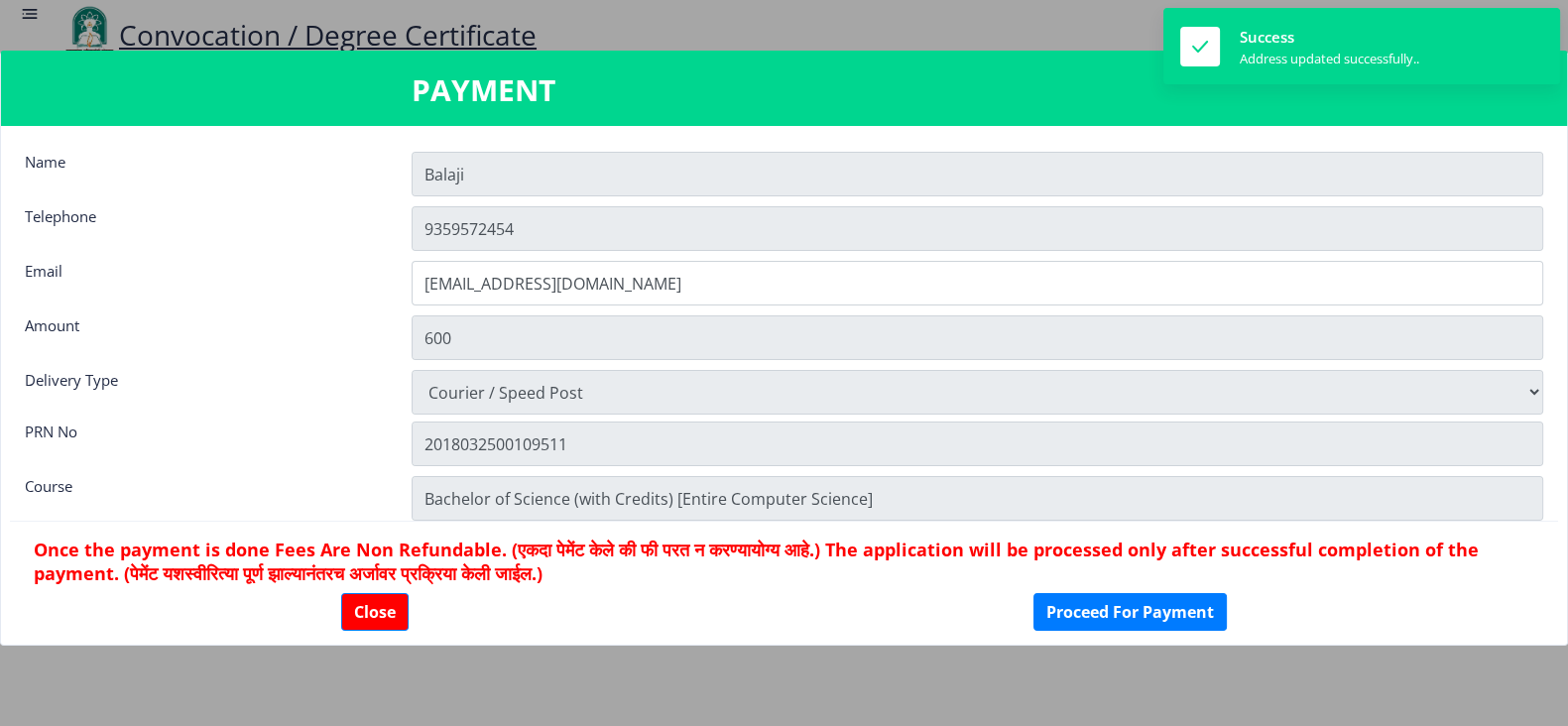 scroll, scrollTop: 1653, scrollLeft: 0, axis: vertical 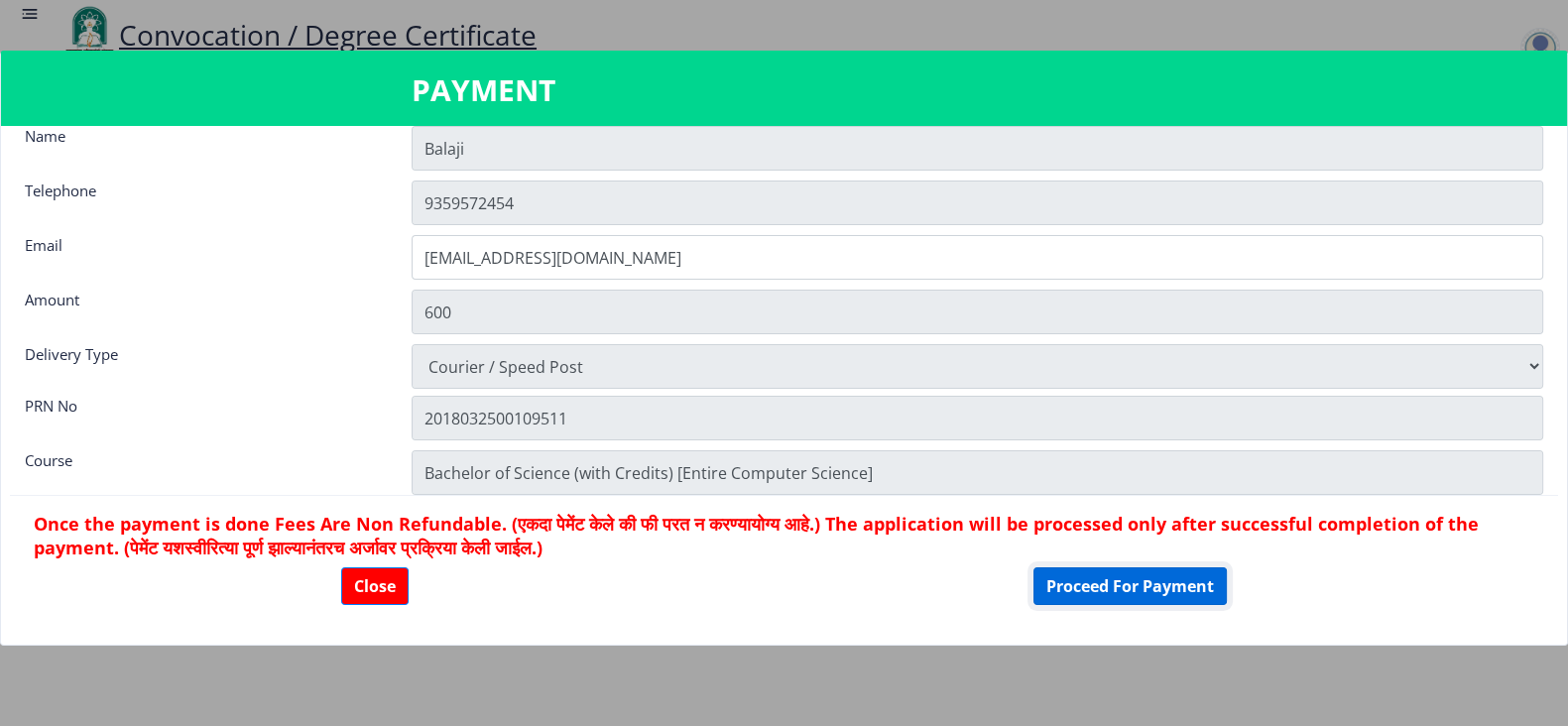 click on "Proceed For Payment" 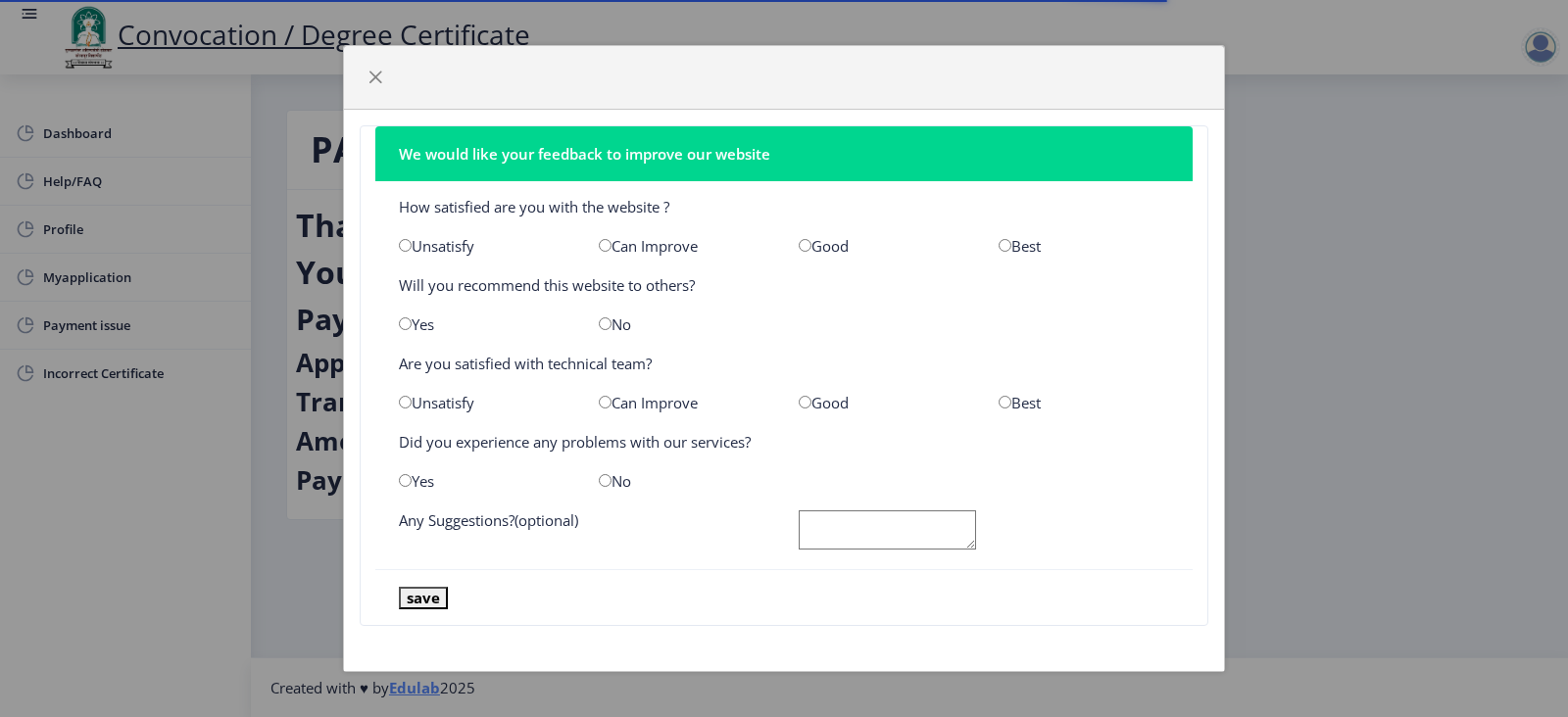 scroll, scrollTop: 0, scrollLeft: 0, axis: both 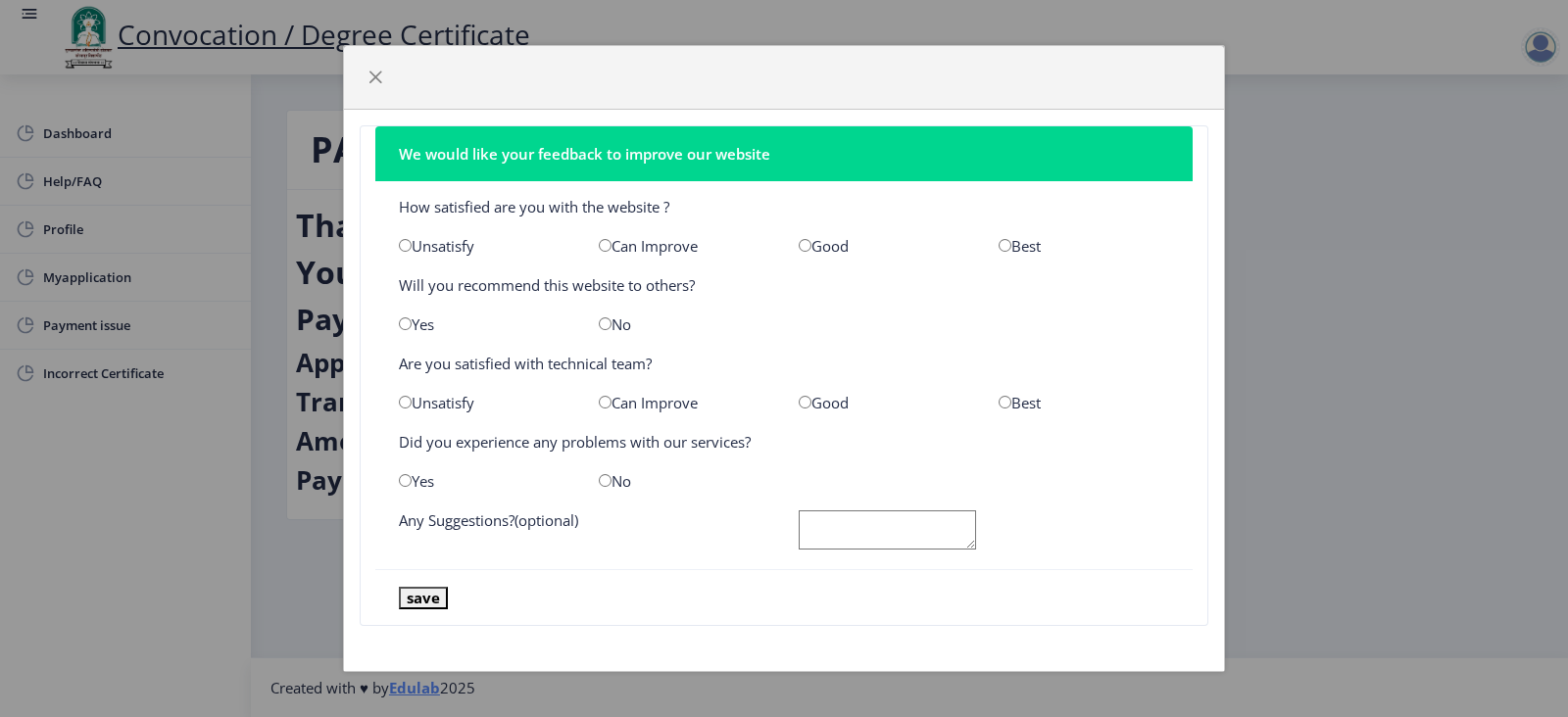 click at bounding box center [1004, 245] 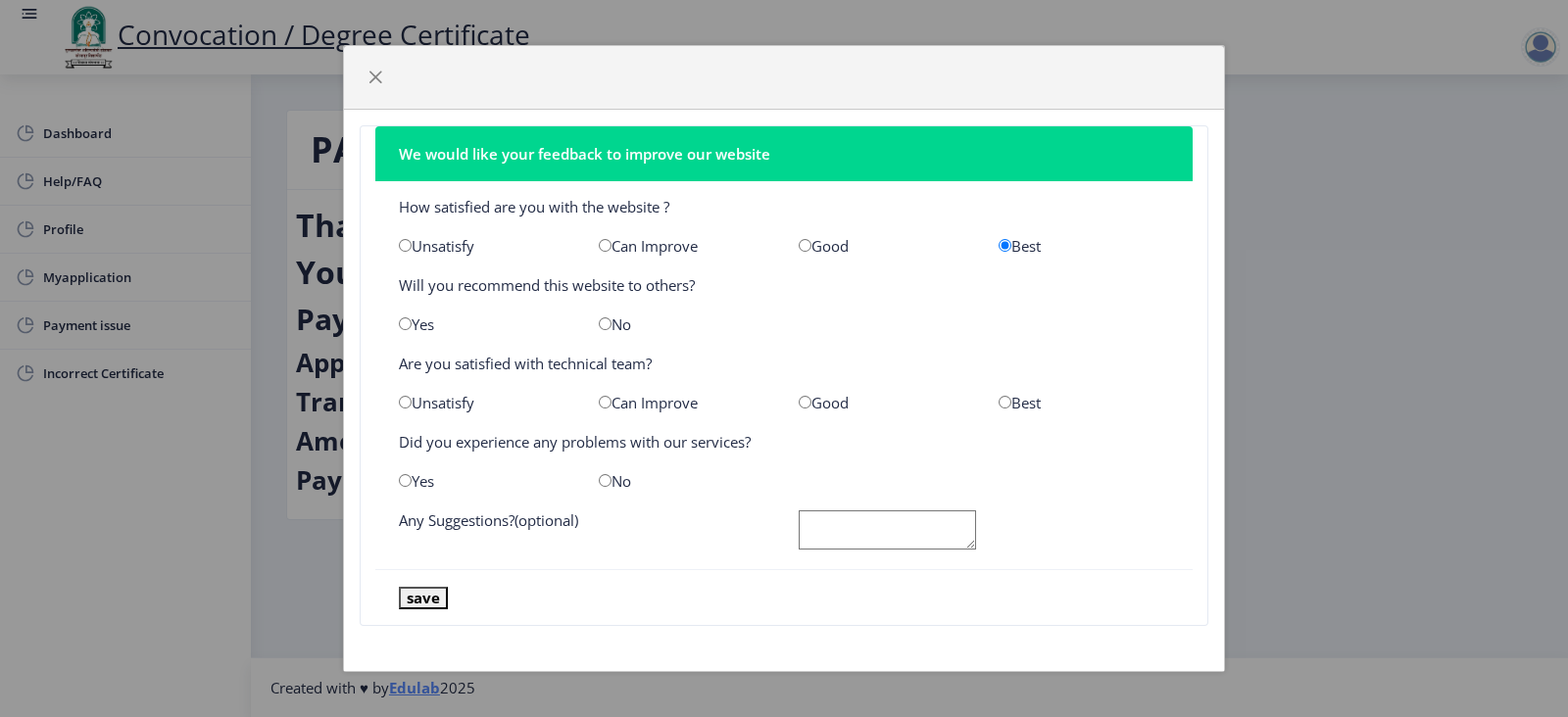 click at bounding box center (405, 323) 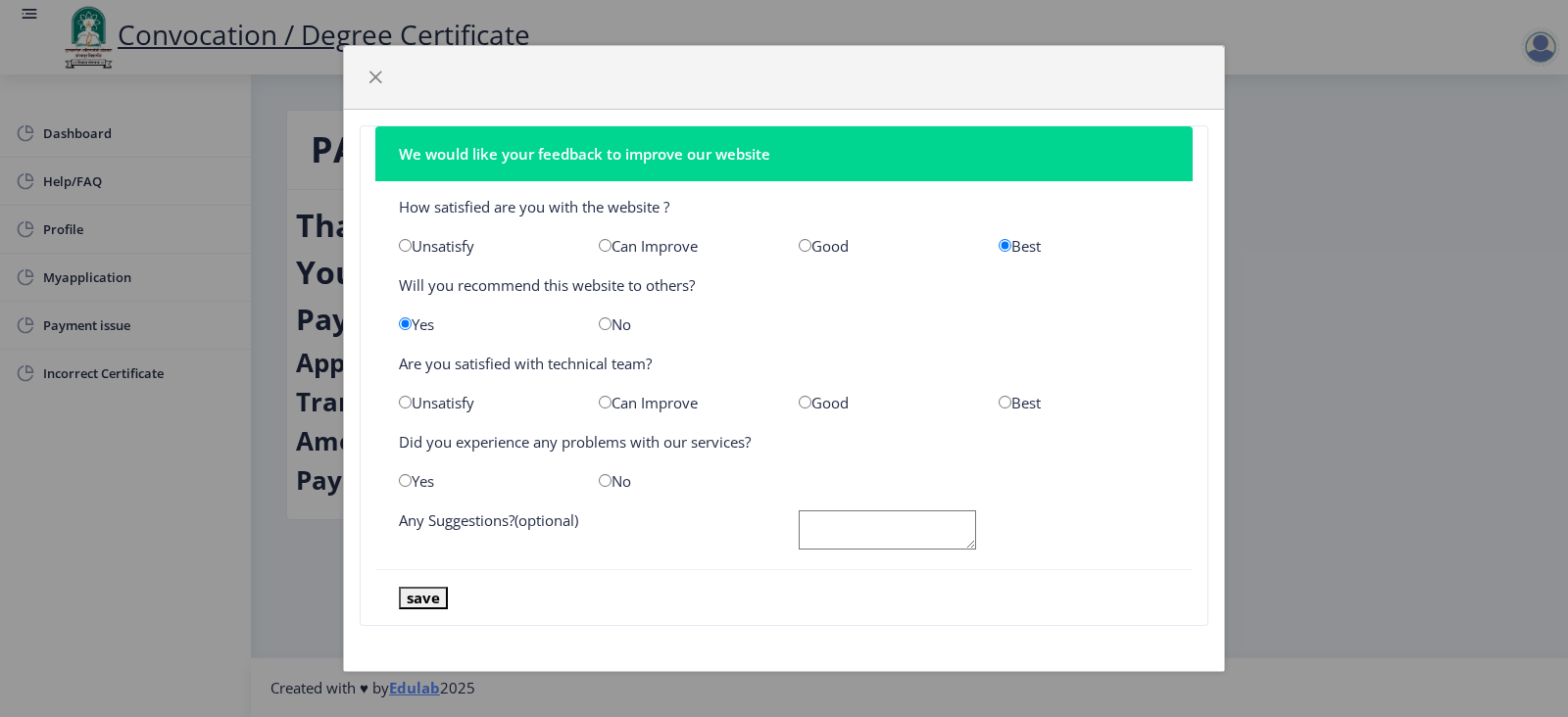 click at bounding box center (805, 402) 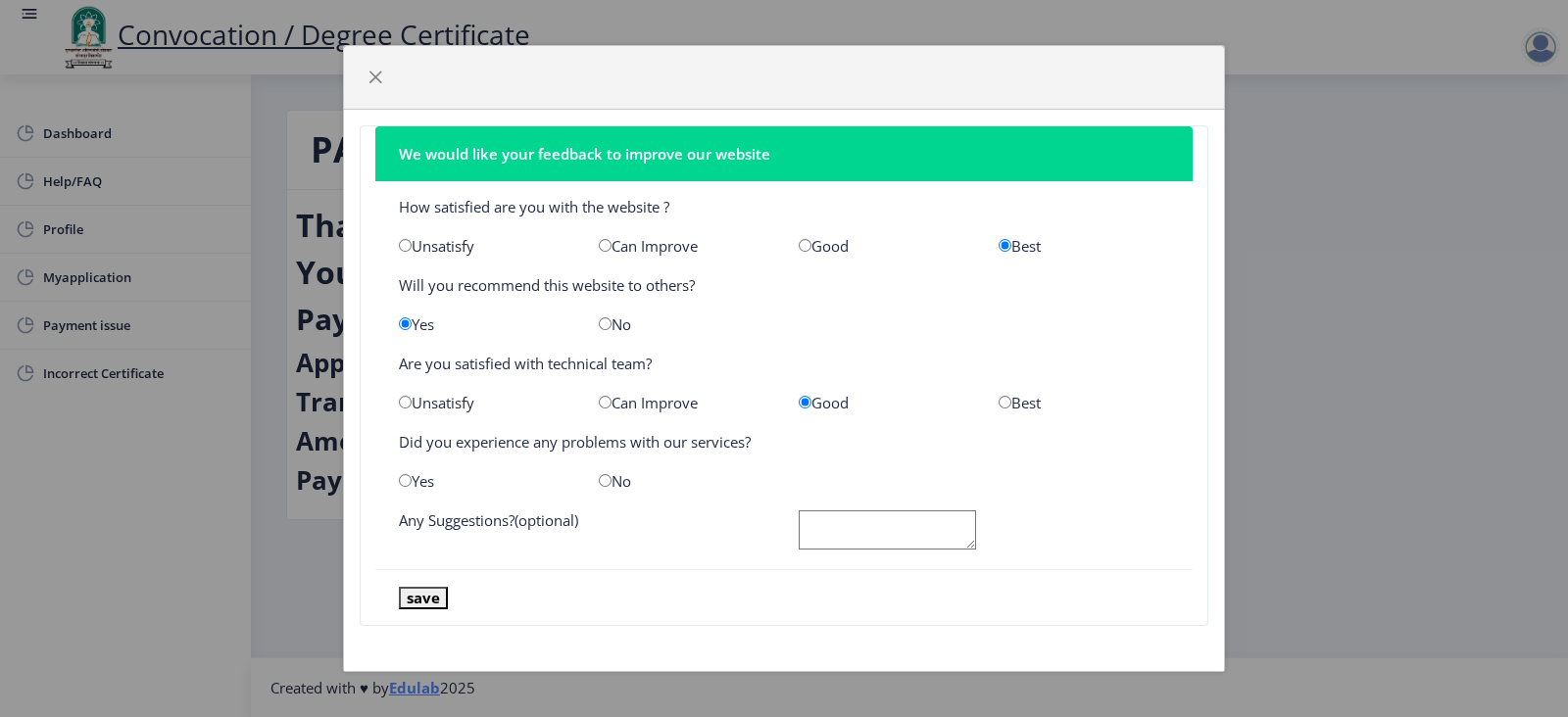 click at bounding box center [605, 480] 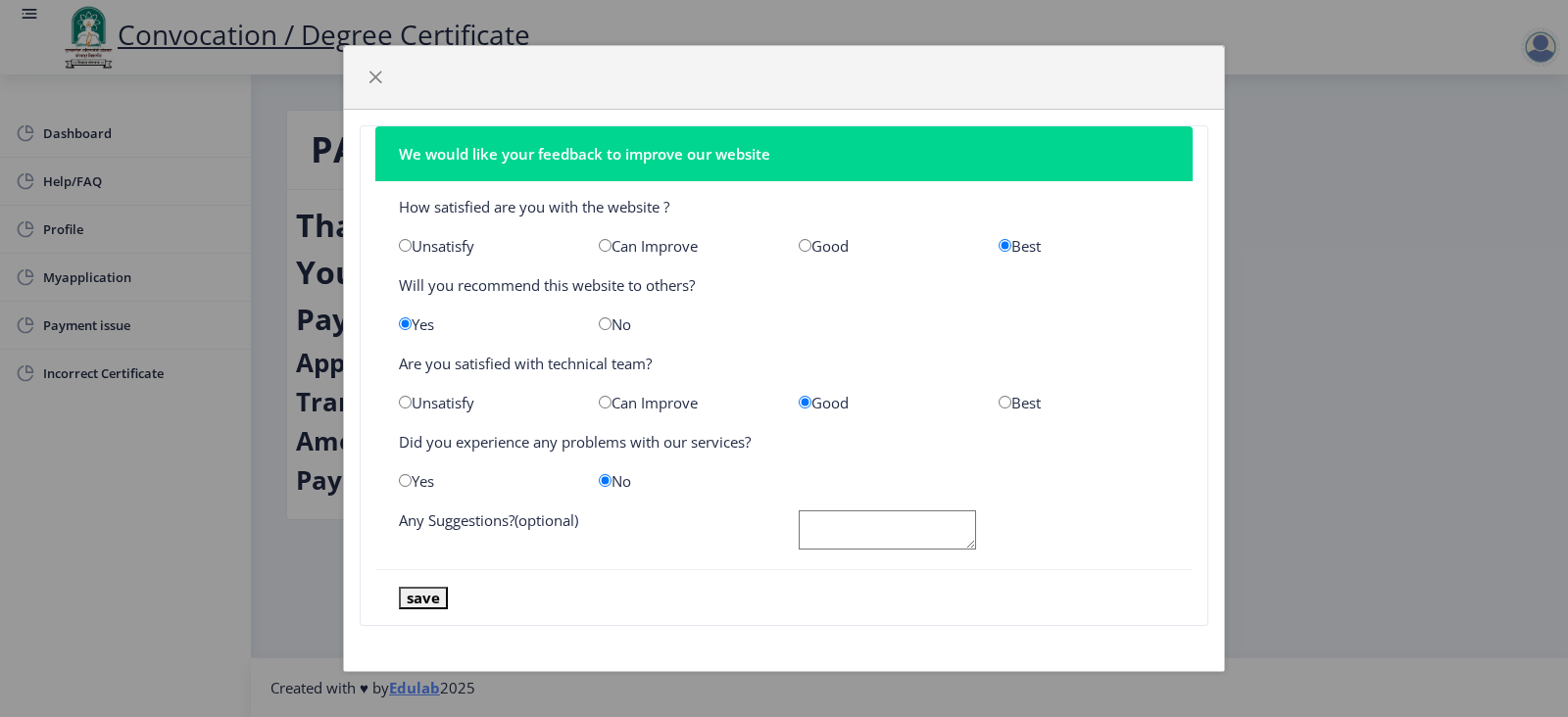 click 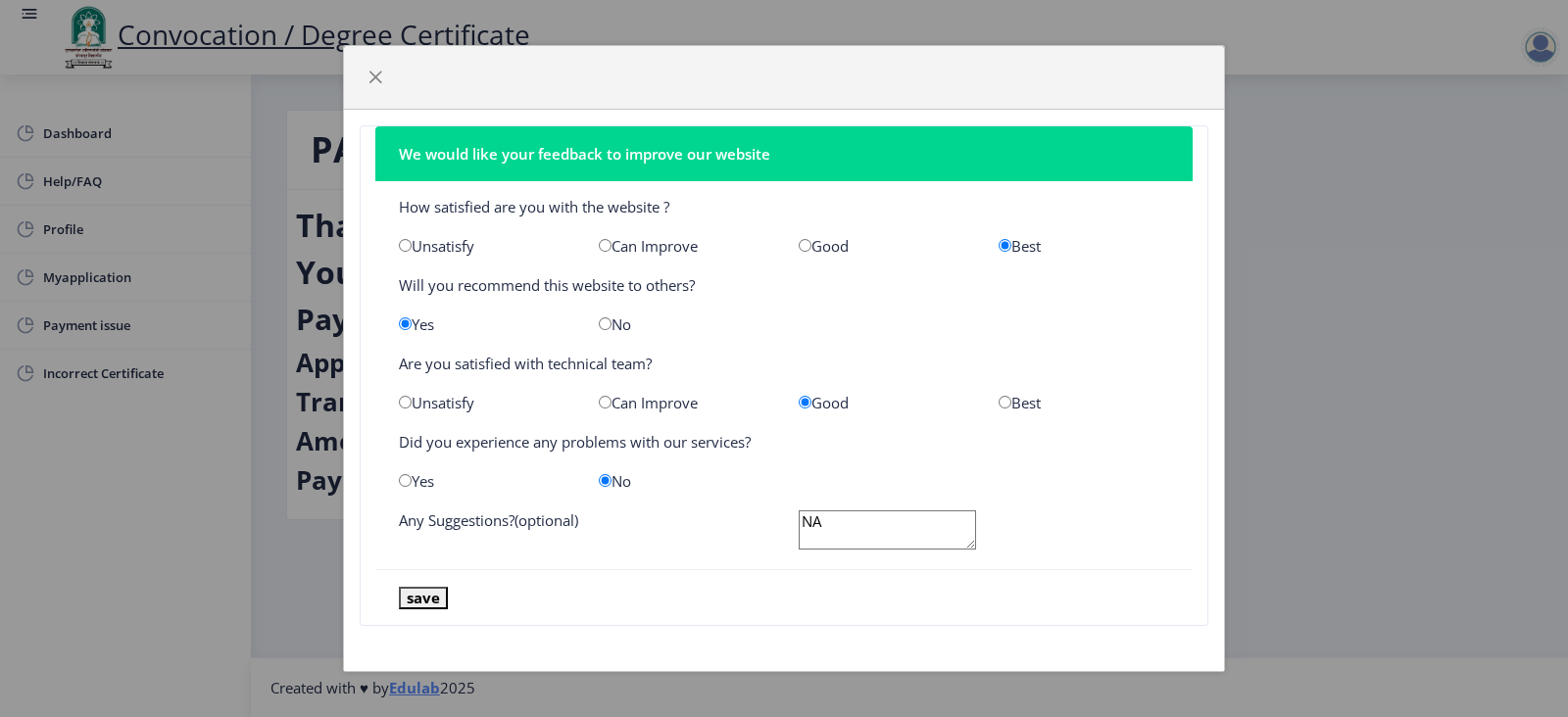 type on "NA" 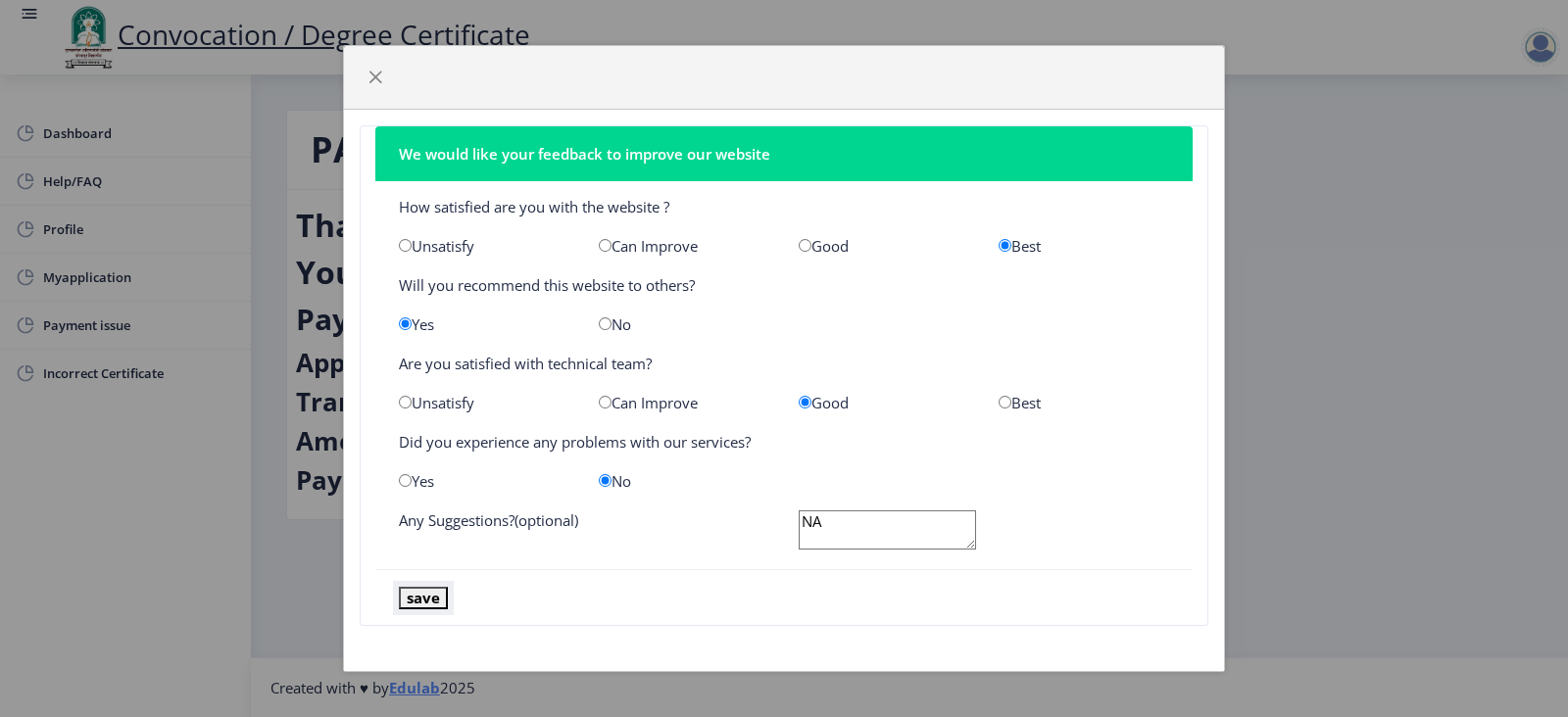 click on "save" 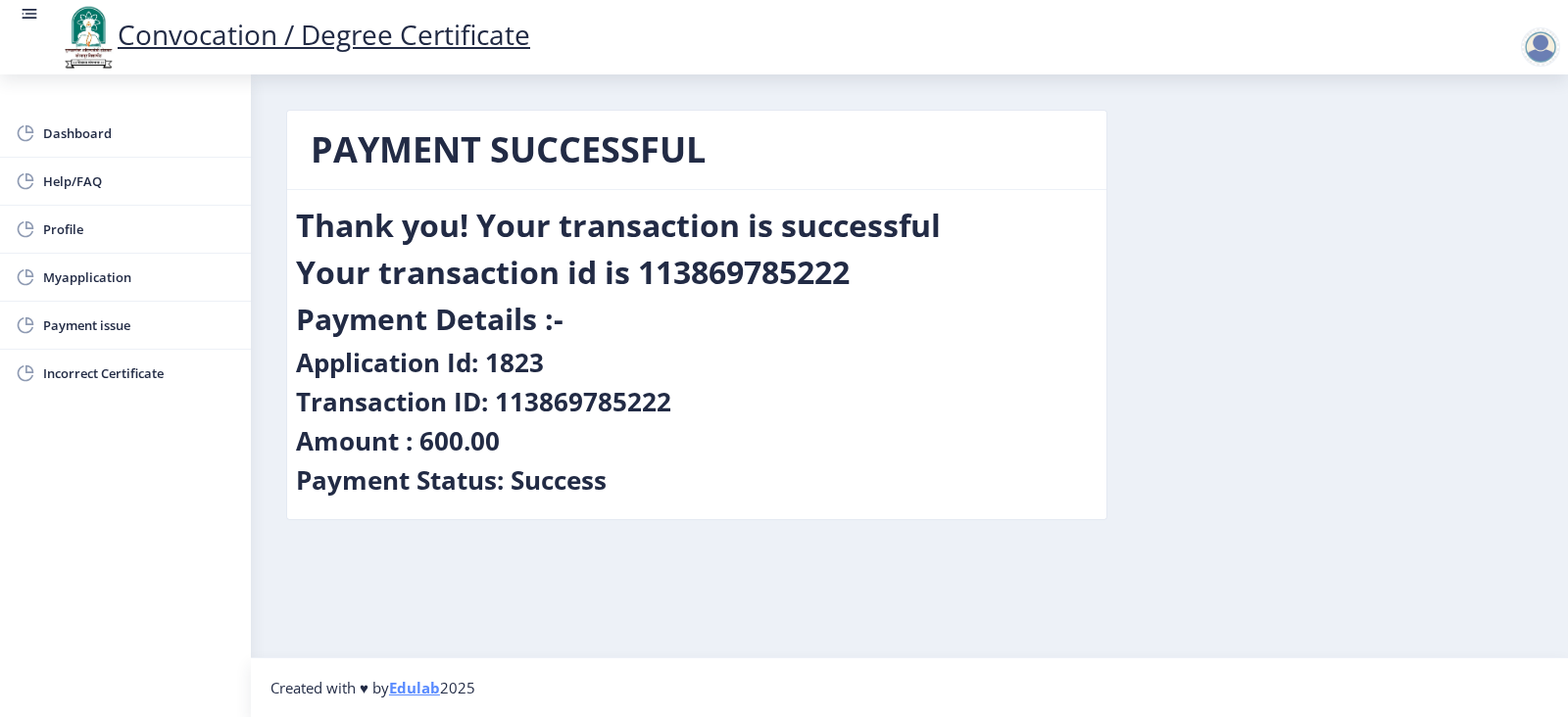 click 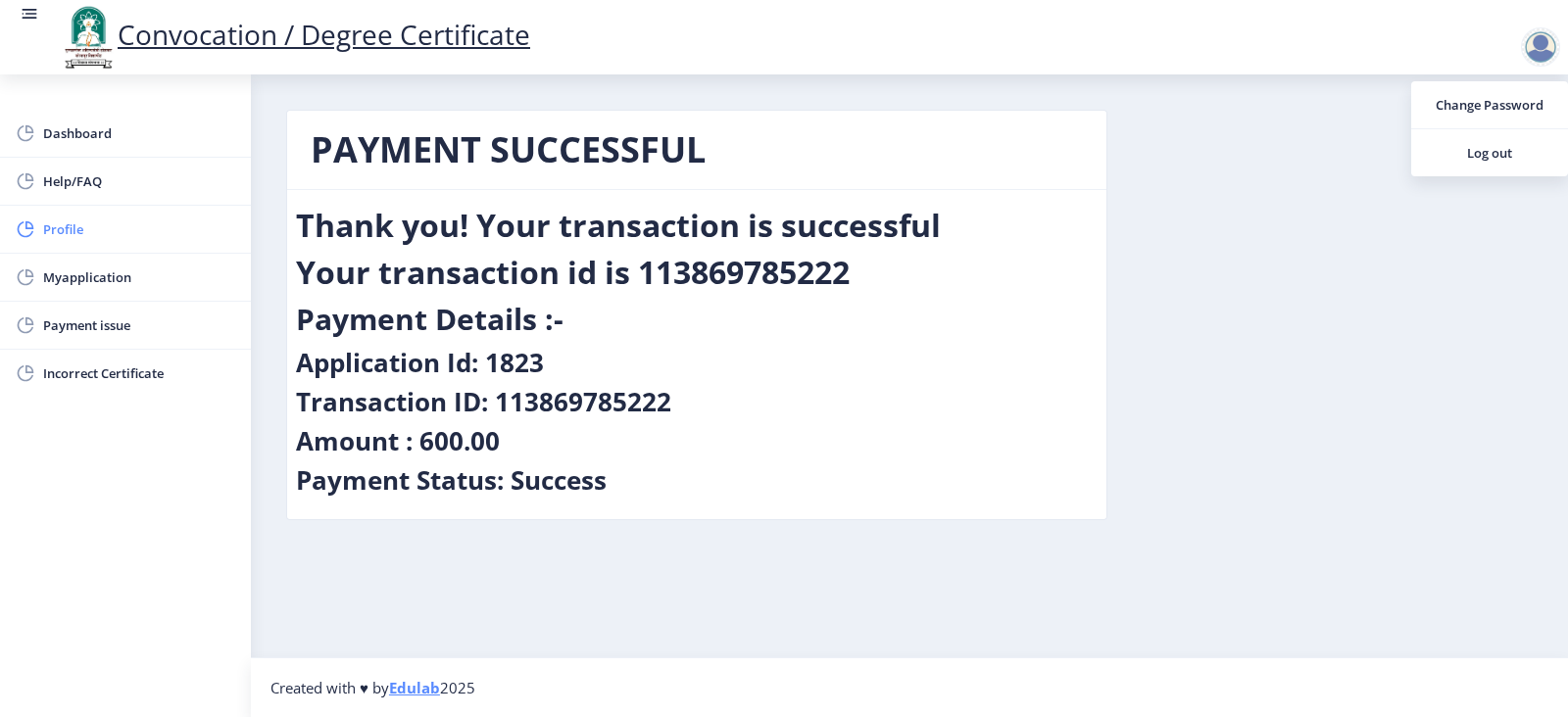 click on "Profile" 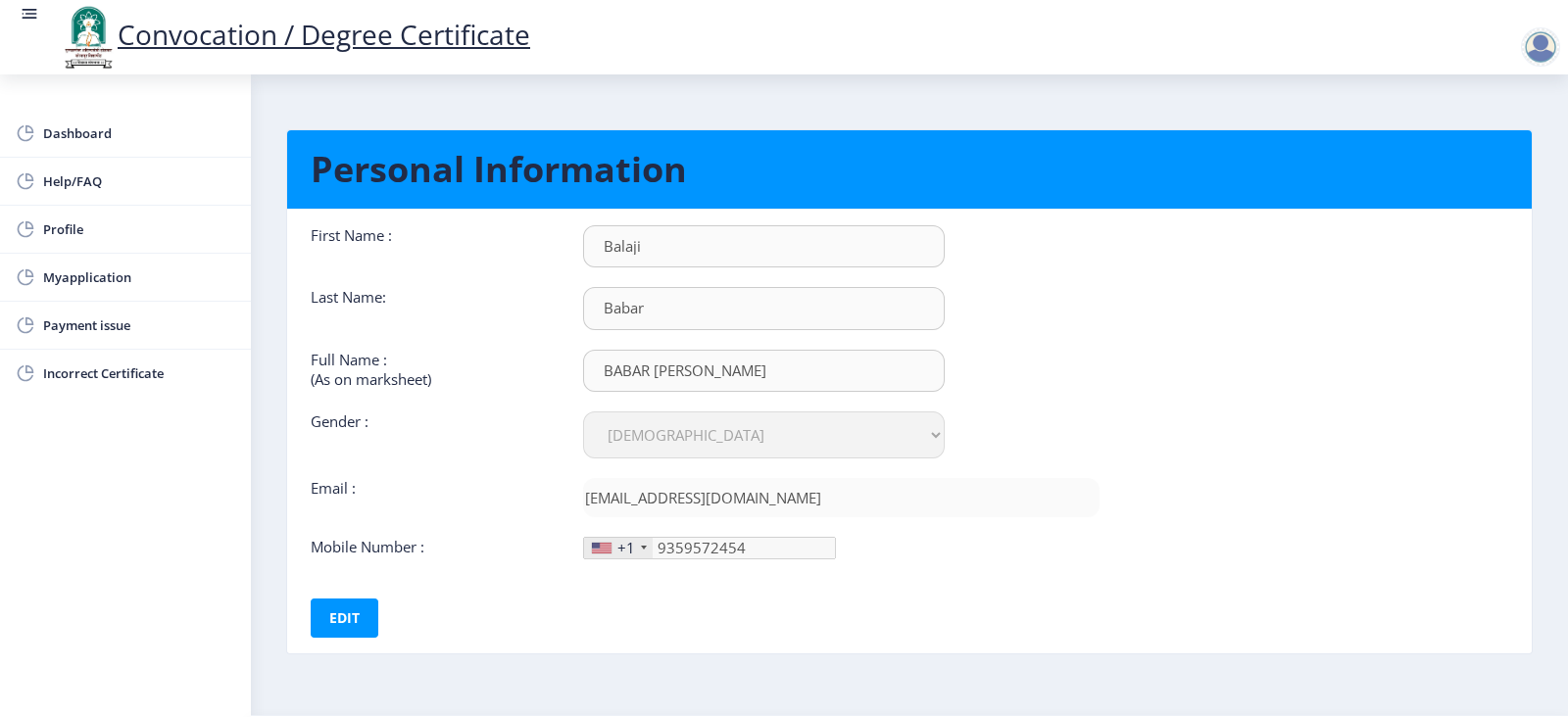 scroll, scrollTop: 54, scrollLeft: 0, axis: vertical 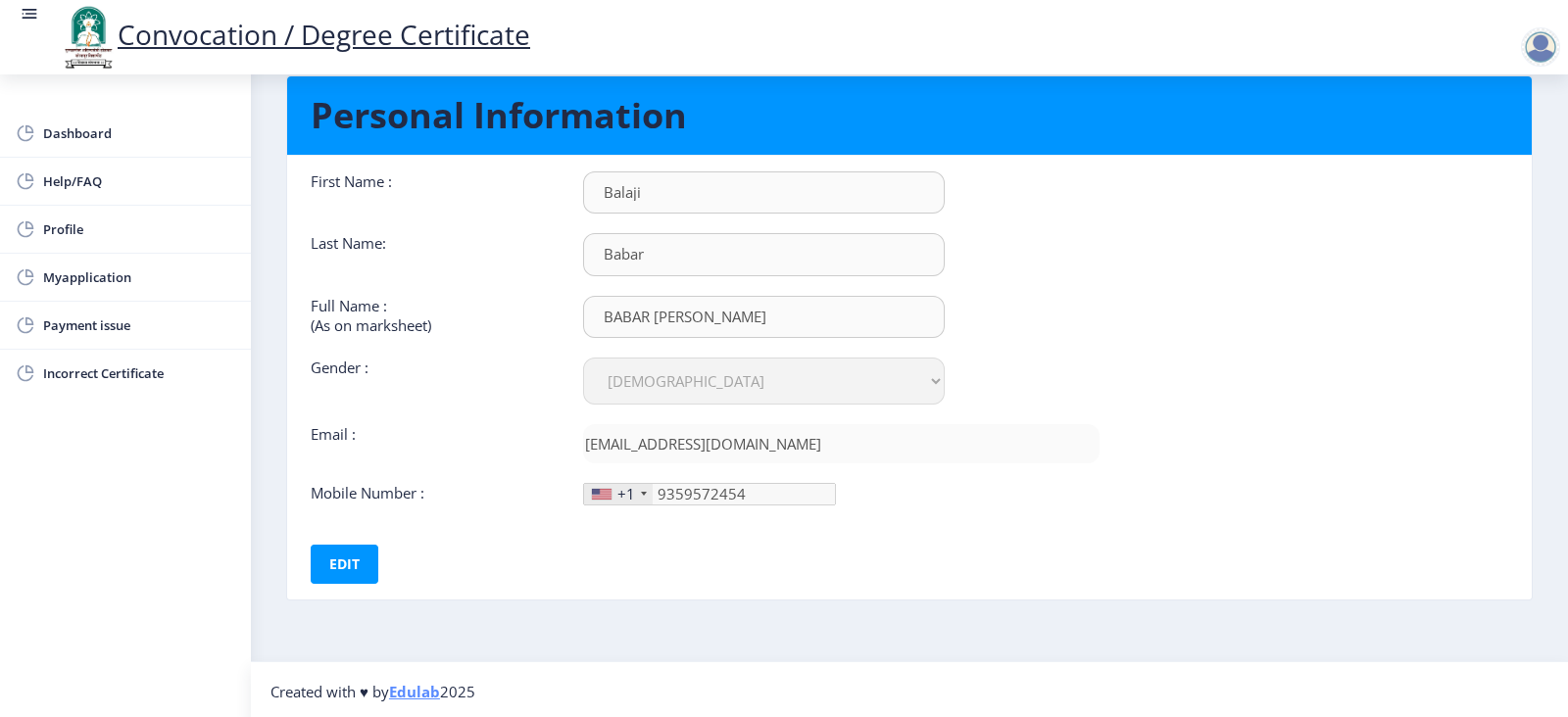 click on "+1" 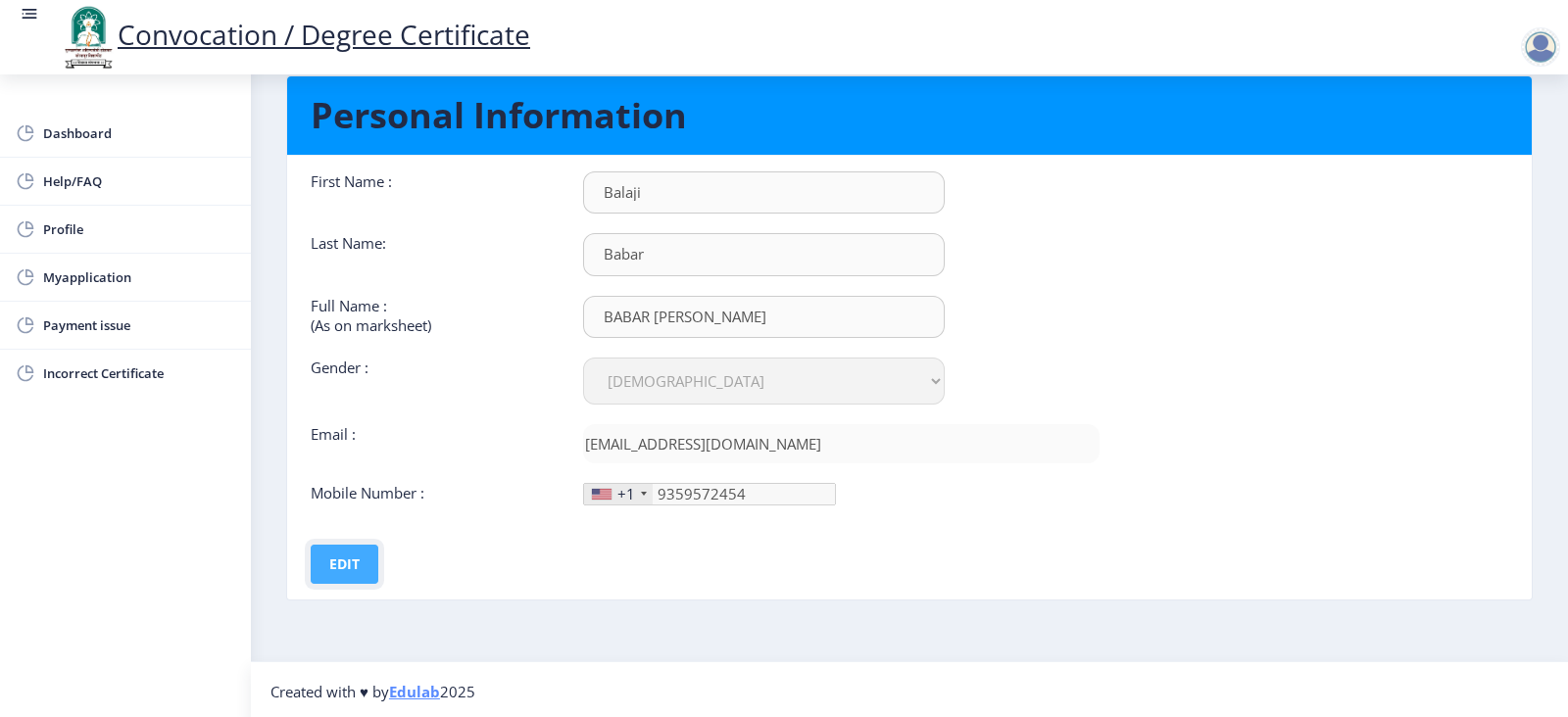 click on "Edit" 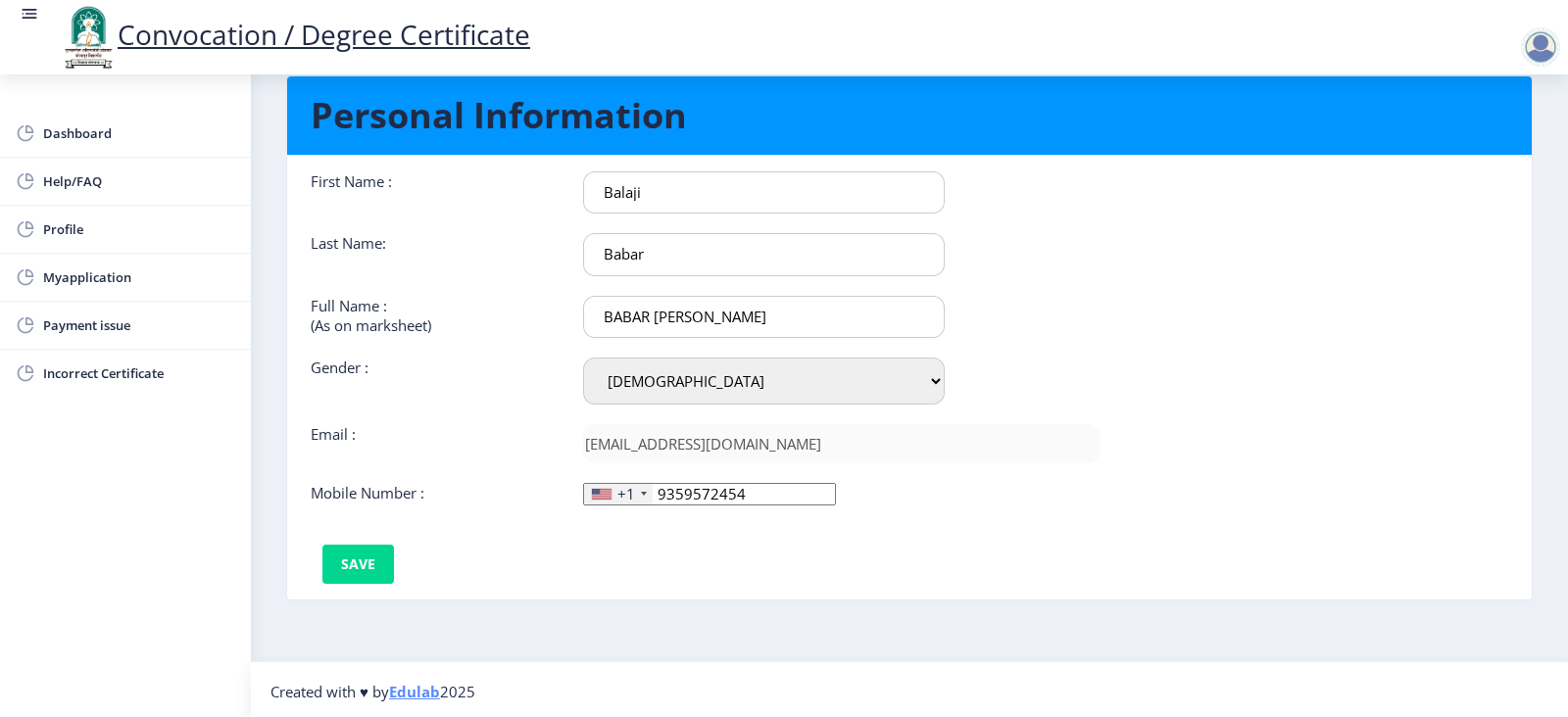 click on "+1" 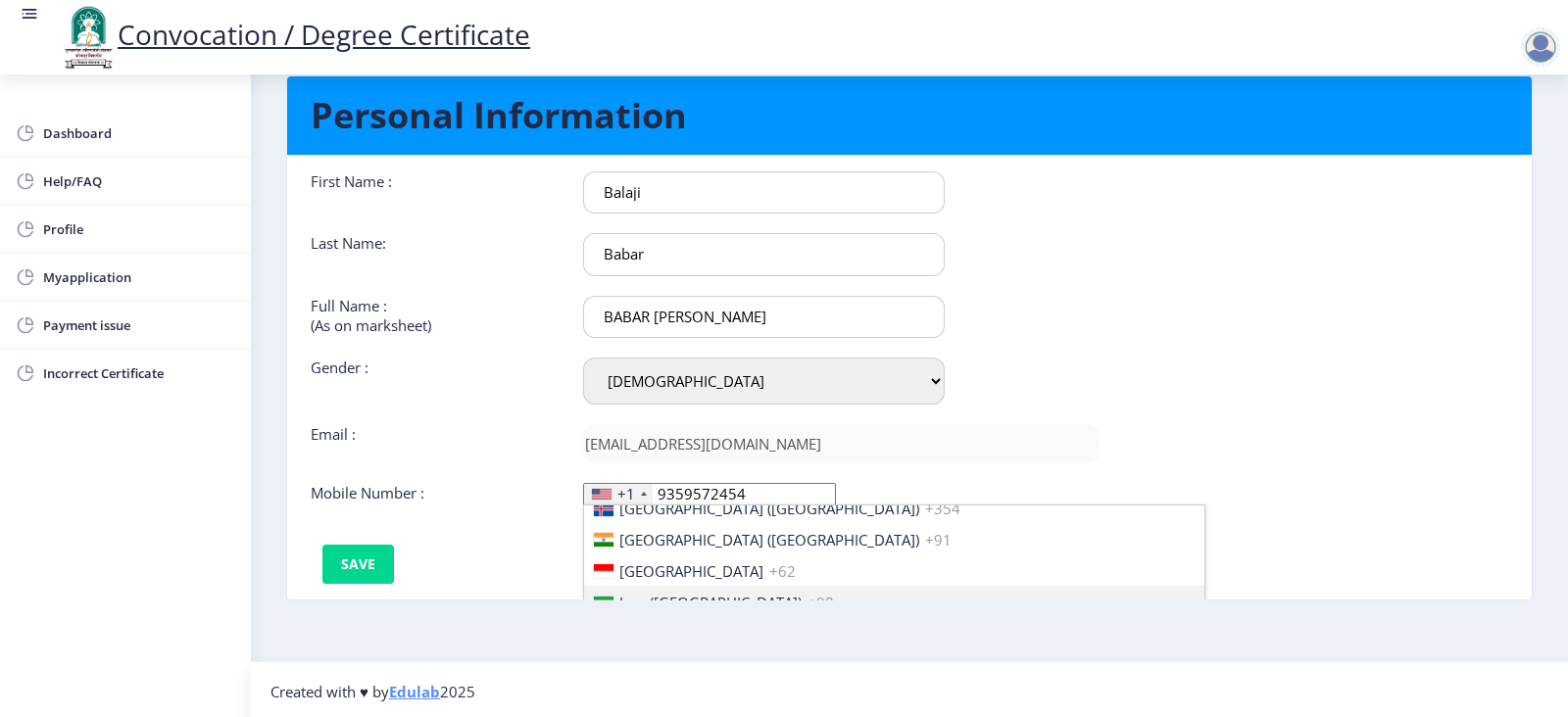 scroll, scrollTop: 3089, scrollLeft: 0, axis: vertical 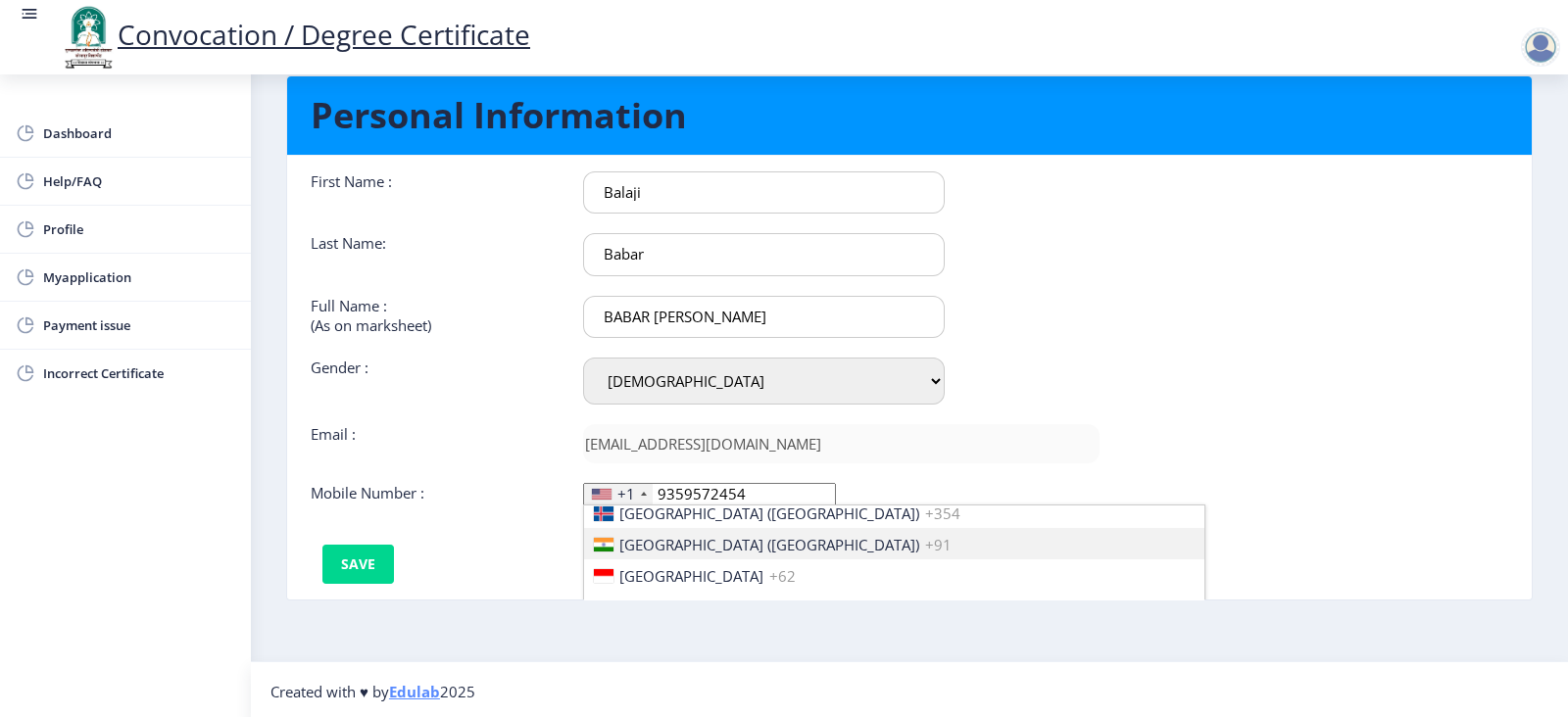 click on "+91" at bounding box center (938, 545) 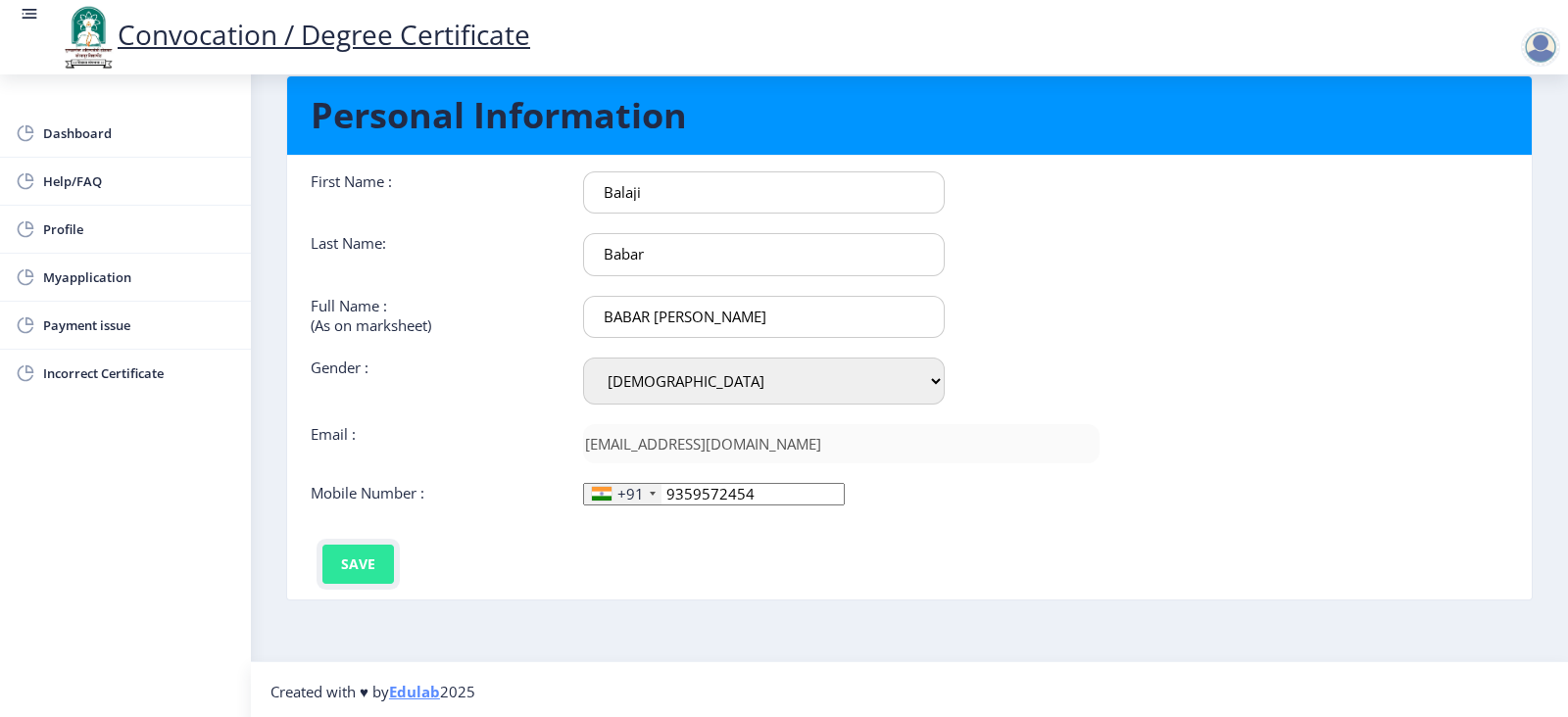 click on "Save" 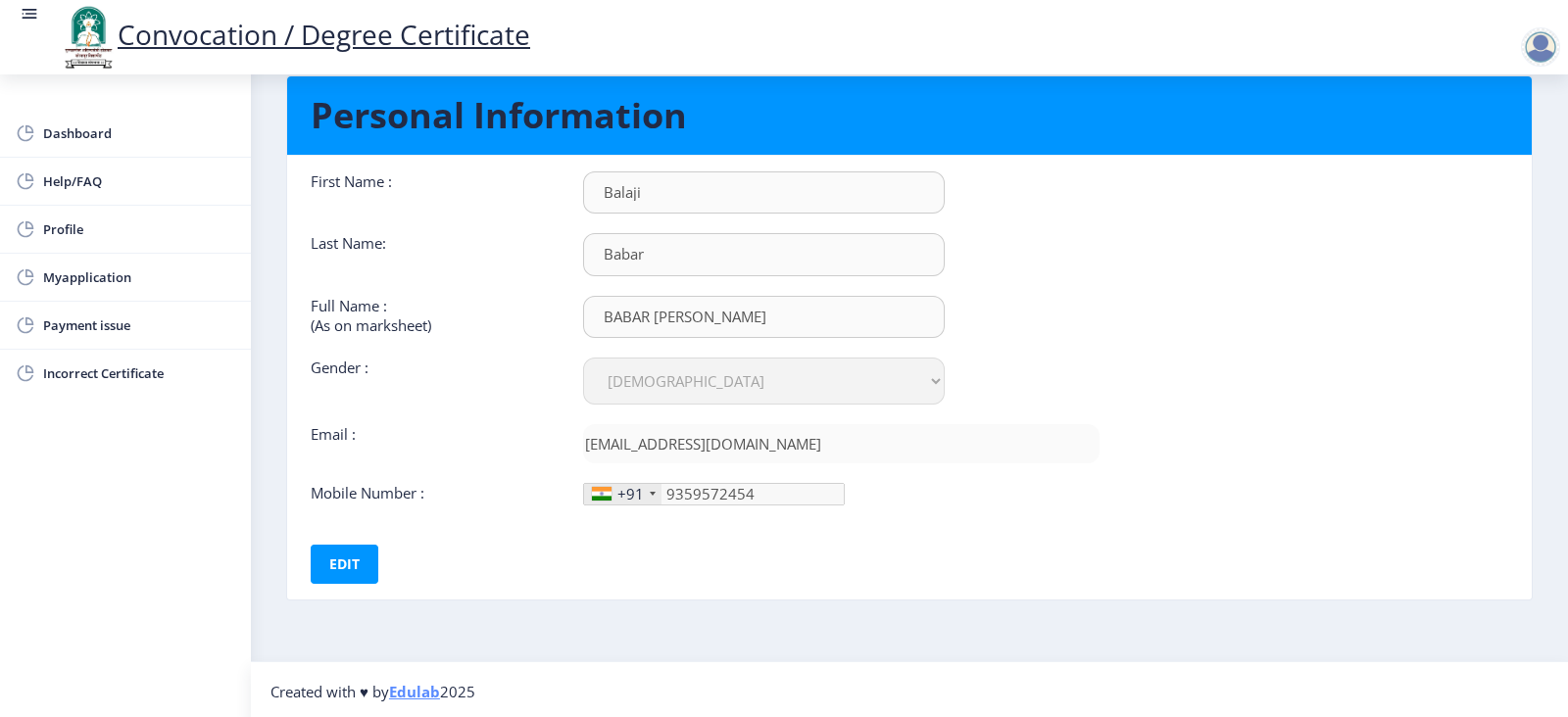 click 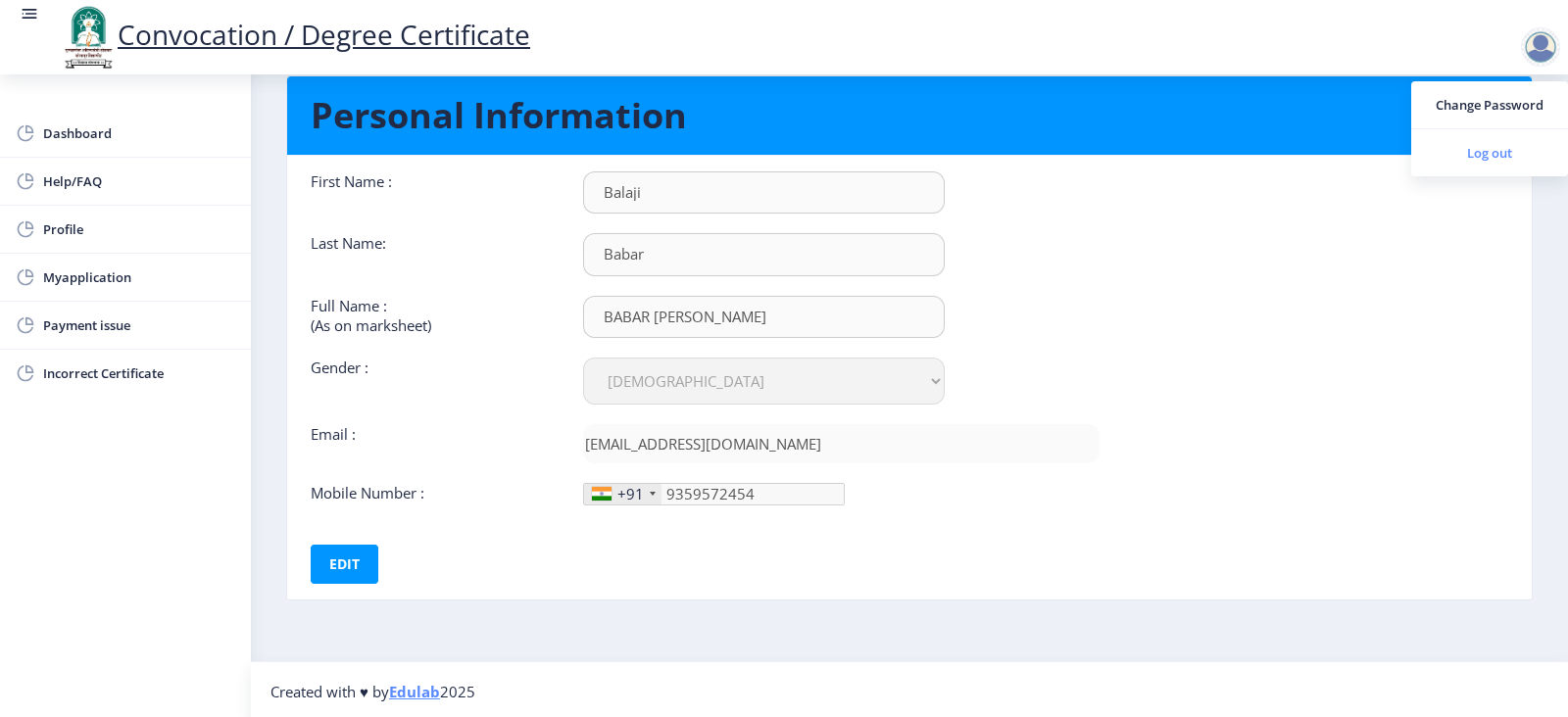 click on "Log out" at bounding box center [1490, 153] 